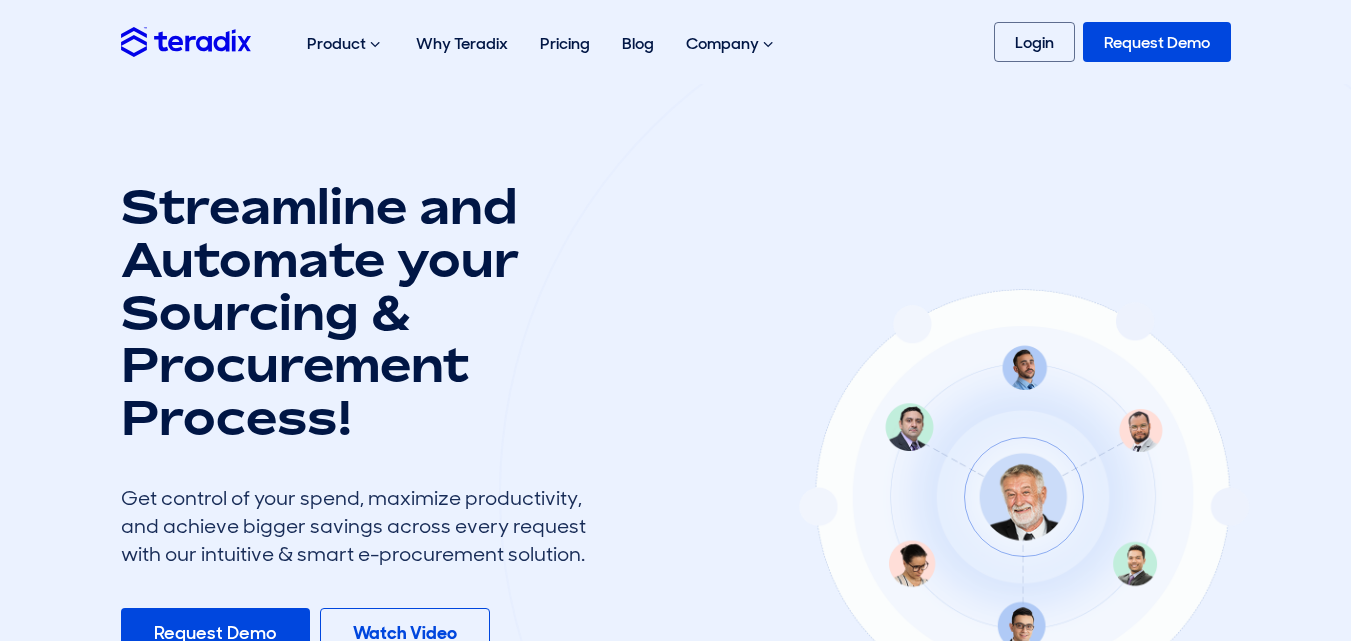 scroll, scrollTop: 0, scrollLeft: 0, axis: both 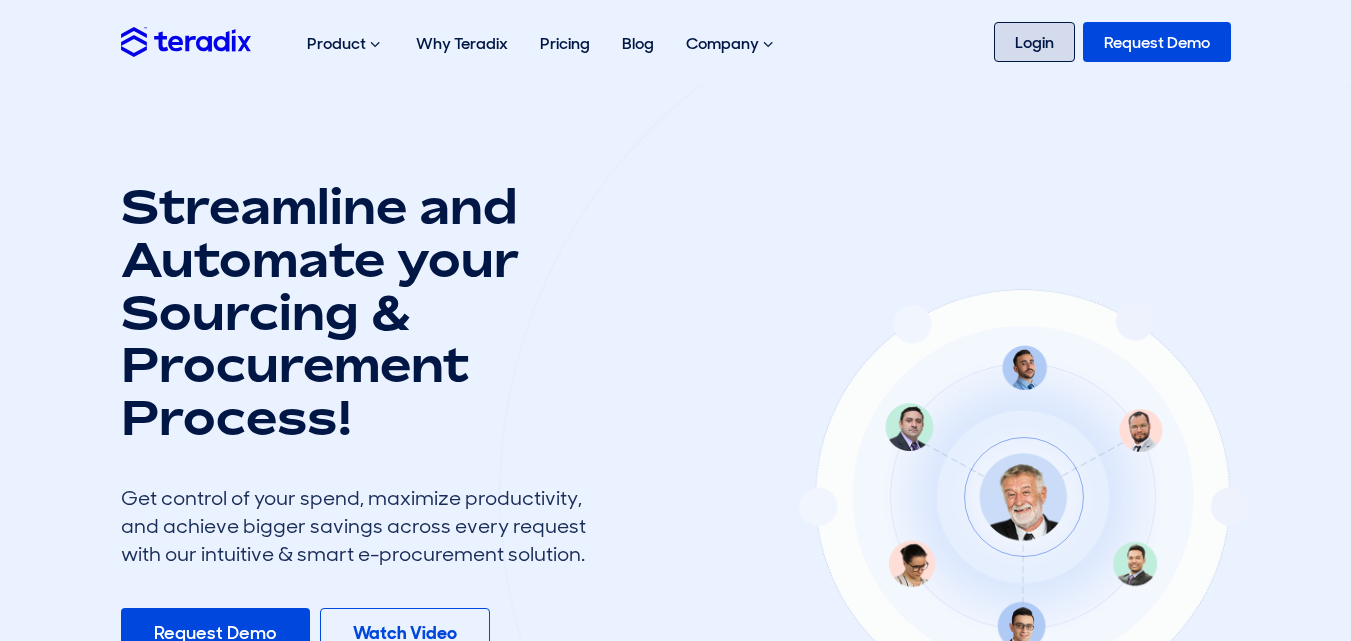 click on "Login" at bounding box center [1034, 42] 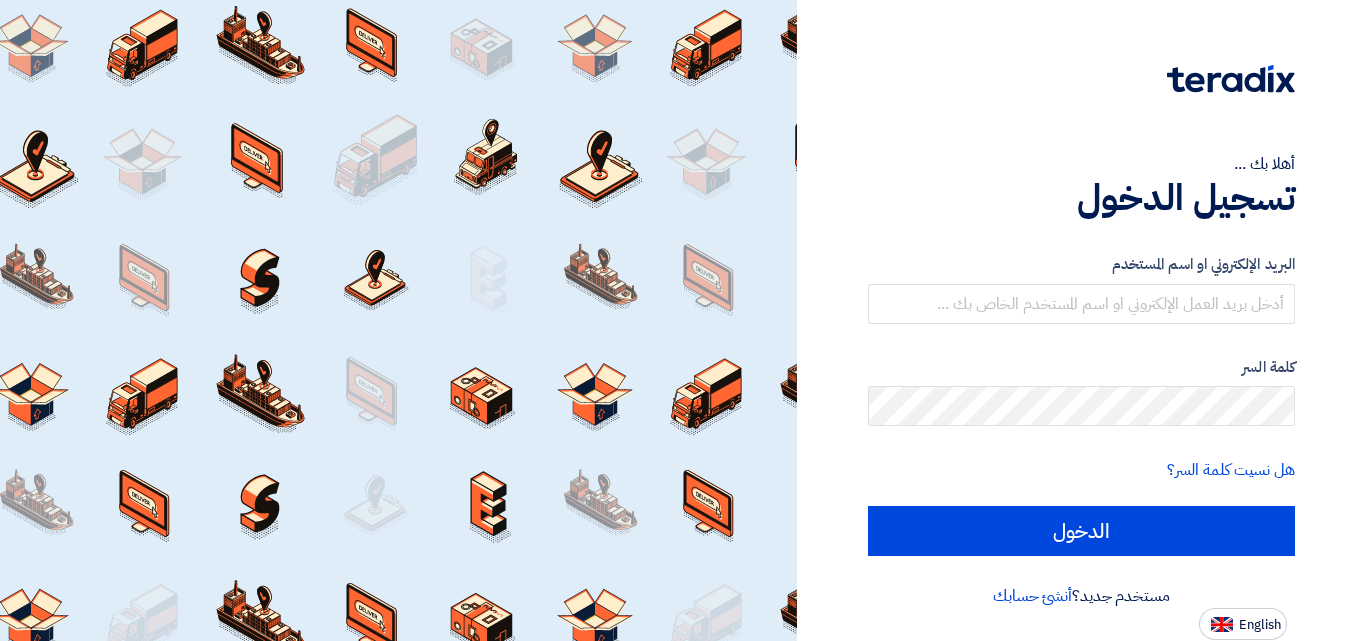 scroll, scrollTop: 0, scrollLeft: 0, axis: both 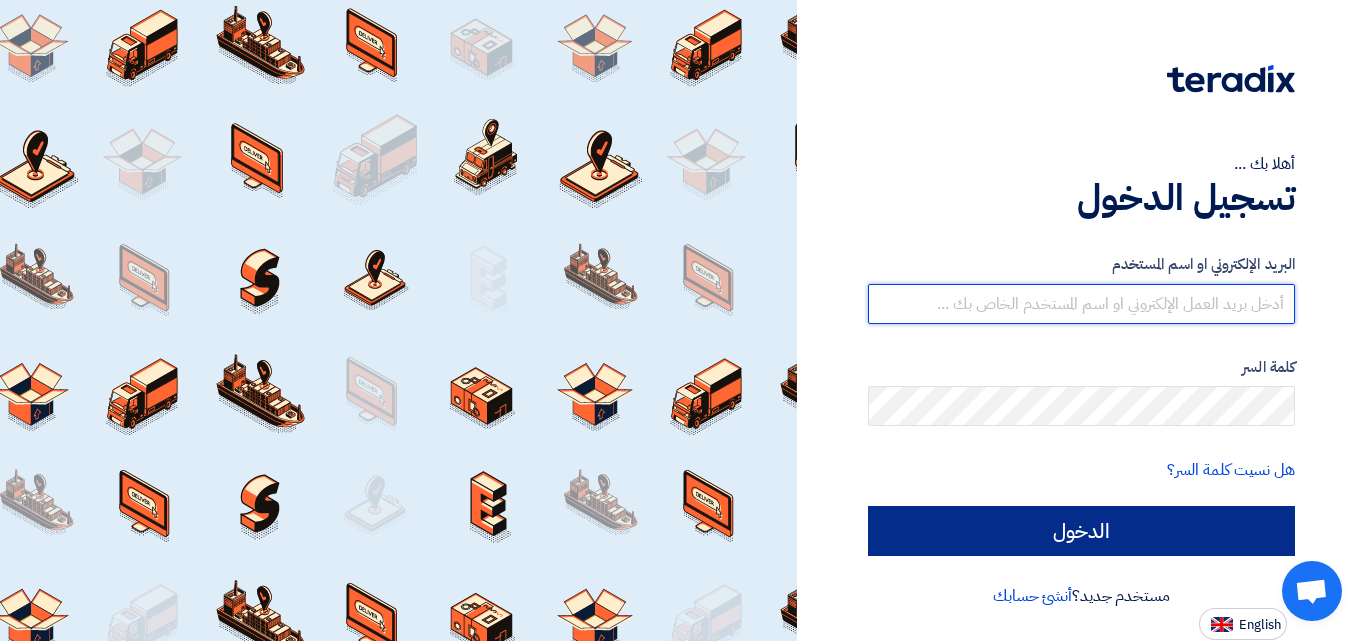 type on "[EMAIL]" 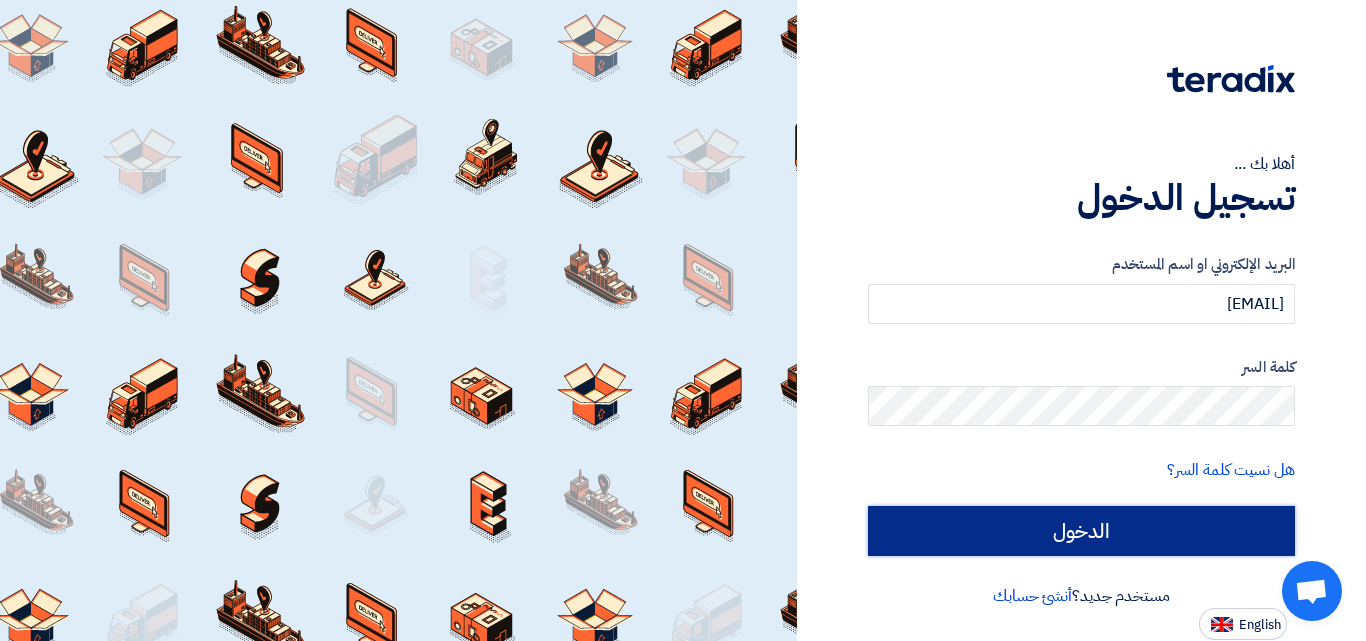 click on "الدخول" 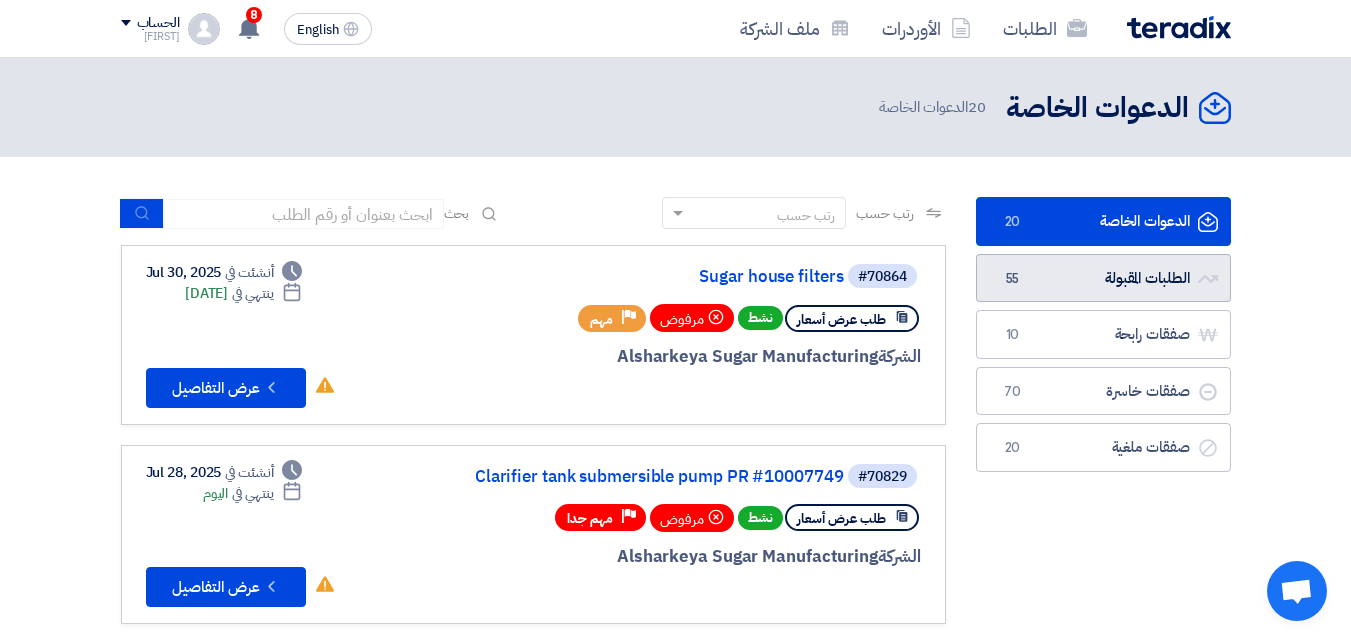 click on "الطلبات المقبولة
الطلبات المقبولة
55" 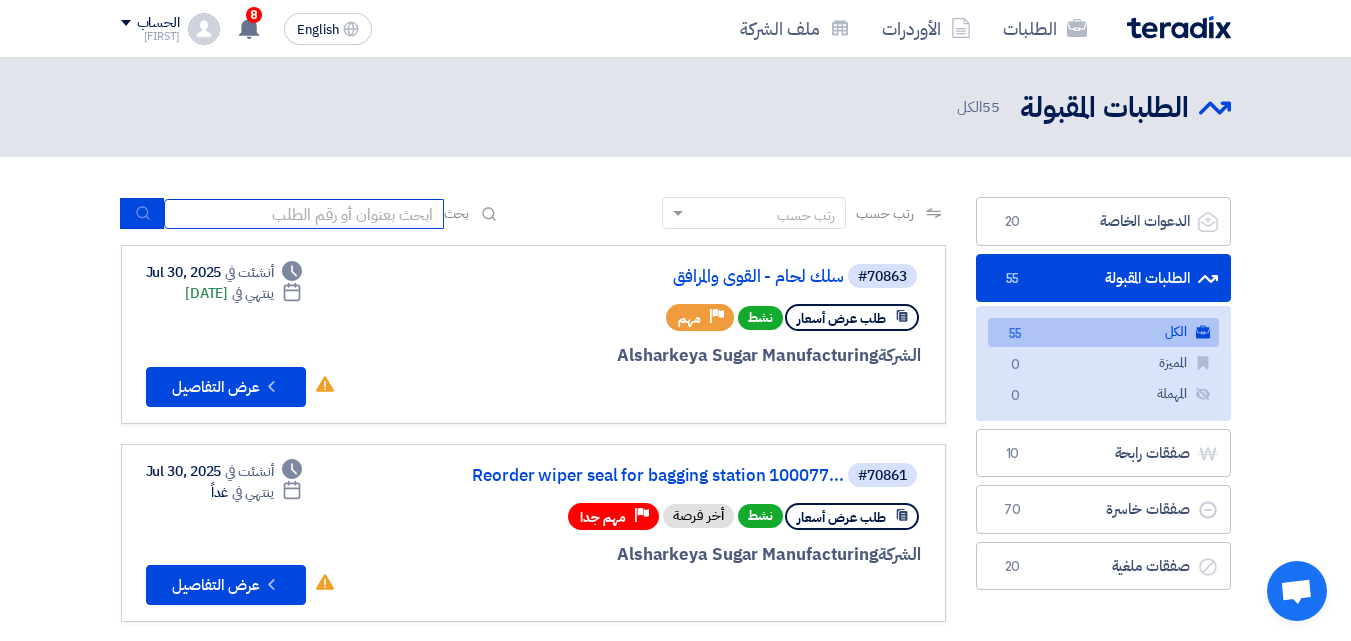 click 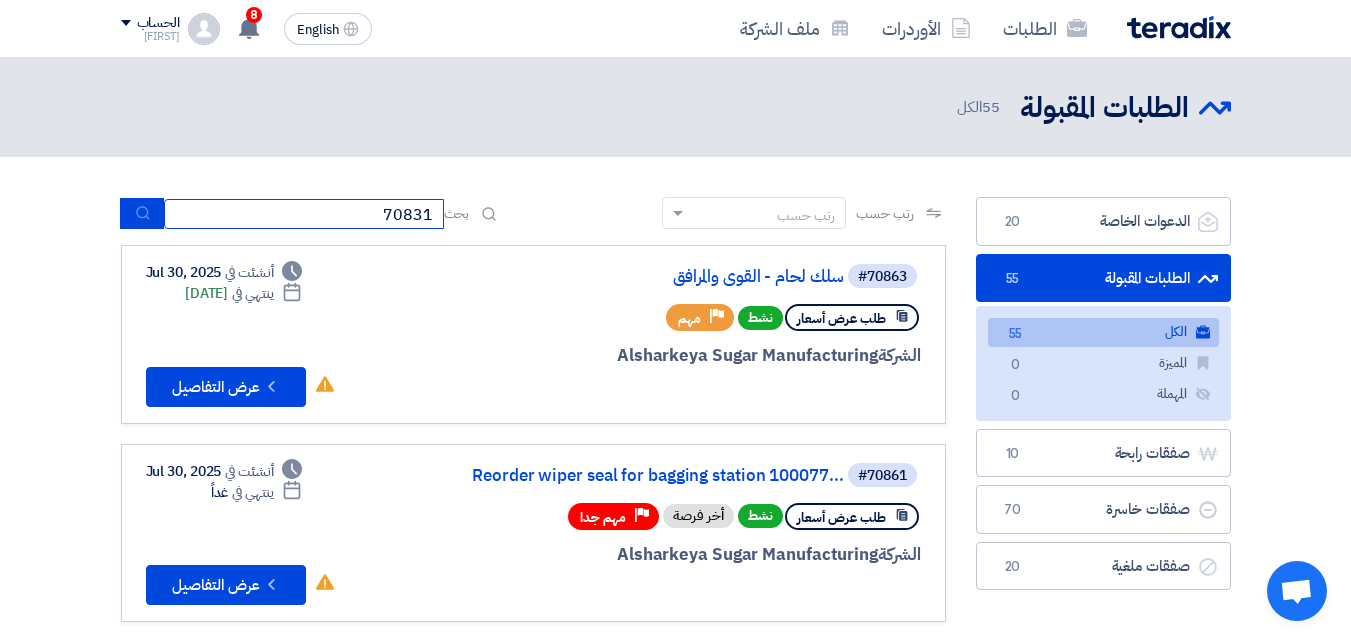 type on "70831" 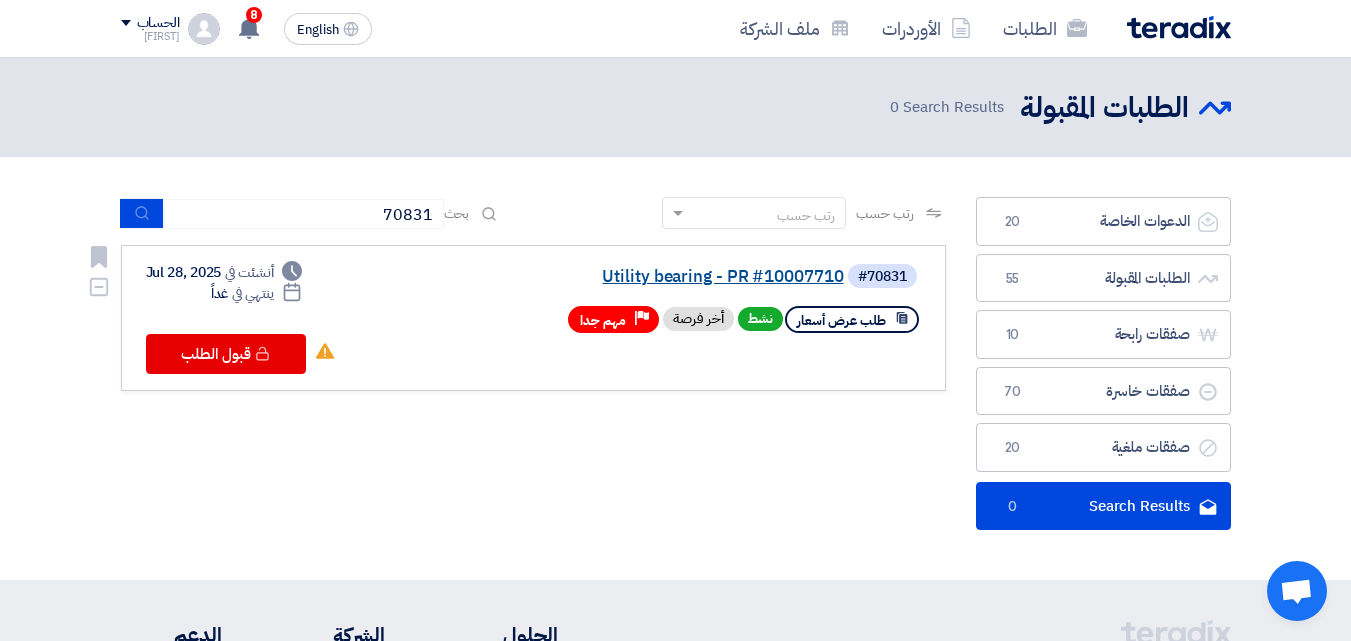click on "Utility bearing - PR #10007710" 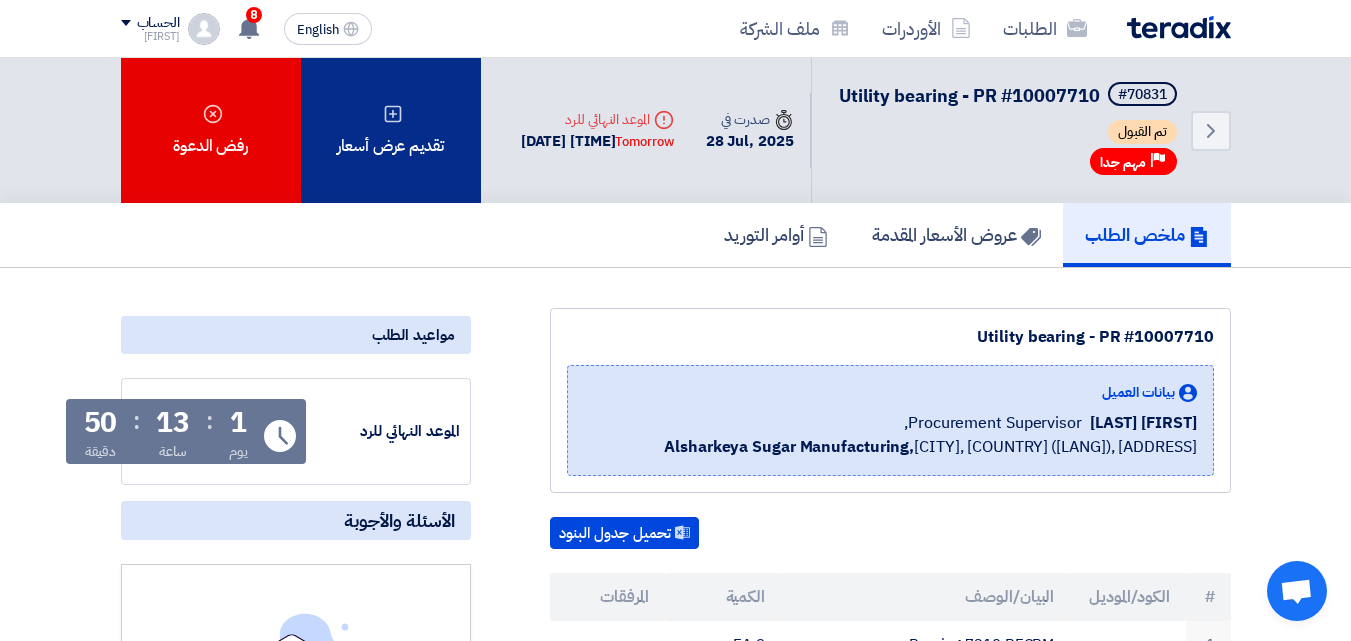 click on "تقديم عرض أسعار" 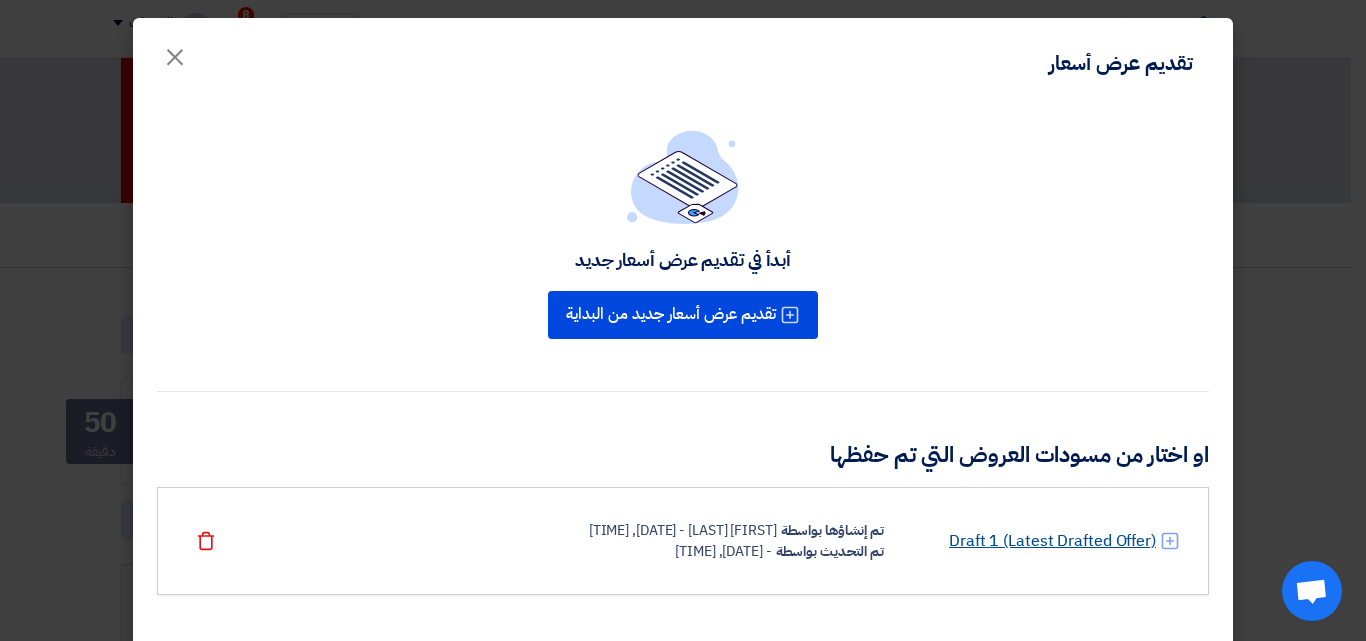 click on "Draft 1 (Latest Drafted Offer)" 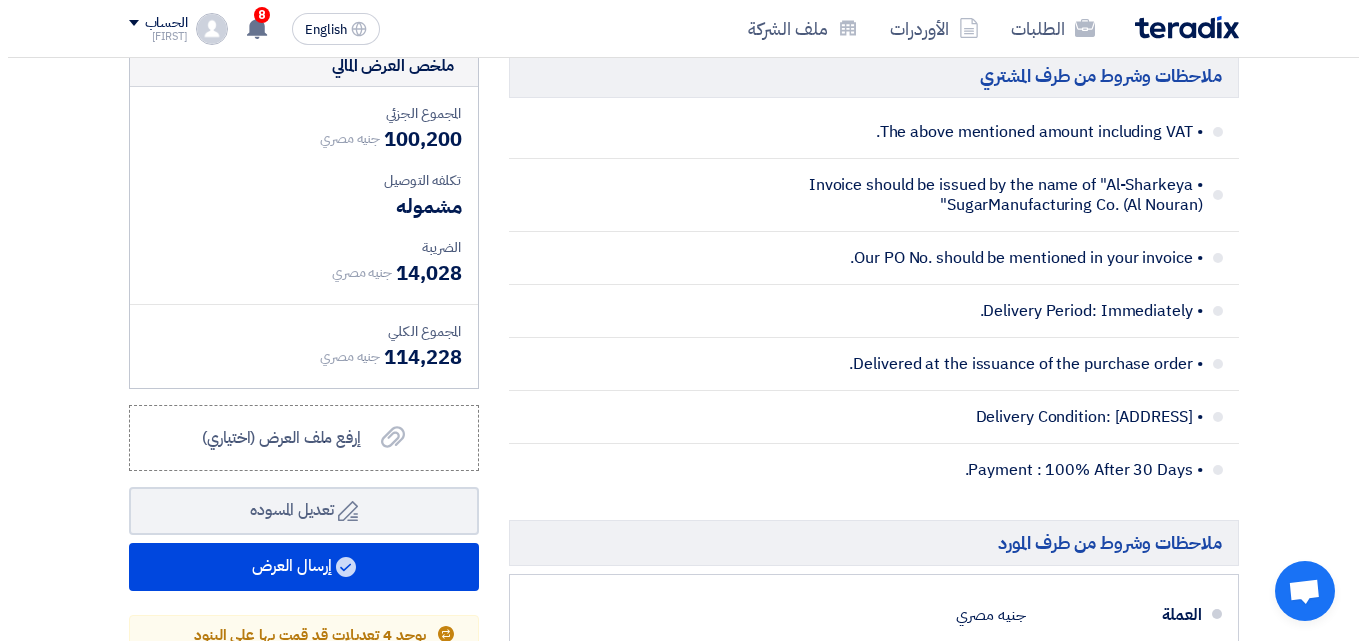 scroll, scrollTop: 1400, scrollLeft: 0, axis: vertical 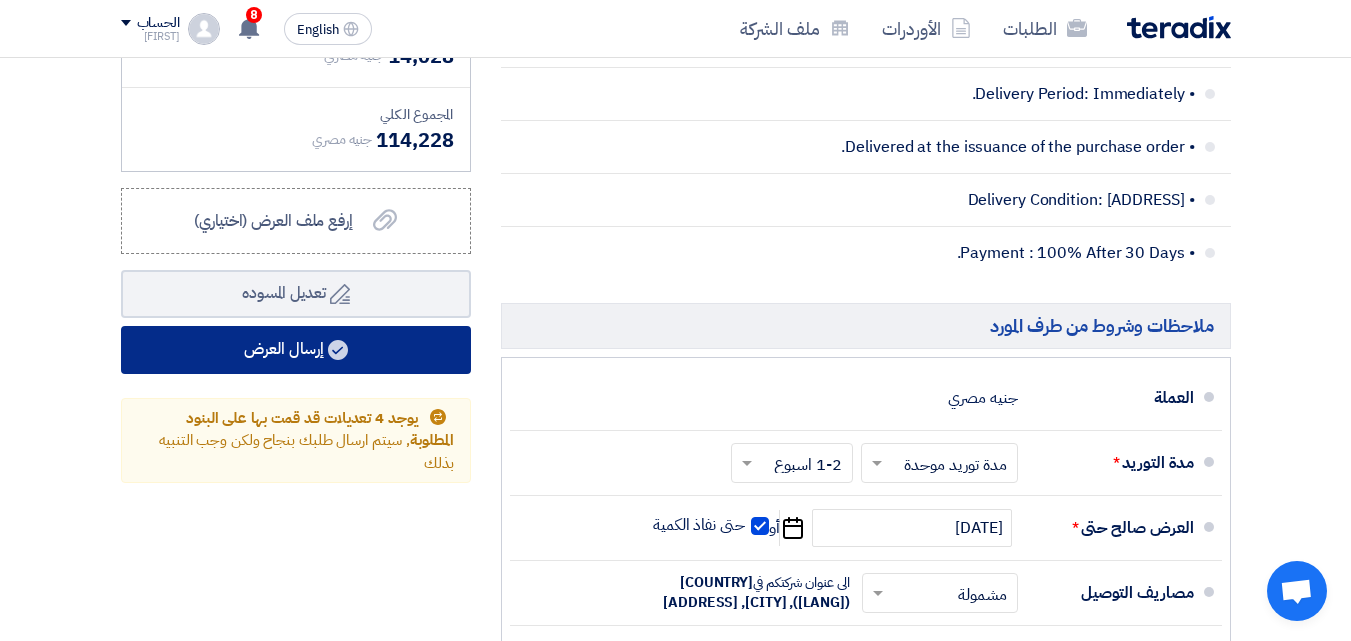 click on "إرسال العرض" 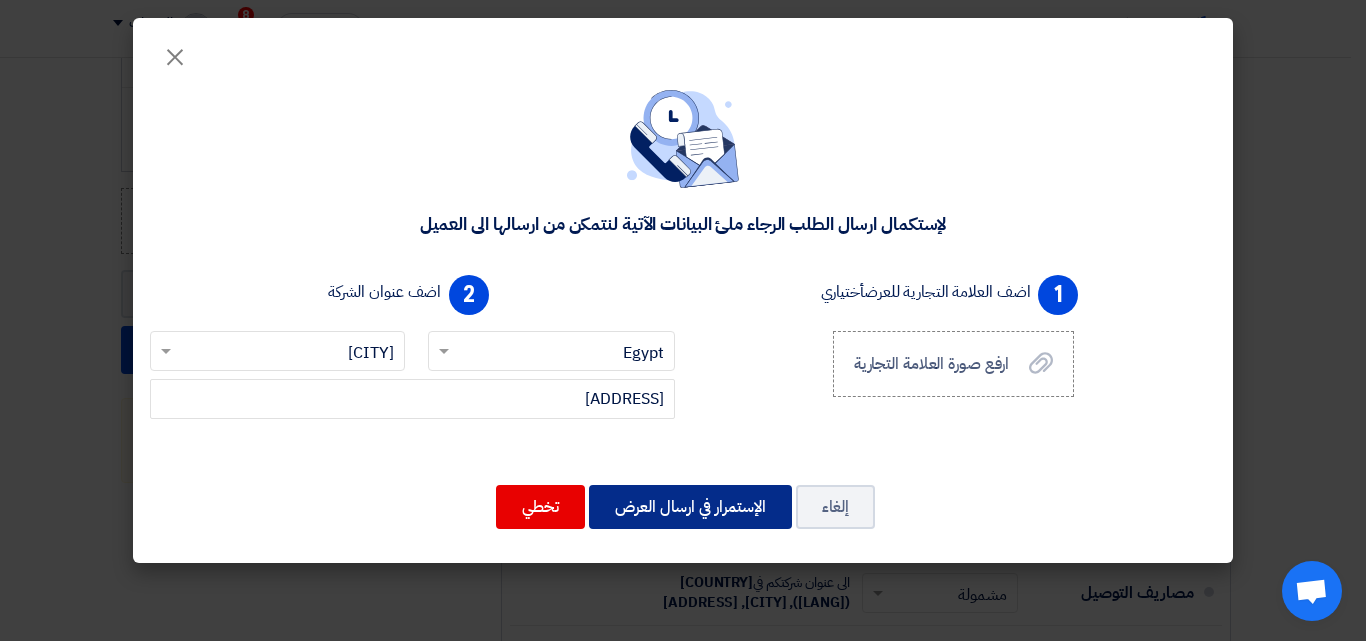 click on "الإستمرار في ارسال العرض" 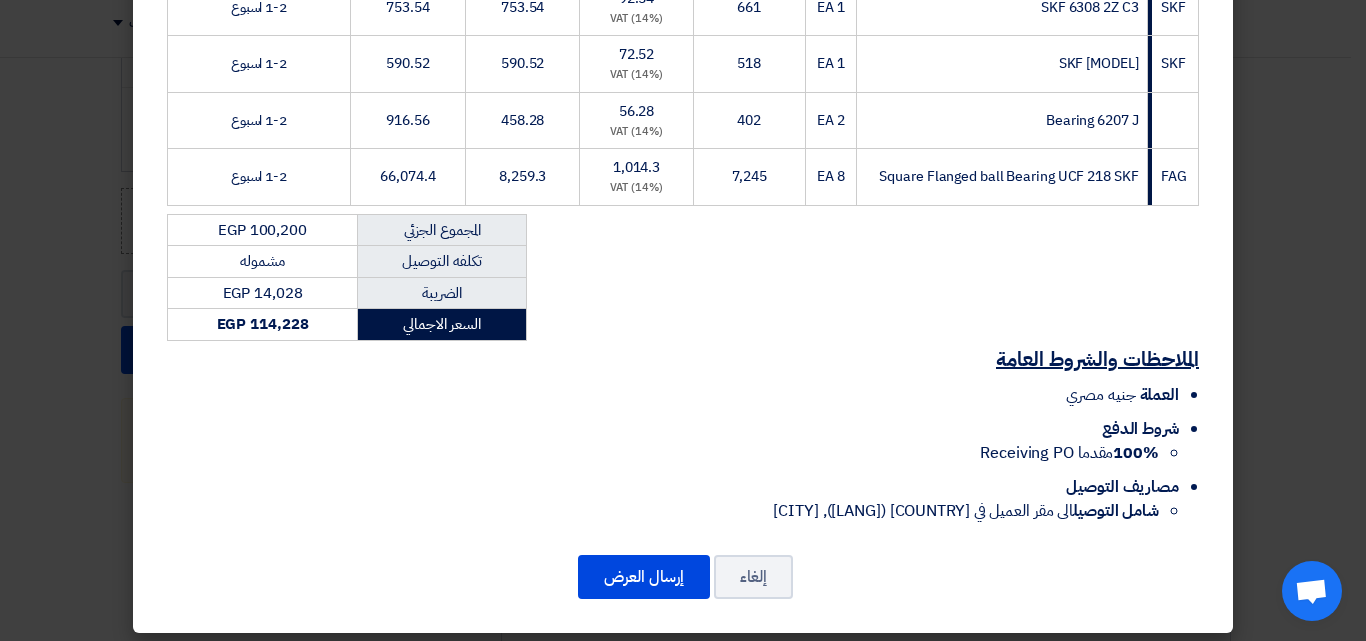 scroll, scrollTop: 484, scrollLeft: 0, axis: vertical 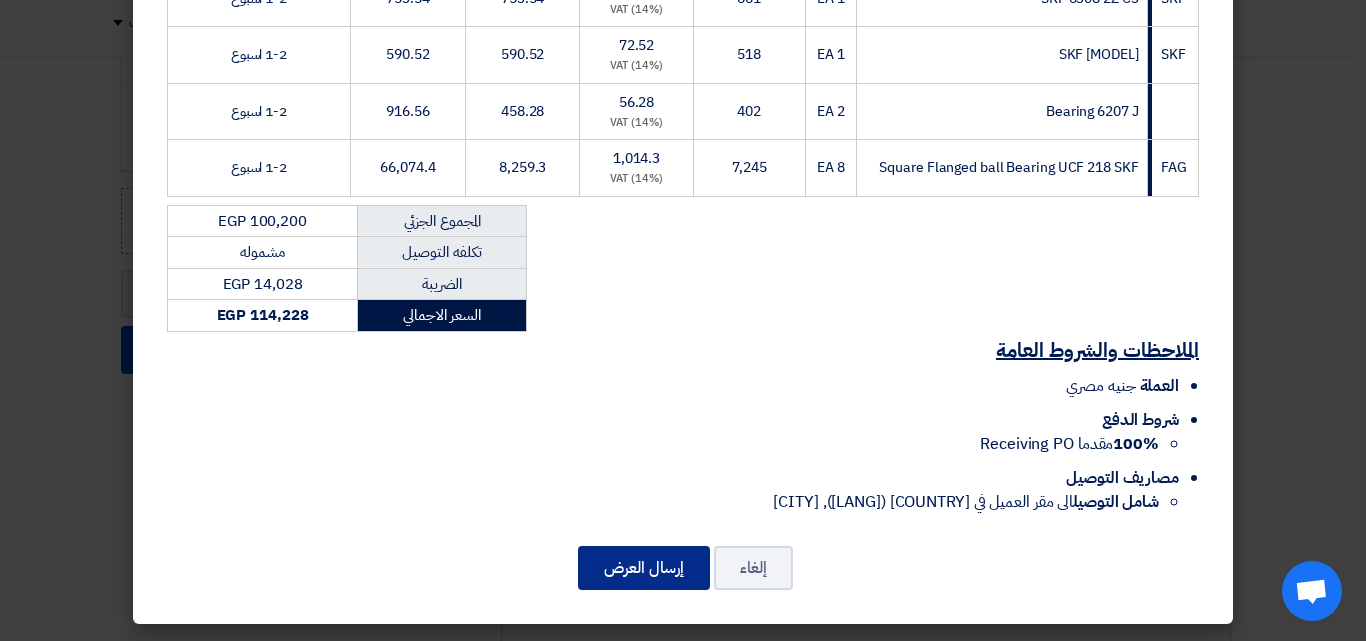 click on "إرسال العرض" 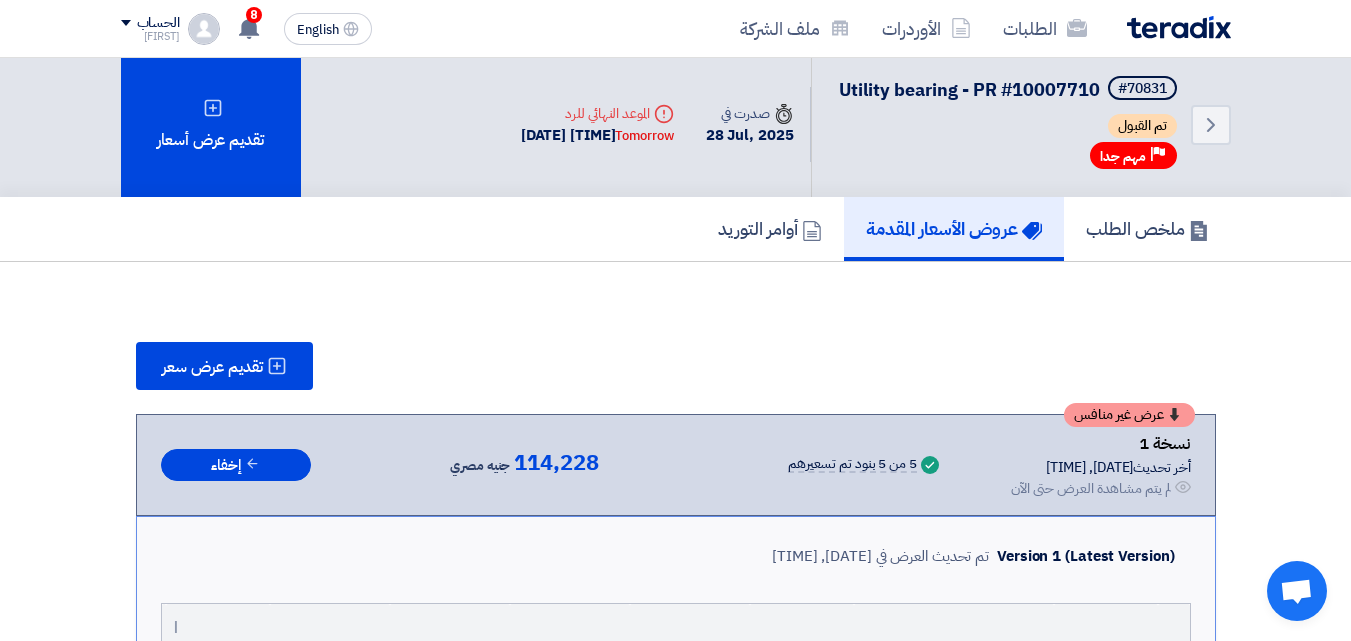 scroll, scrollTop: 0, scrollLeft: 0, axis: both 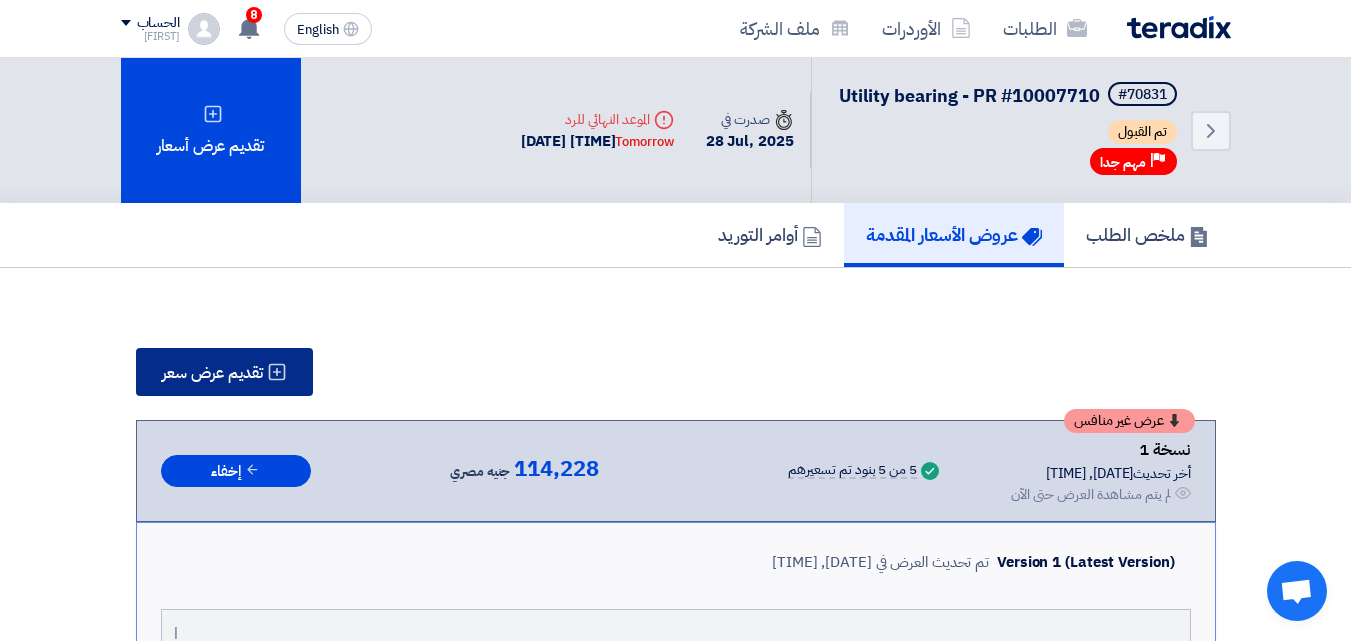 click on "تقديم عرض سعر" 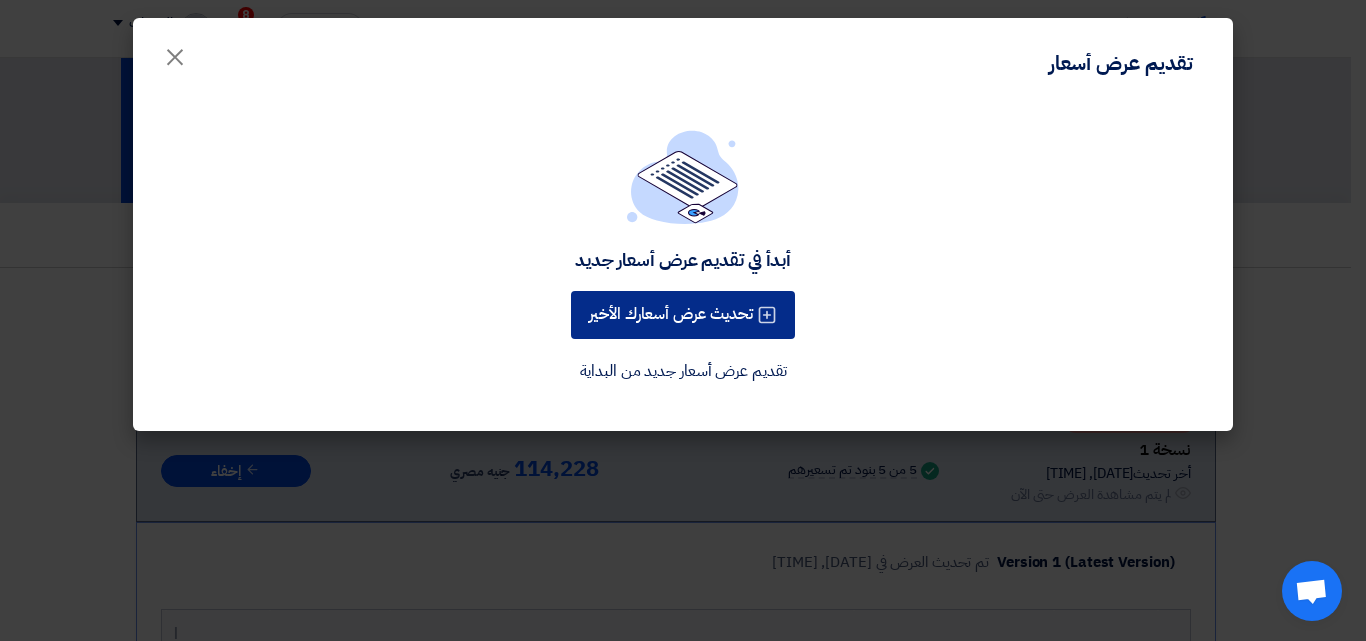 click on "تحديث عرض أسعارك الأخير" 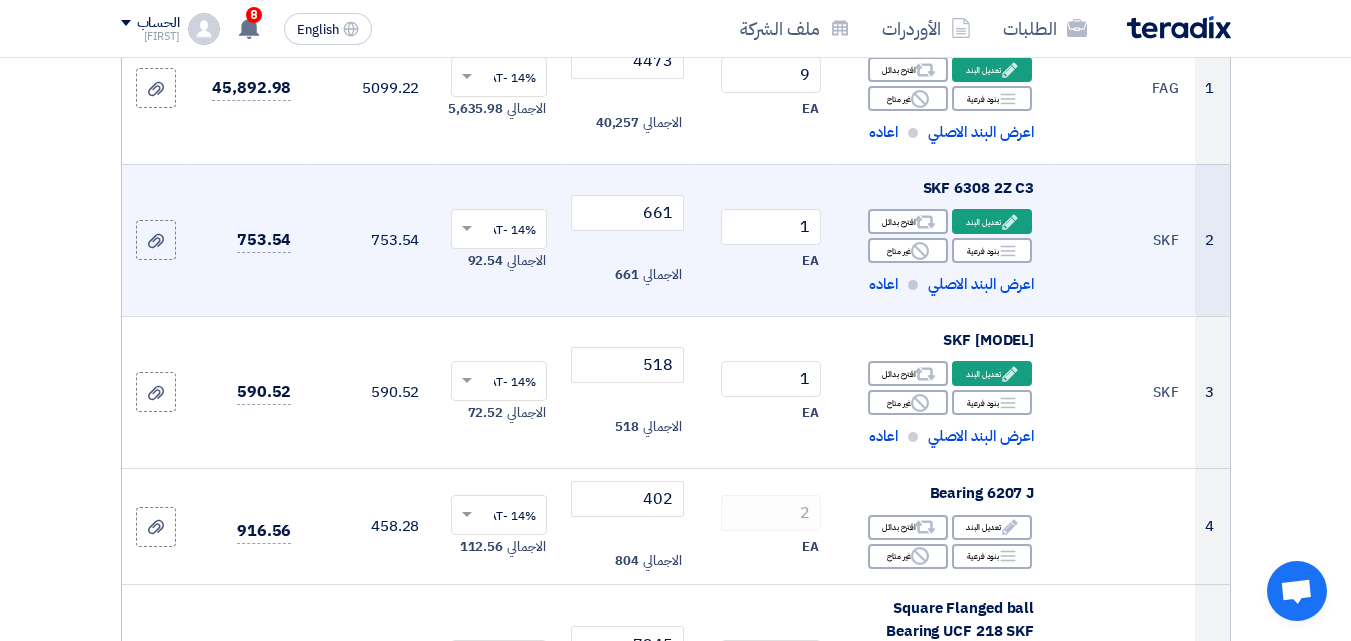 scroll, scrollTop: 400, scrollLeft: 0, axis: vertical 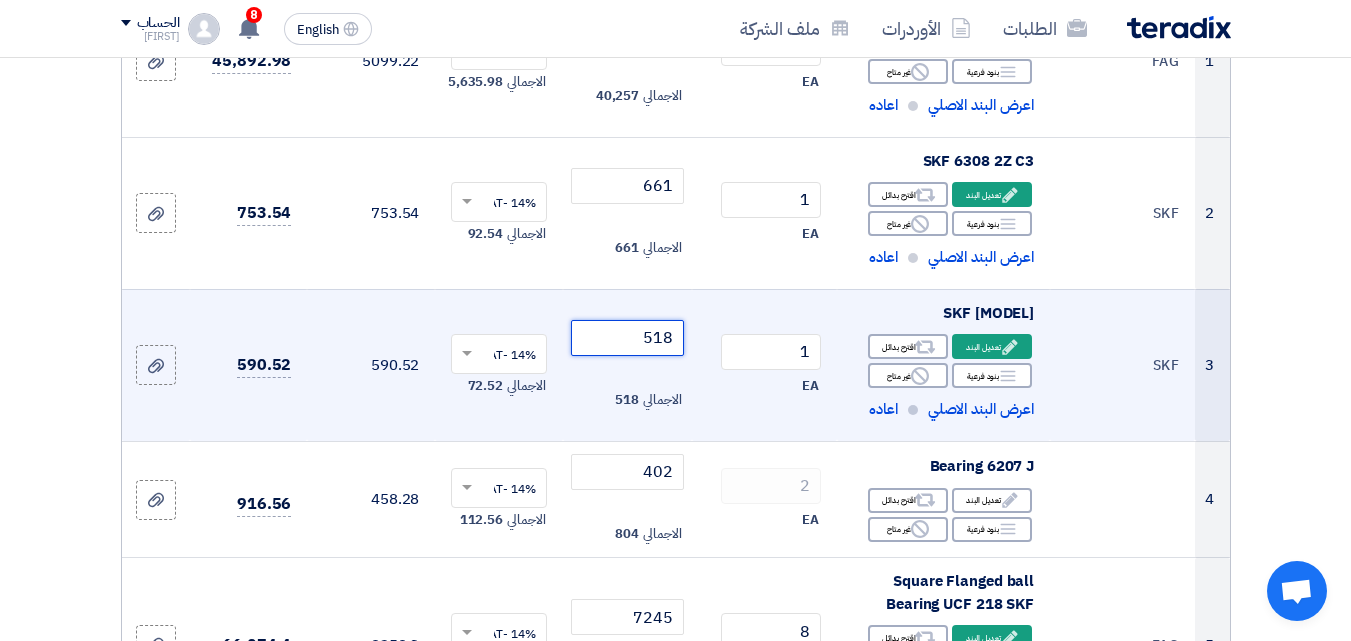 drag, startPoint x: 651, startPoint y: 354, endPoint x: 676, endPoint y: 364, distance: 26.925823 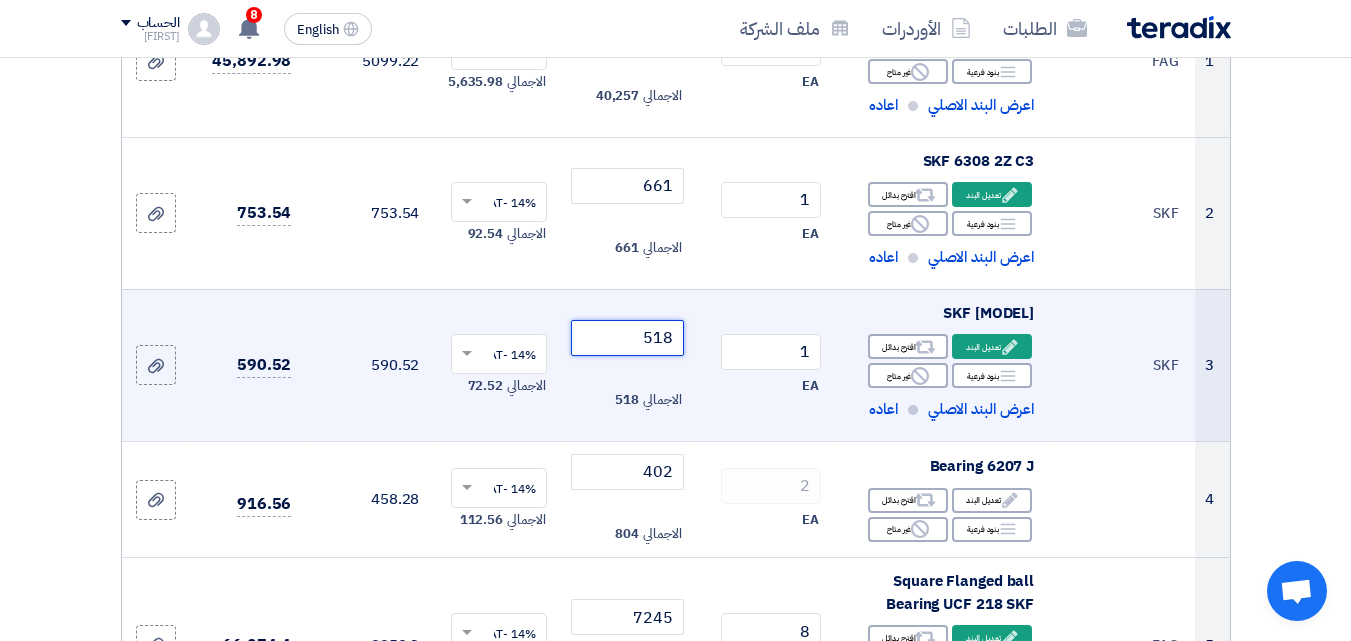 click on "518" 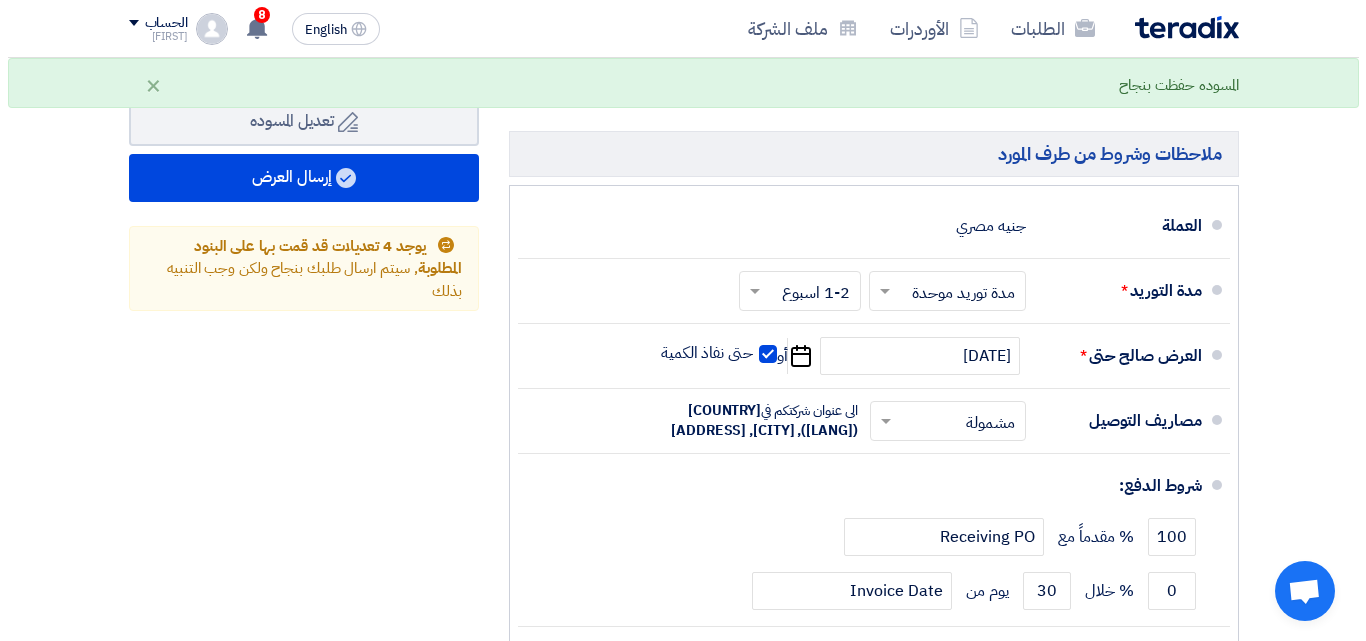 scroll, scrollTop: 1600, scrollLeft: 0, axis: vertical 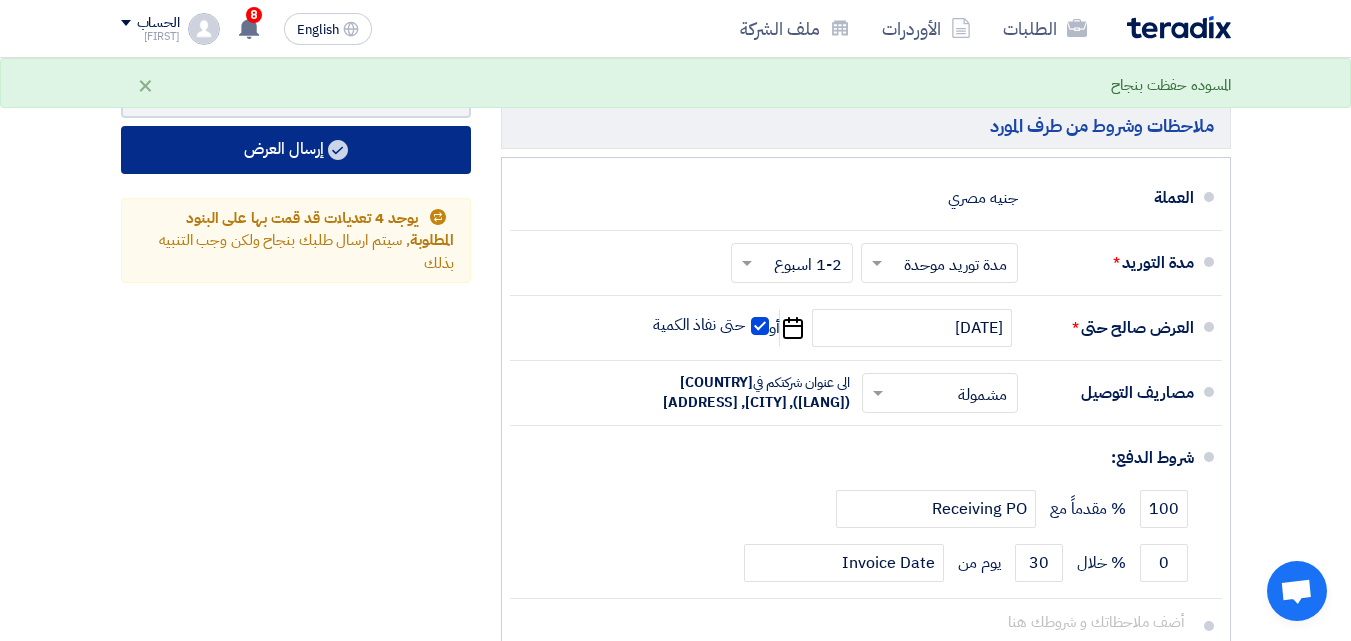 type on "508" 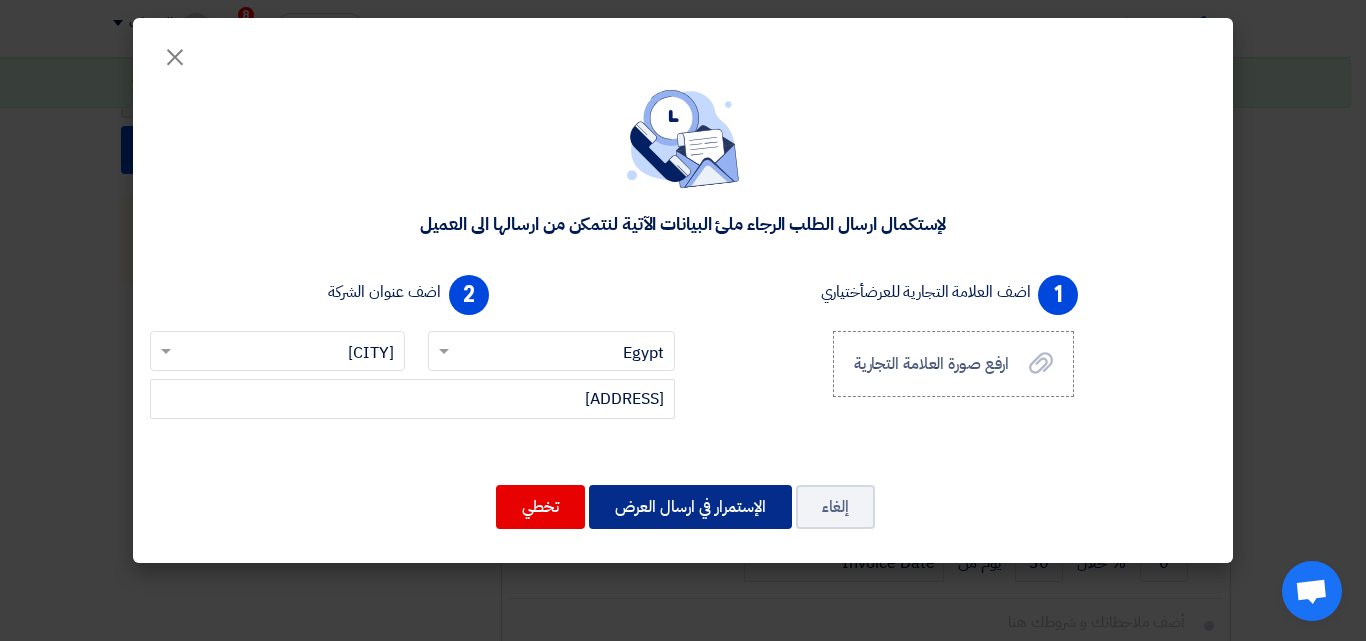 click on "الإستمرار في ارسال العرض" 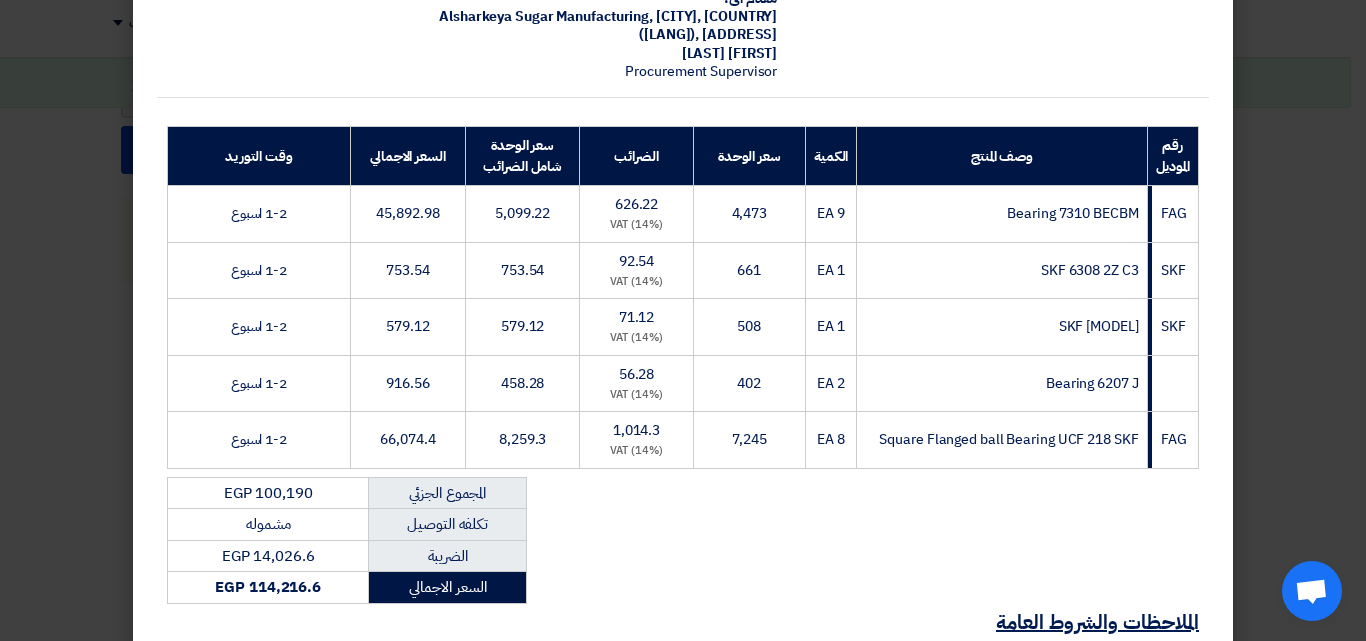 scroll, scrollTop: 484, scrollLeft: 0, axis: vertical 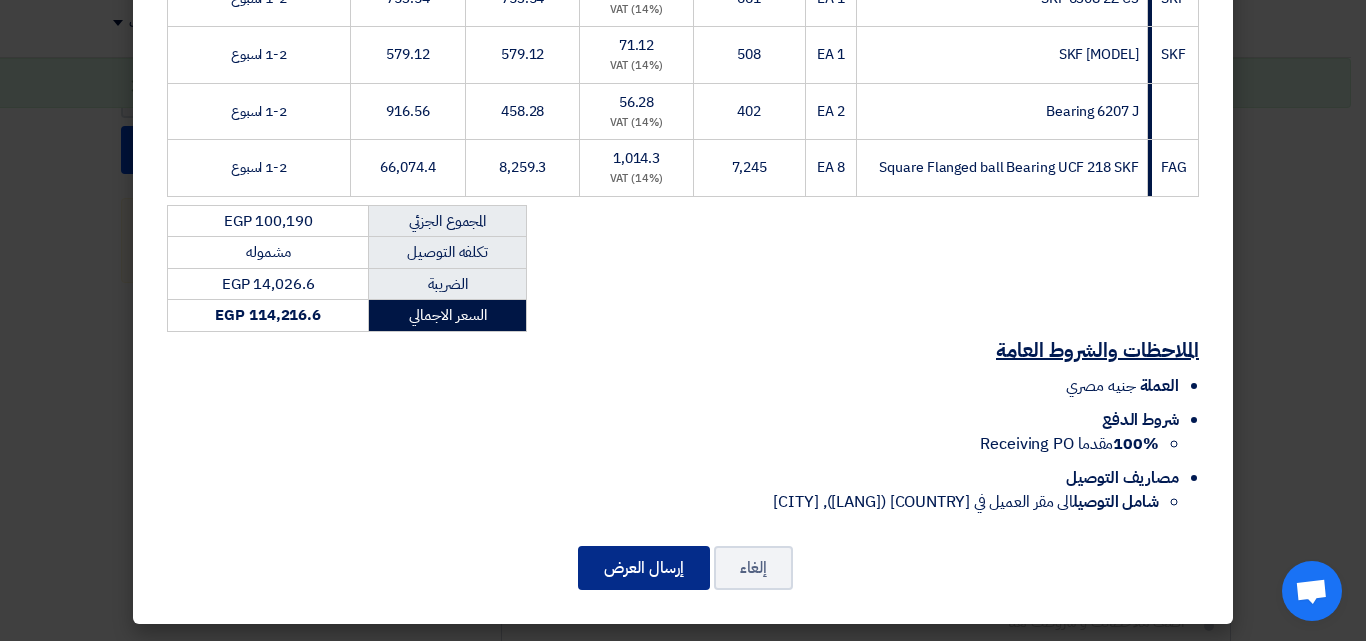 click on "إرسال العرض" 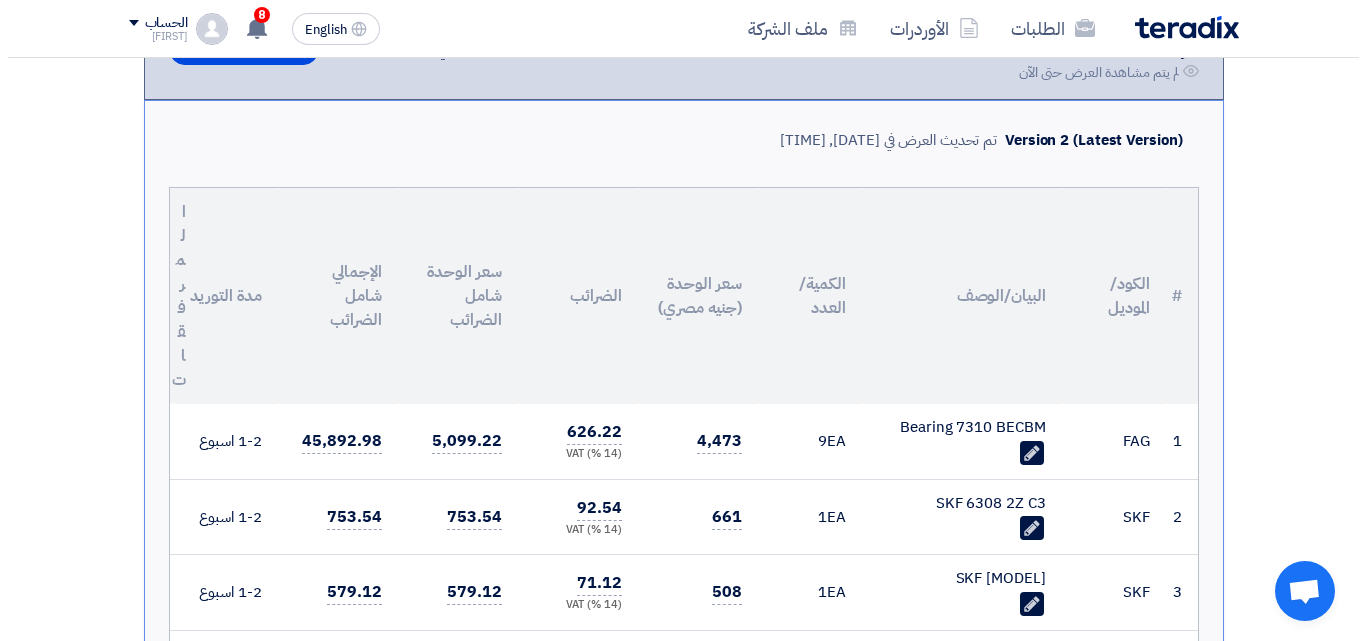 scroll, scrollTop: 126, scrollLeft: 0, axis: vertical 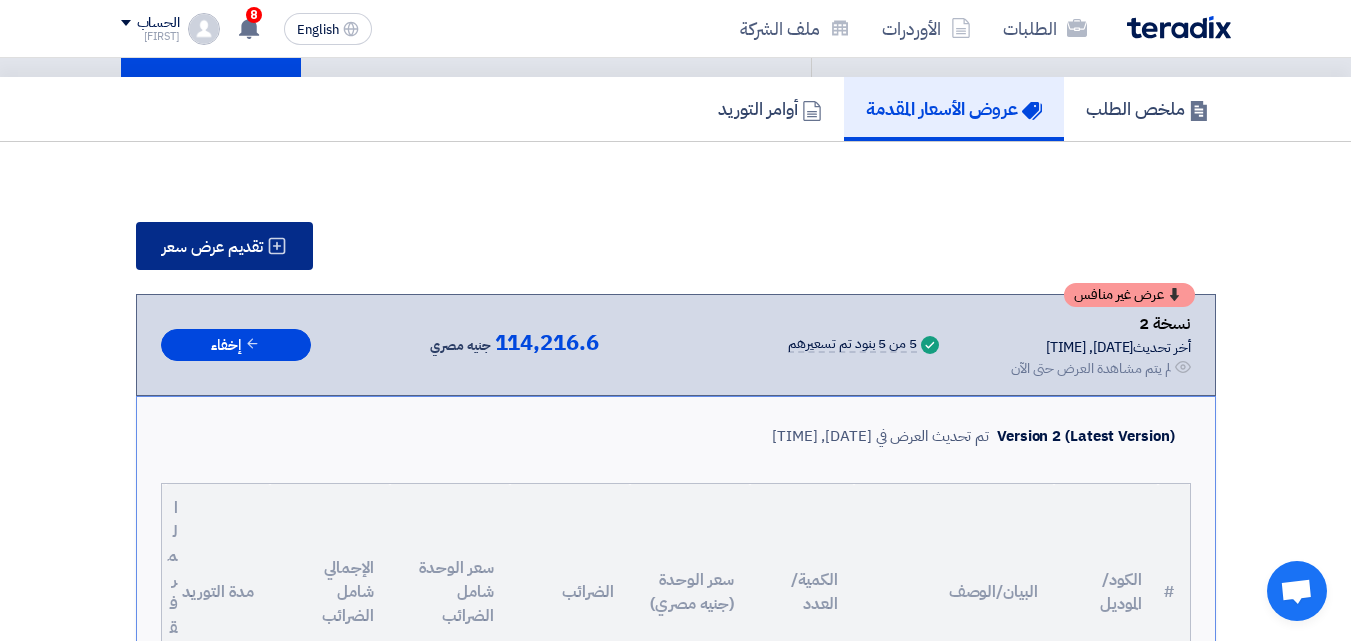 click on "تقديم عرض سعر" 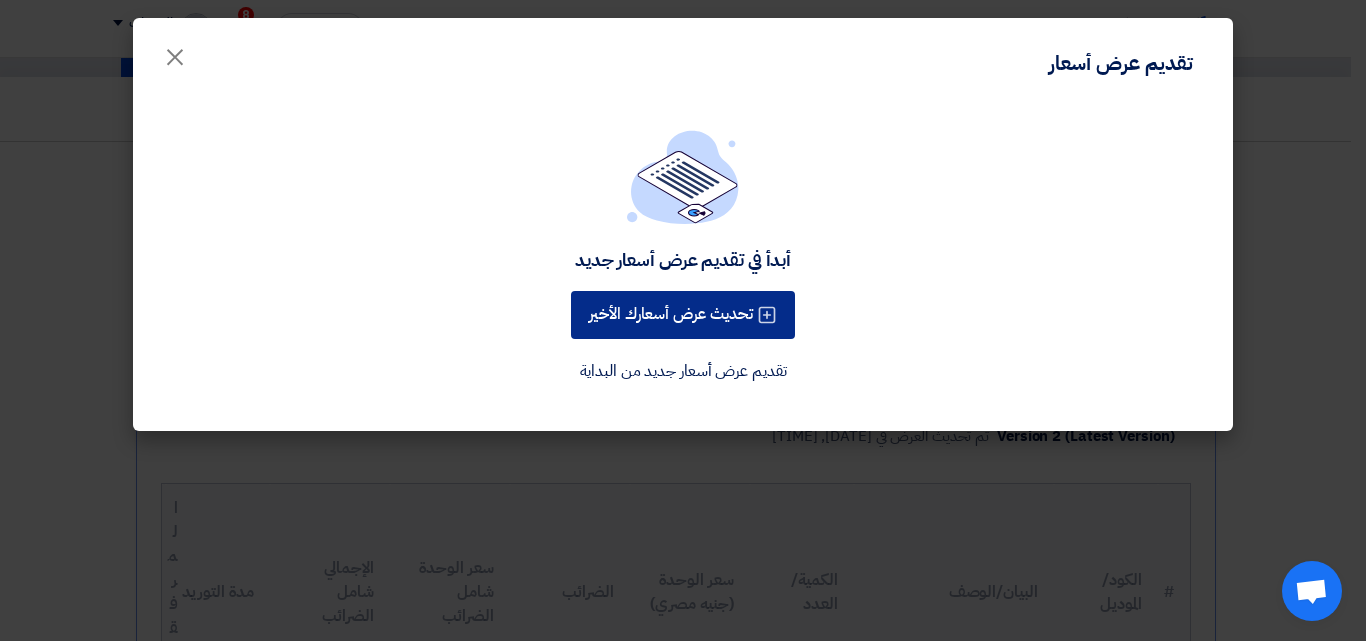 click on "تحديث عرض أسعارك الأخير" 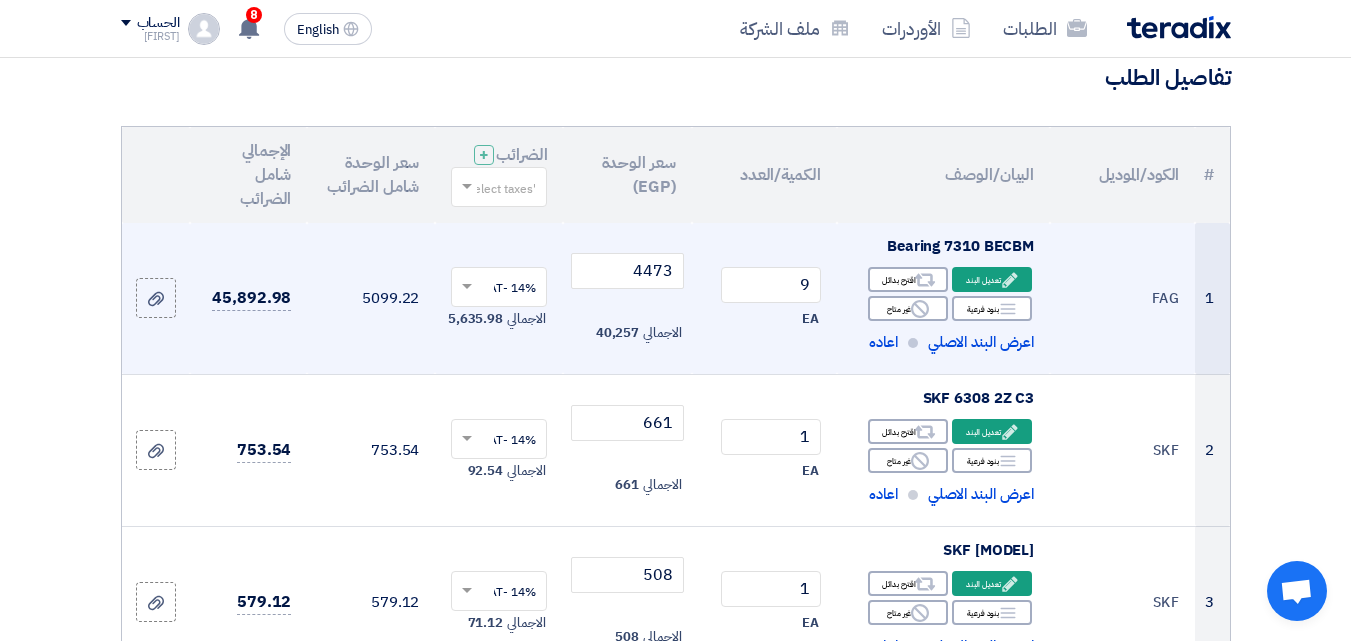 scroll, scrollTop: 400, scrollLeft: 0, axis: vertical 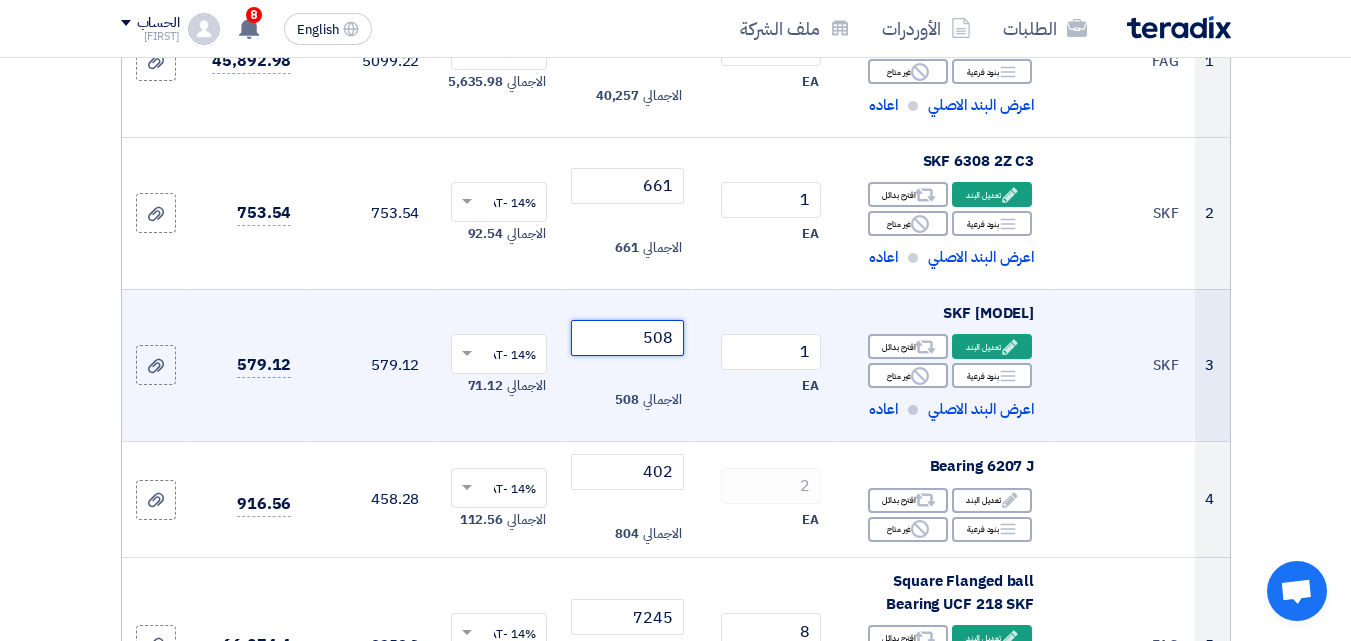drag, startPoint x: 656, startPoint y: 364, endPoint x: 684, endPoint y: 377, distance: 30.870699 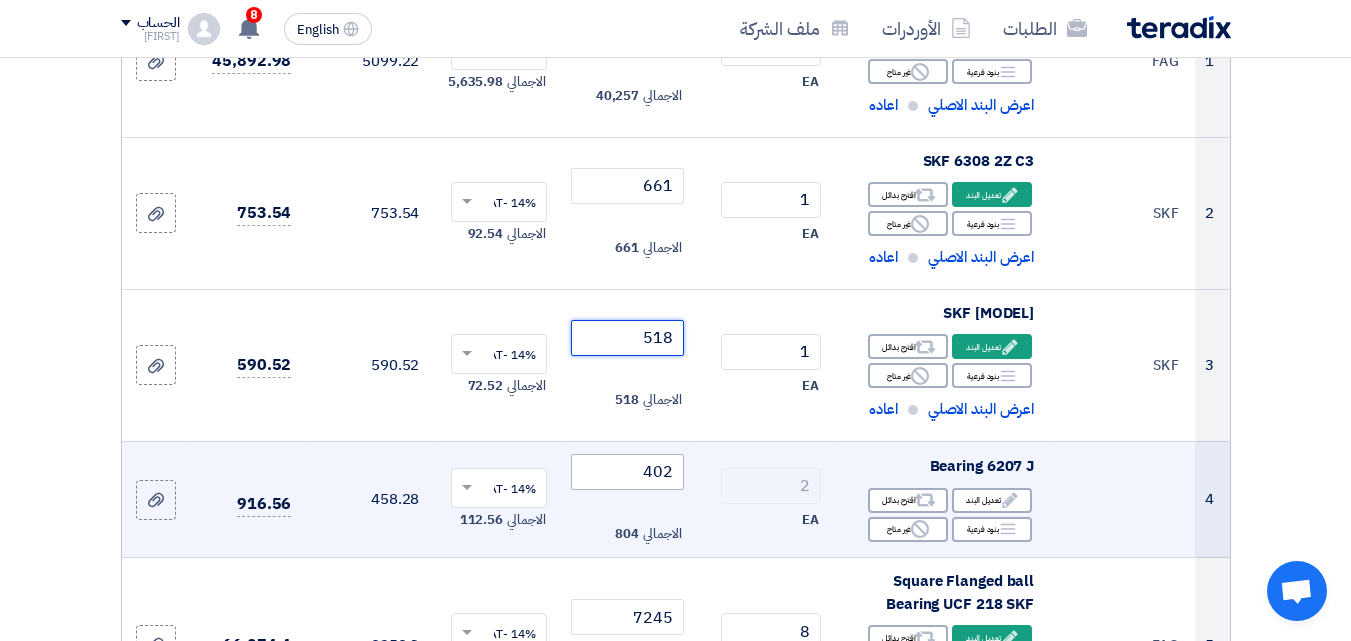 type on "518" 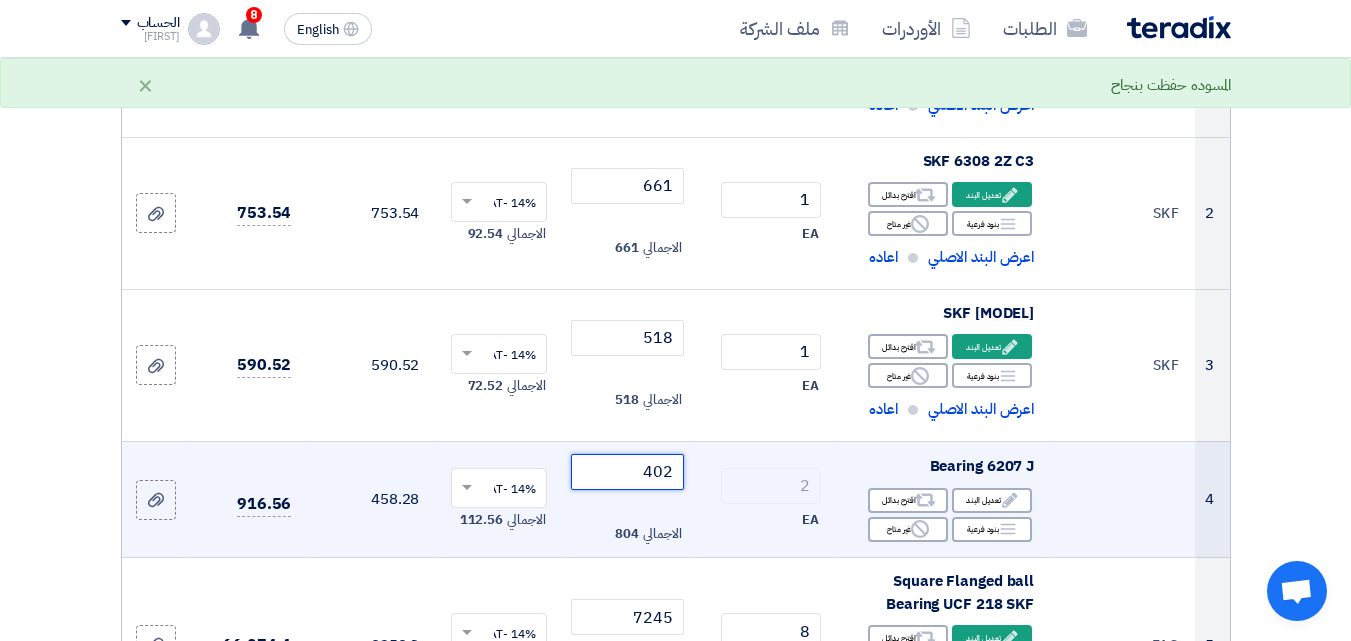 drag, startPoint x: 638, startPoint y: 489, endPoint x: 683, endPoint y: 500, distance: 46.32494 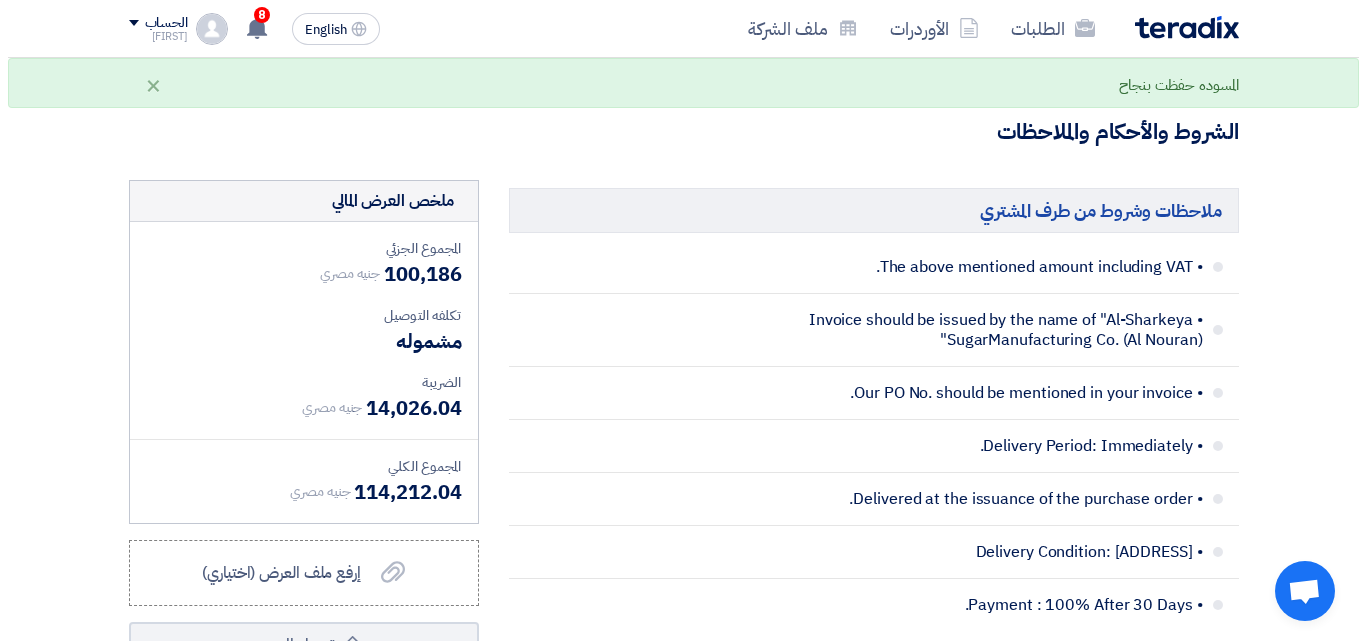 scroll, scrollTop: 1500, scrollLeft: 0, axis: vertical 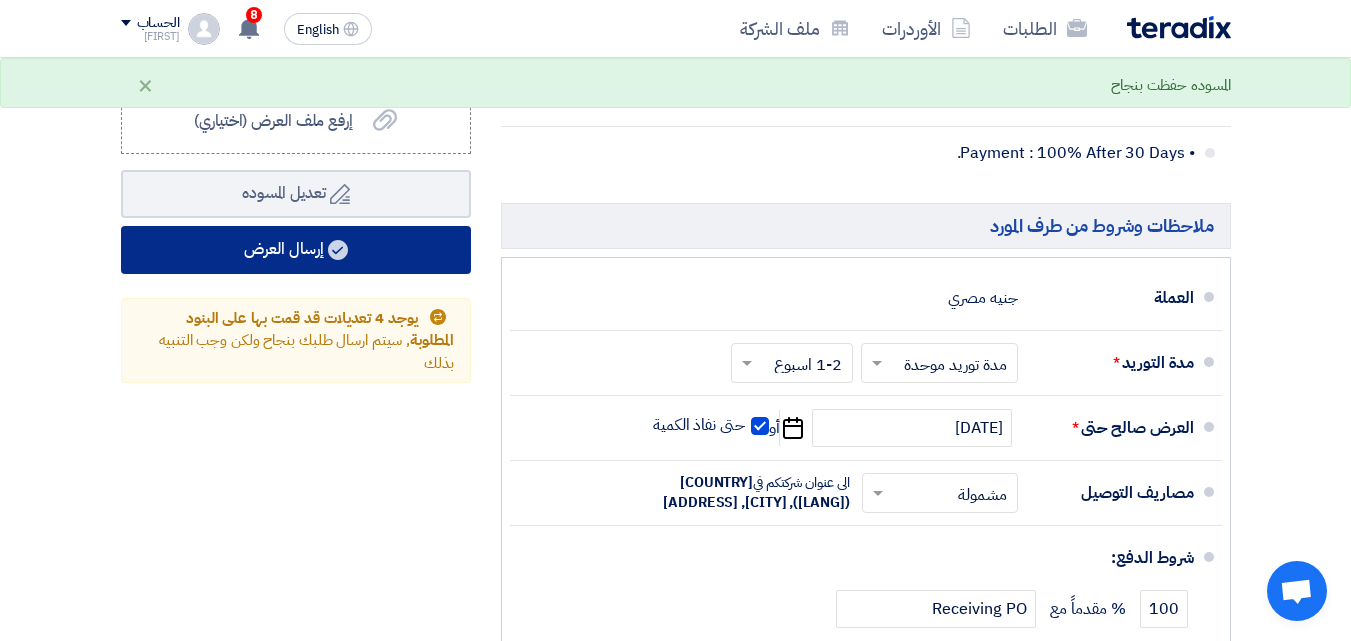 type on "395" 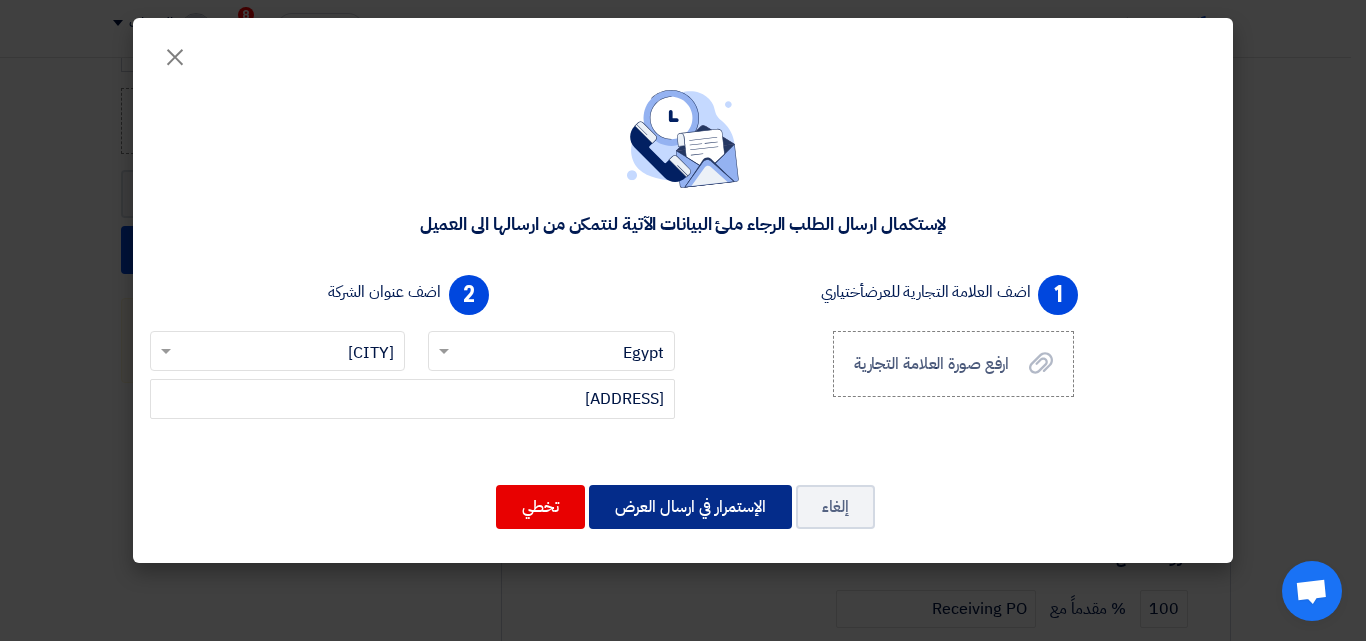 click on "الإستمرار في ارسال العرض" 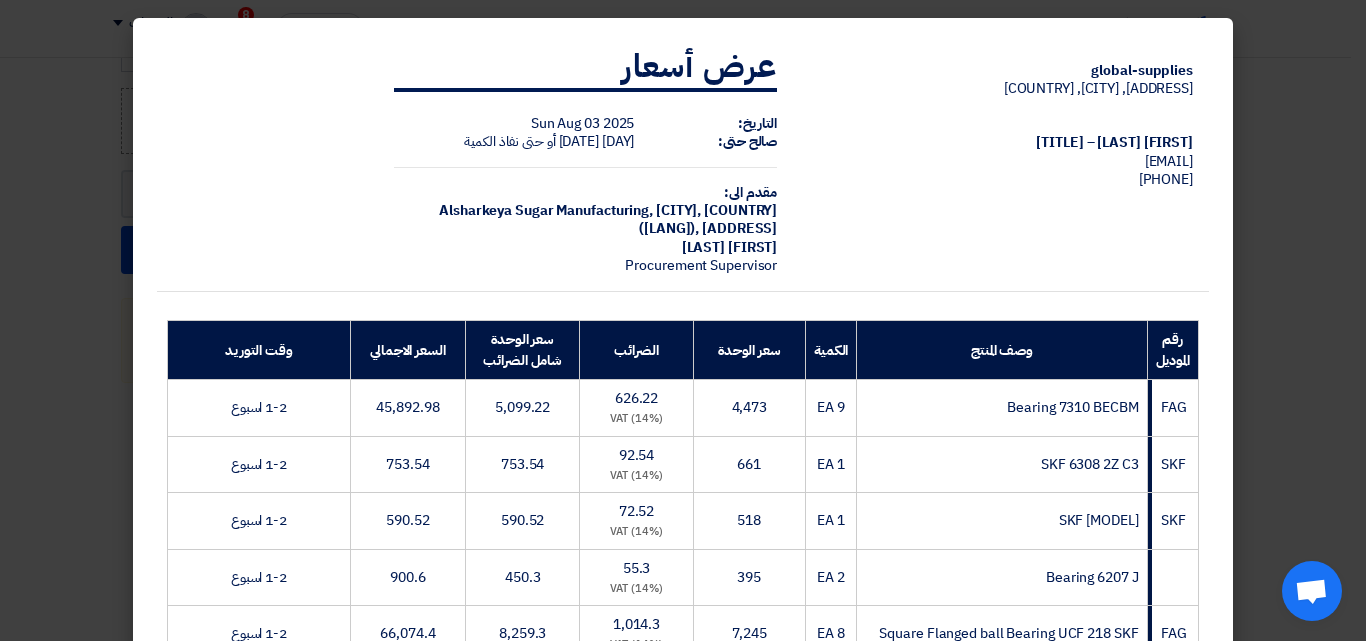 scroll, scrollTop: 484, scrollLeft: 0, axis: vertical 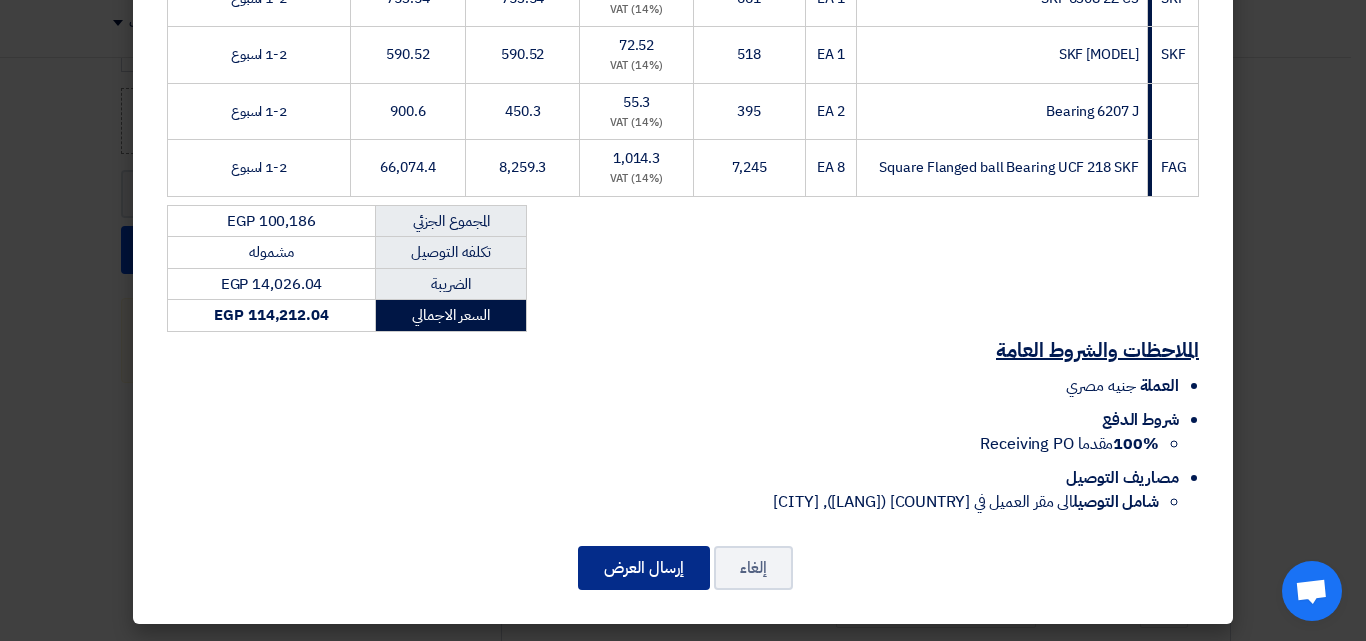 click on "إرسال العرض" 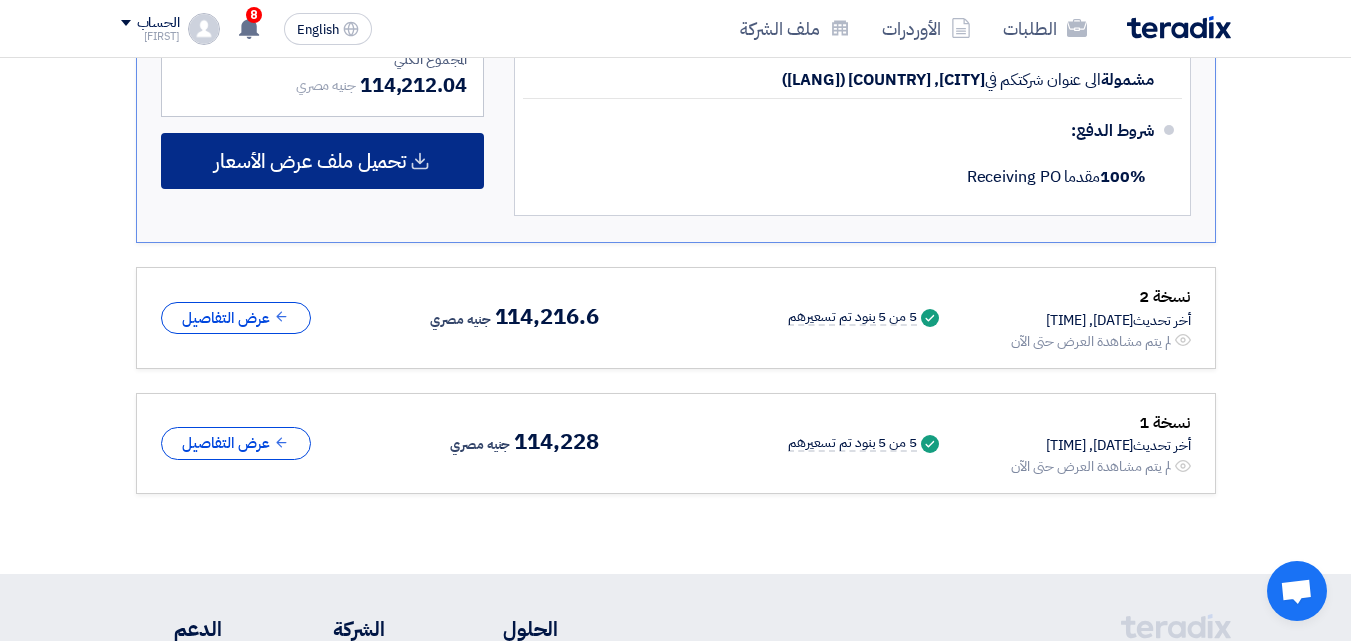 scroll, scrollTop: 1400, scrollLeft: 0, axis: vertical 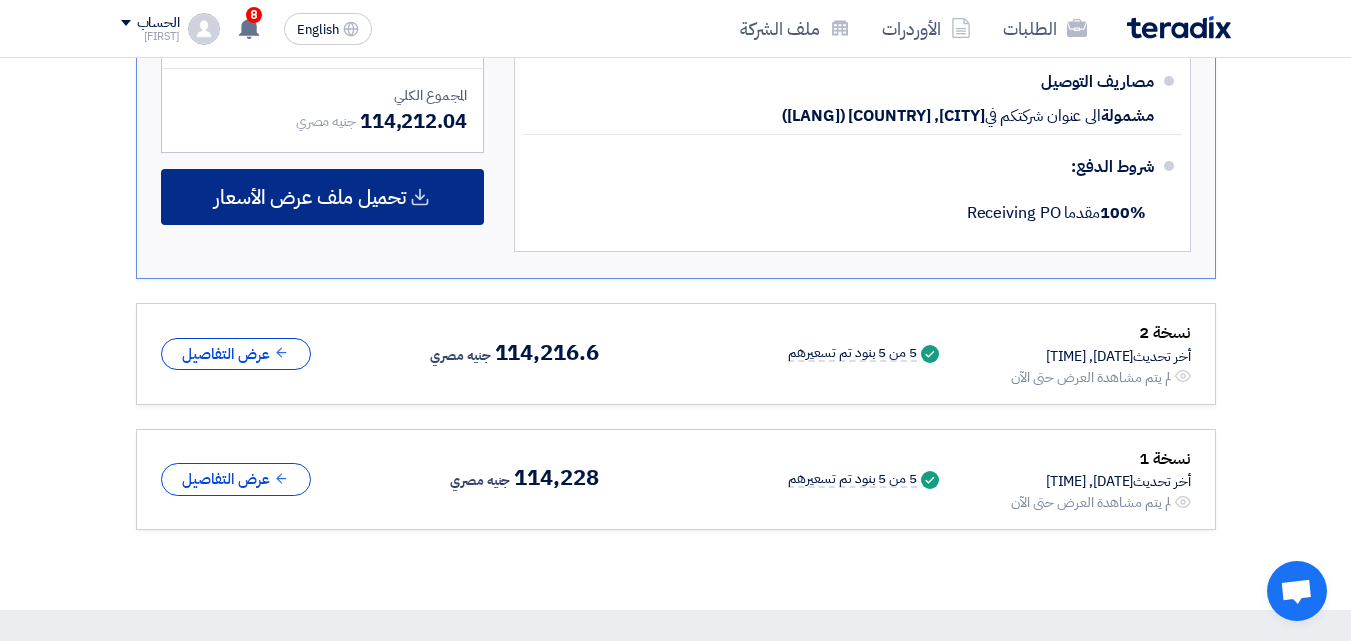 click on "تحميل ملف عرض الأسعار" at bounding box center (322, 197) 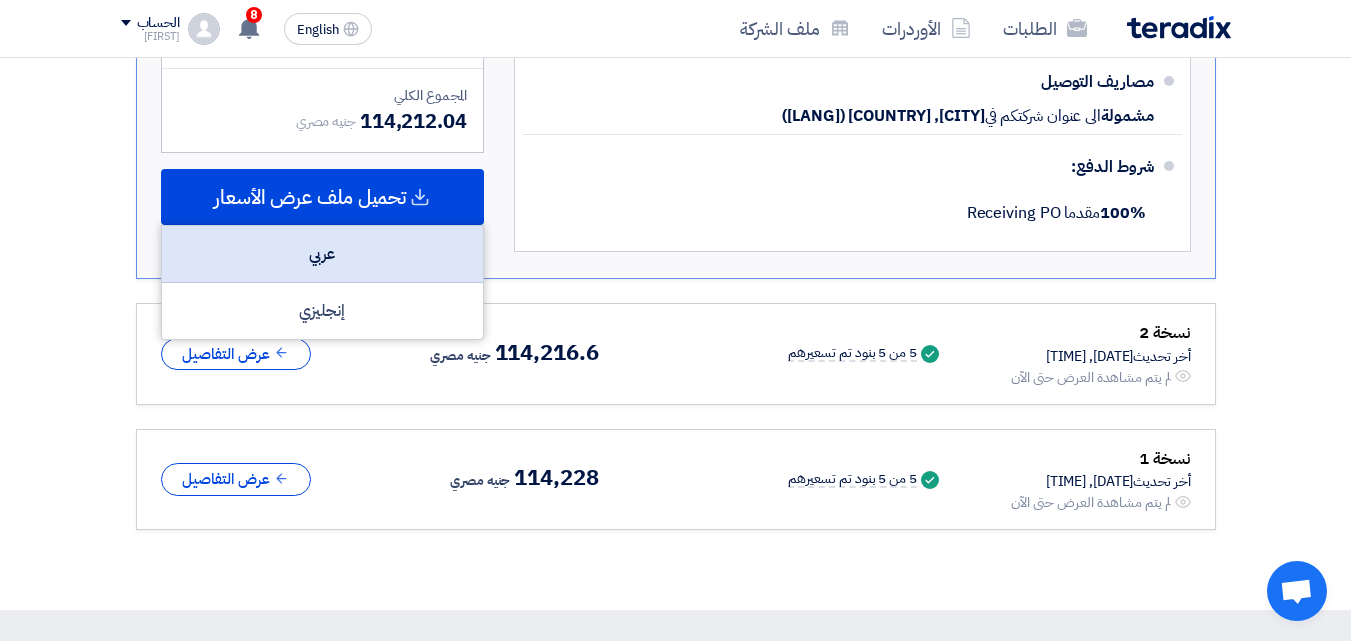 click on "عربي" at bounding box center (322, 254) 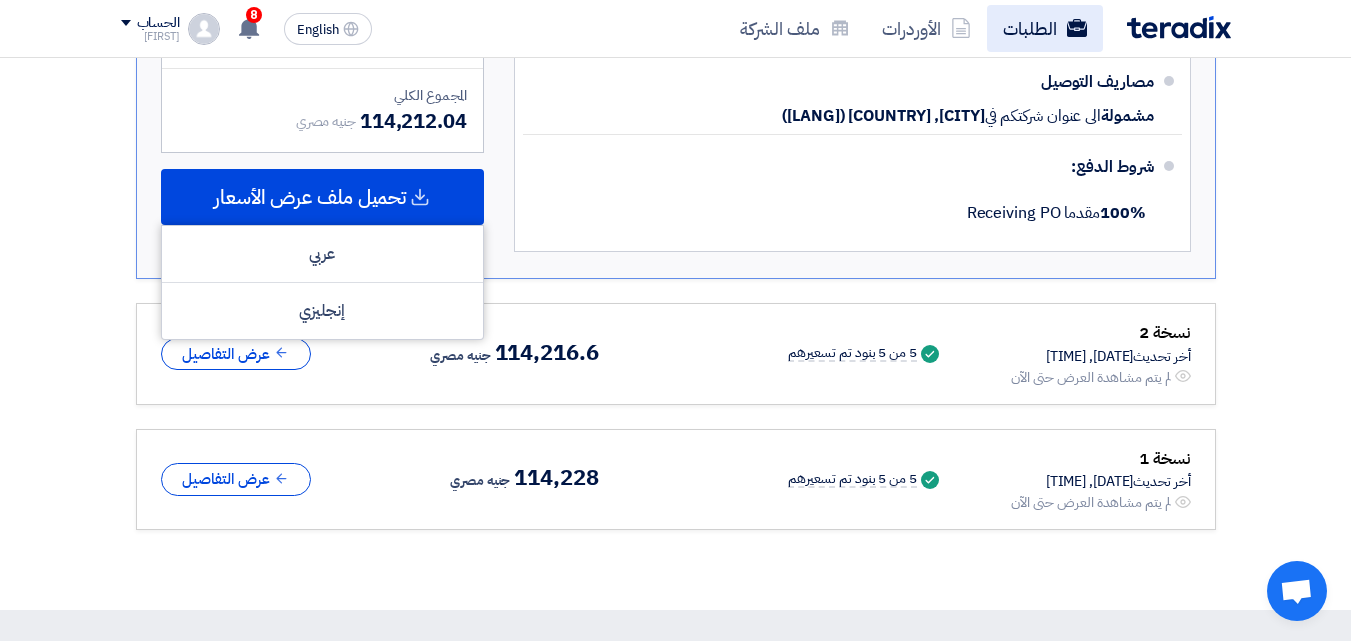 click on "الطلبات" 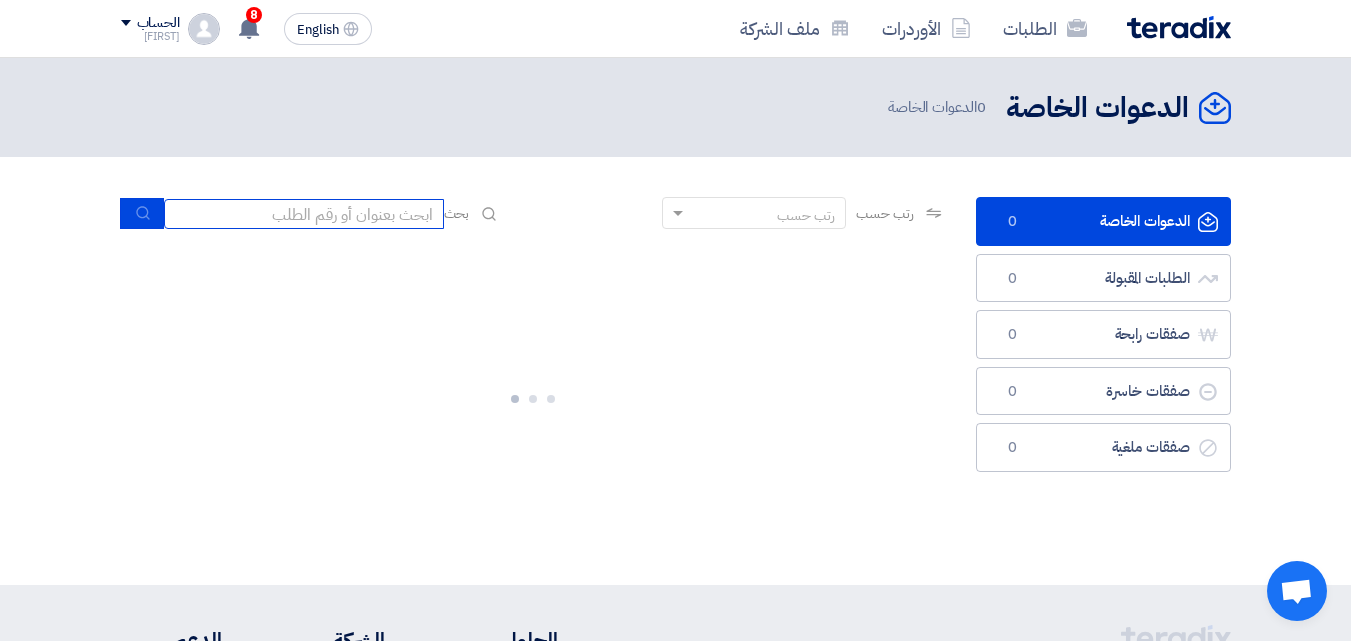 click 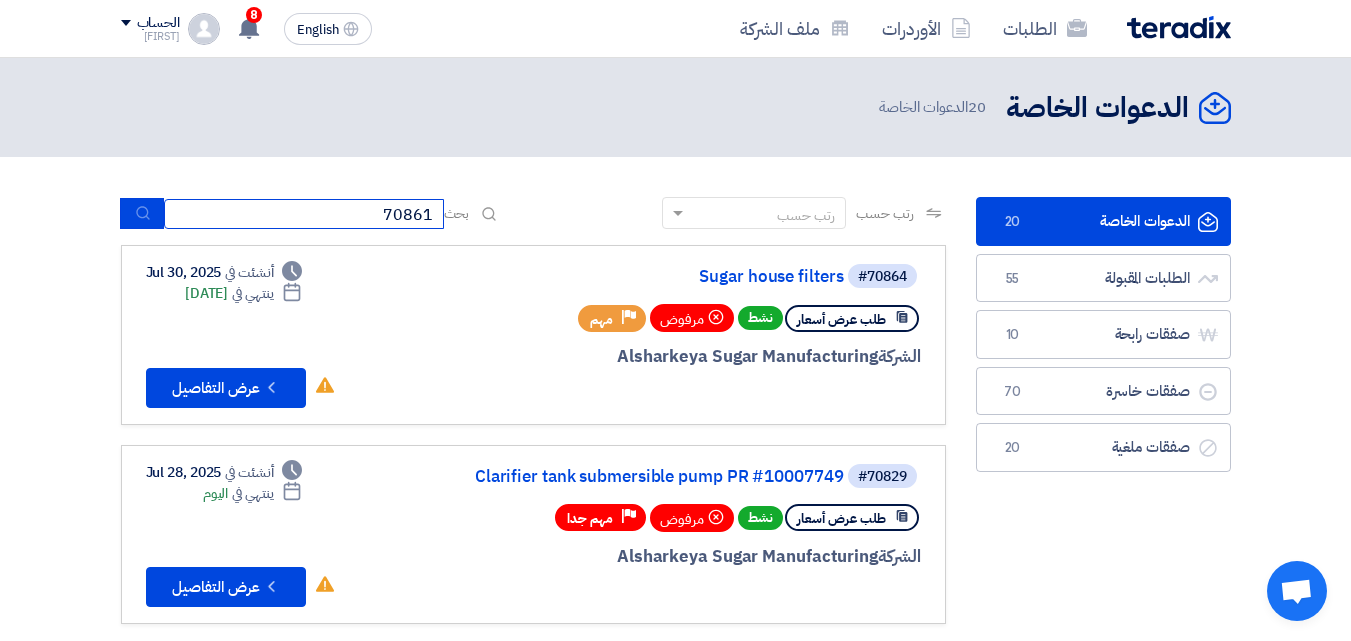 type on "70861" 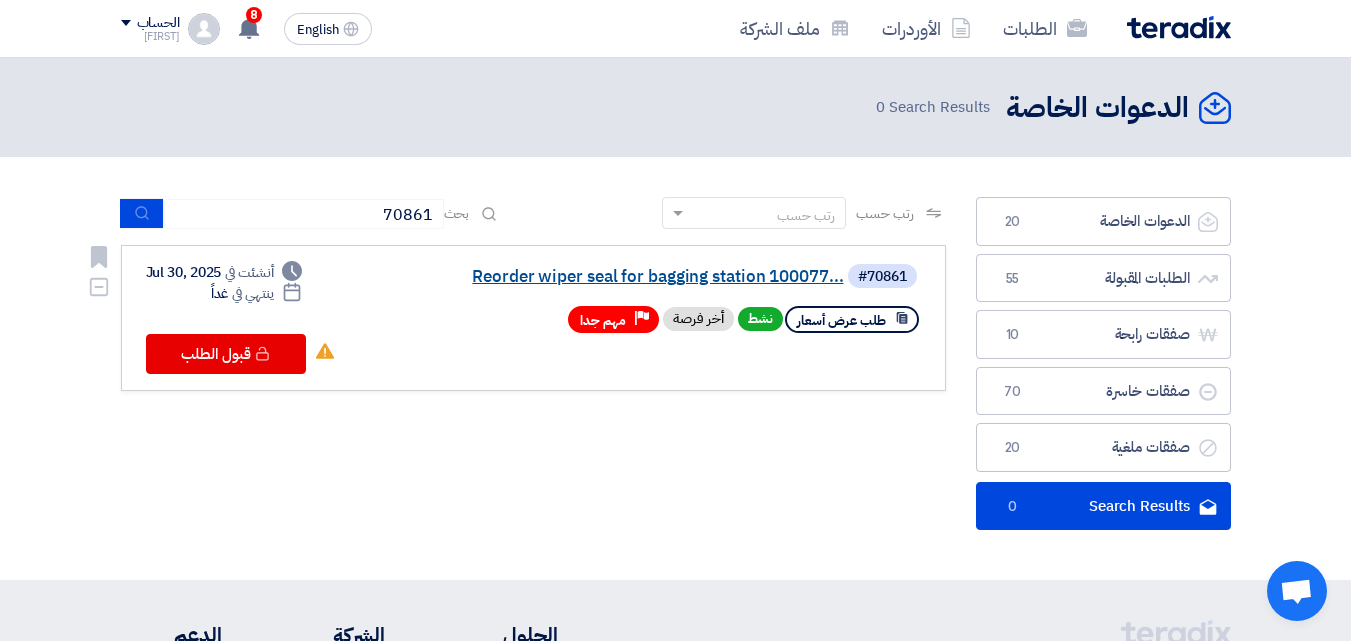 click on "Reorder wiper seal for bagging station 100077..." 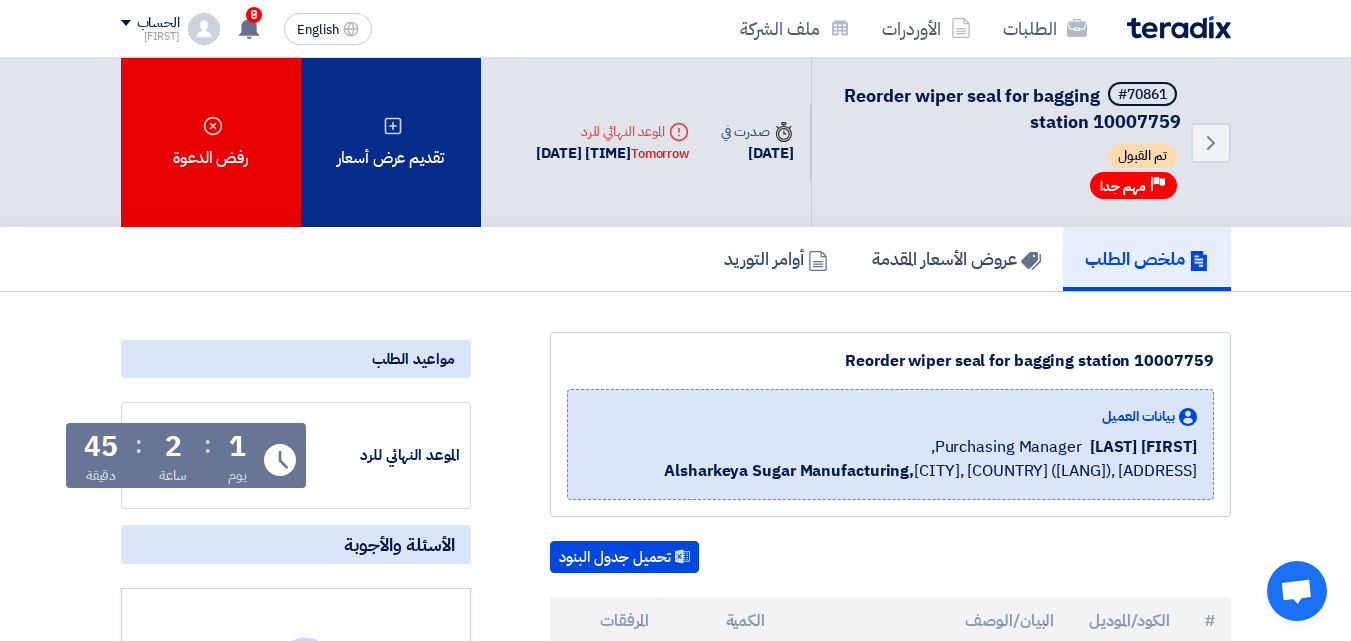 click on "تقديم عرض أسعار" 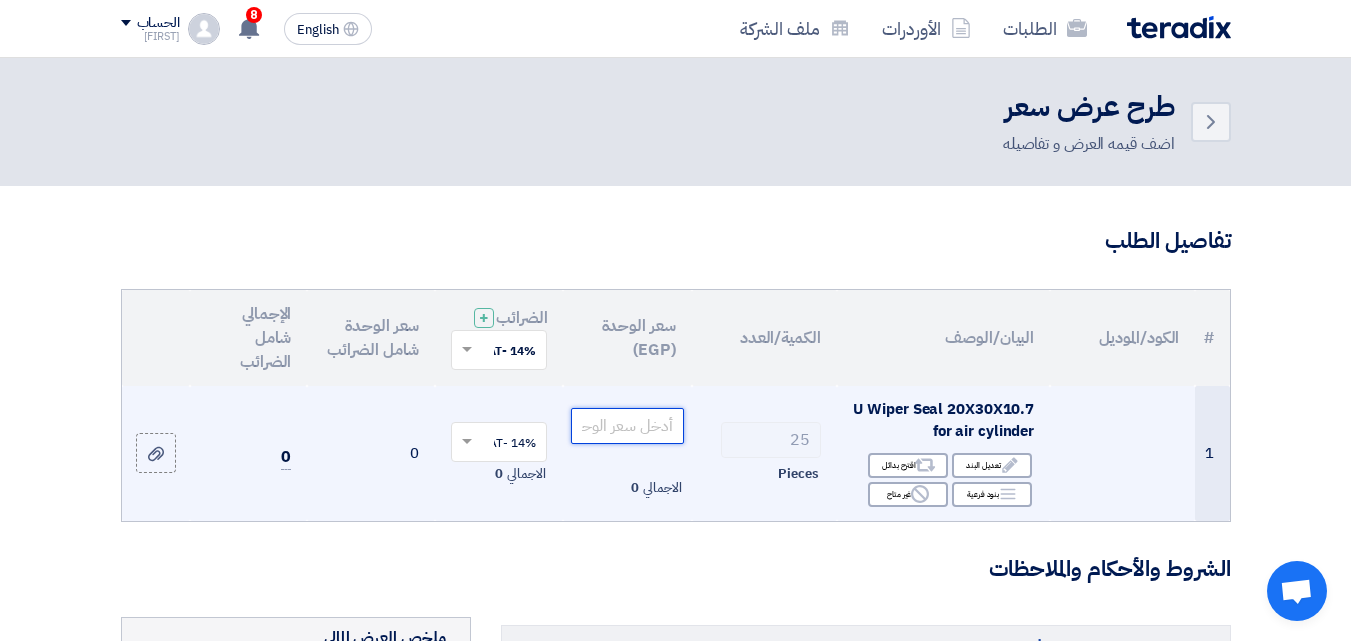 click 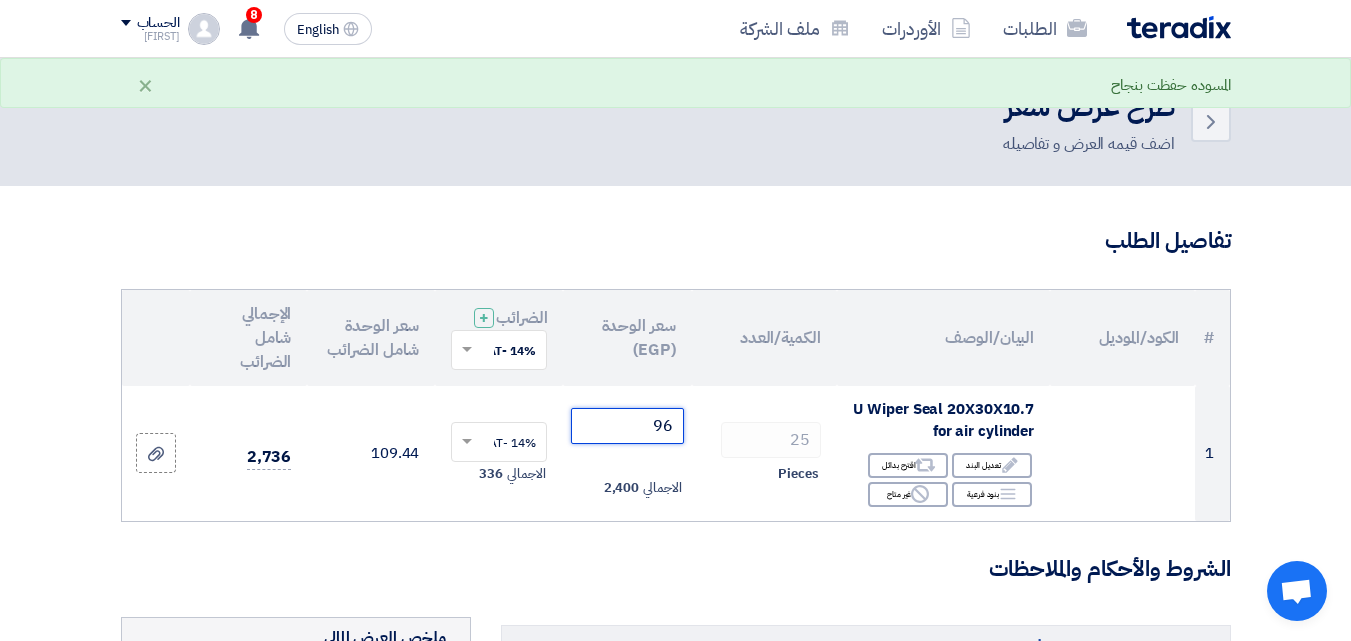 type on "96" 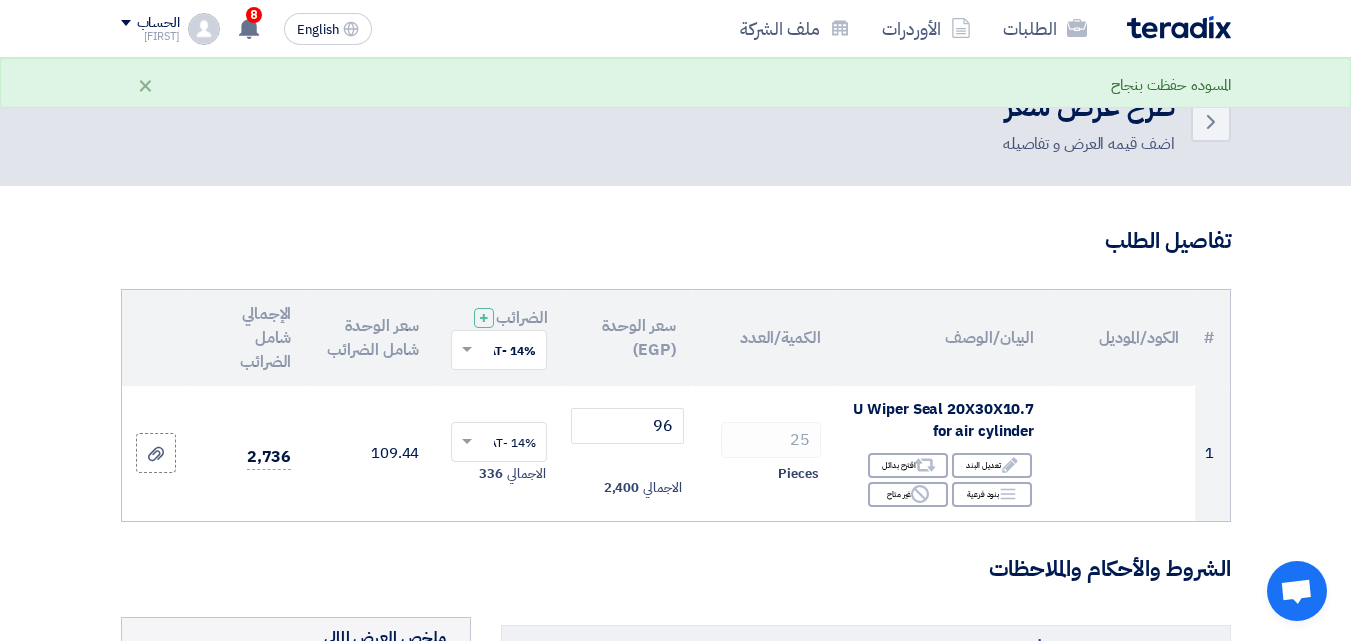 click on "تفاصيل الطلب
#
الكود/الموديل
البيان/الوصف
الكمية/العدد
سعر الوحدة (EGP)
الضرائب
+
'Select taxes...
14% -VAT" 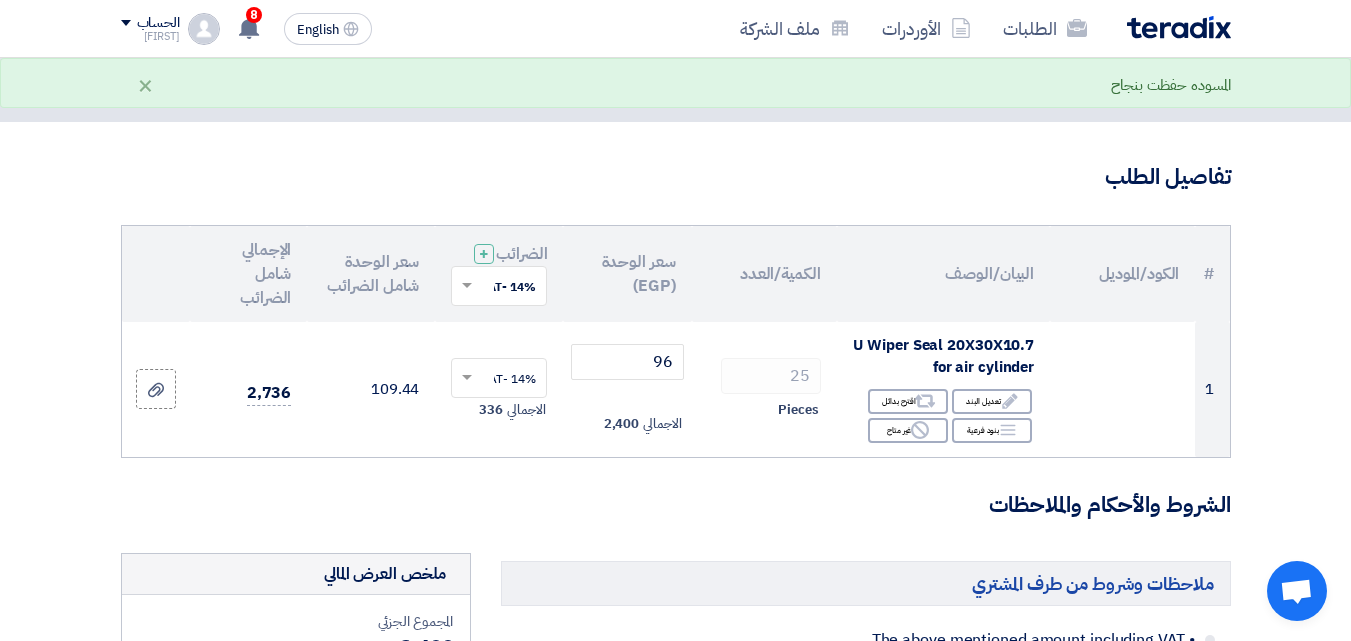 scroll, scrollTop: 100, scrollLeft: 0, axis: vertical 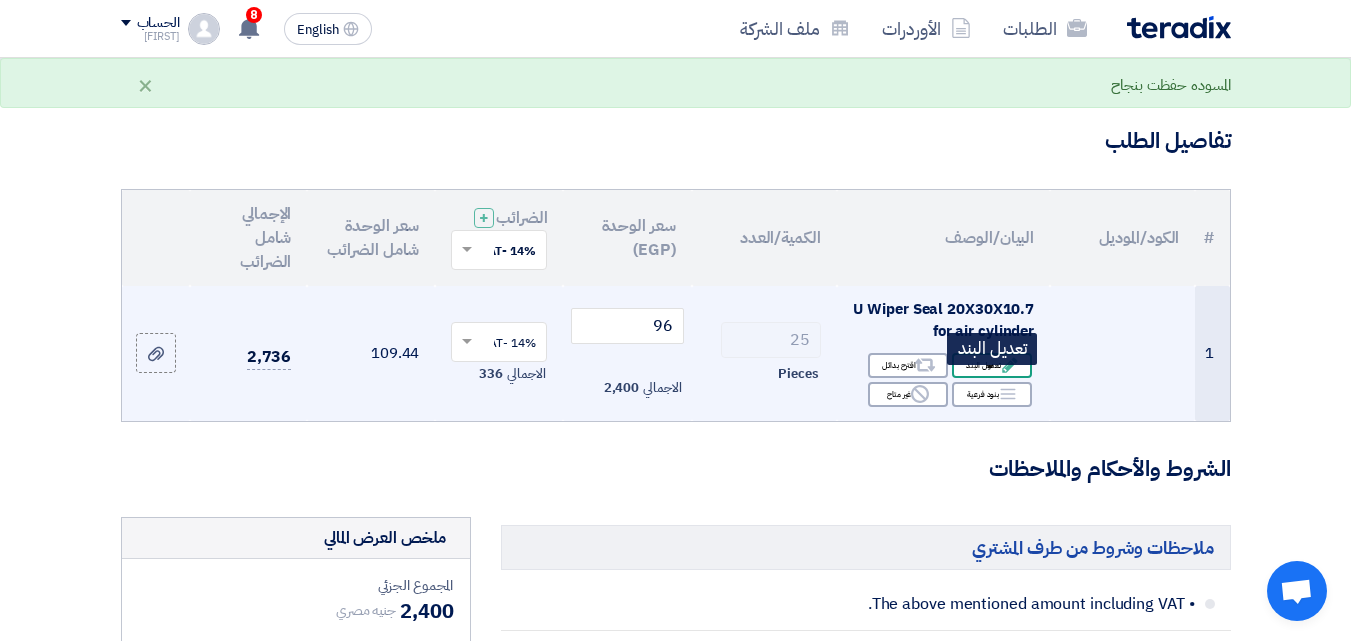 click on "Edit
تعديل البند" 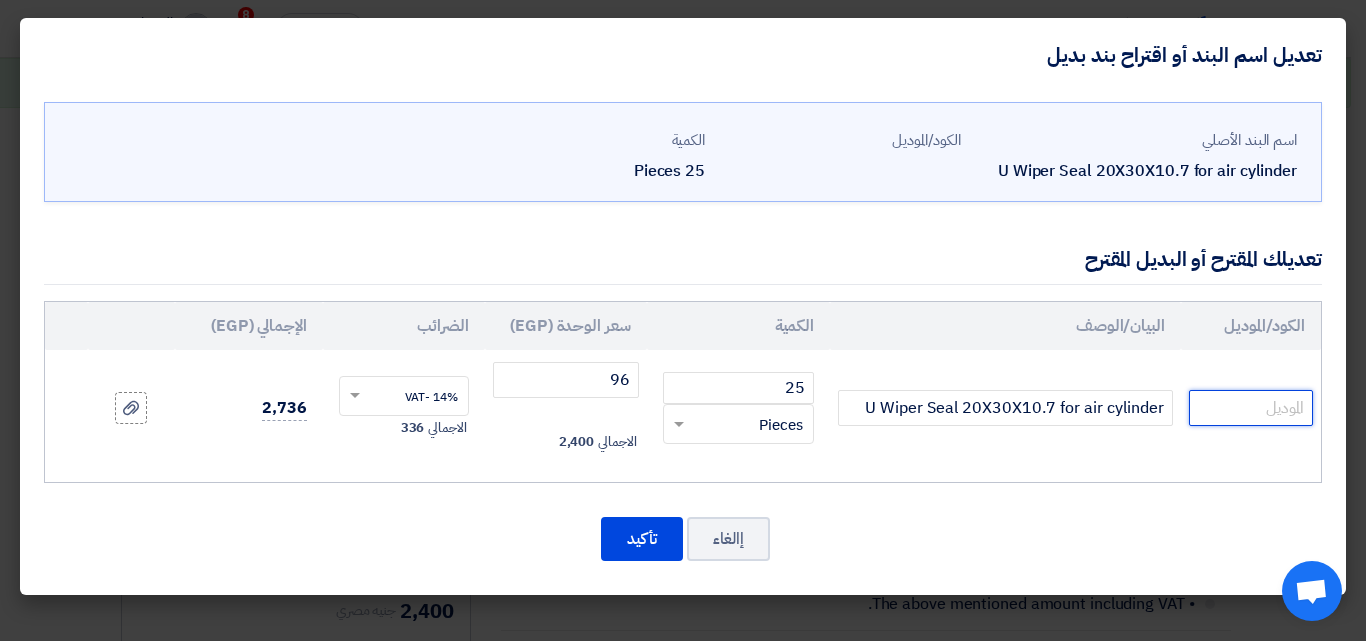 click 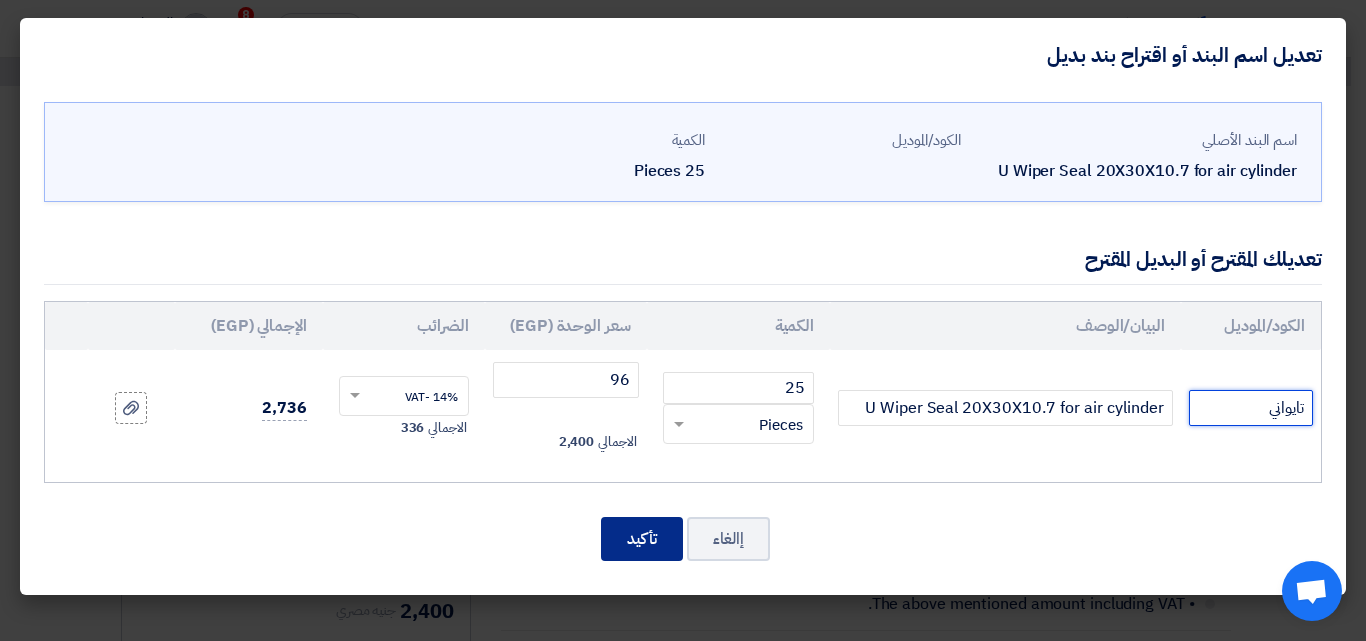 type on "تايواني" 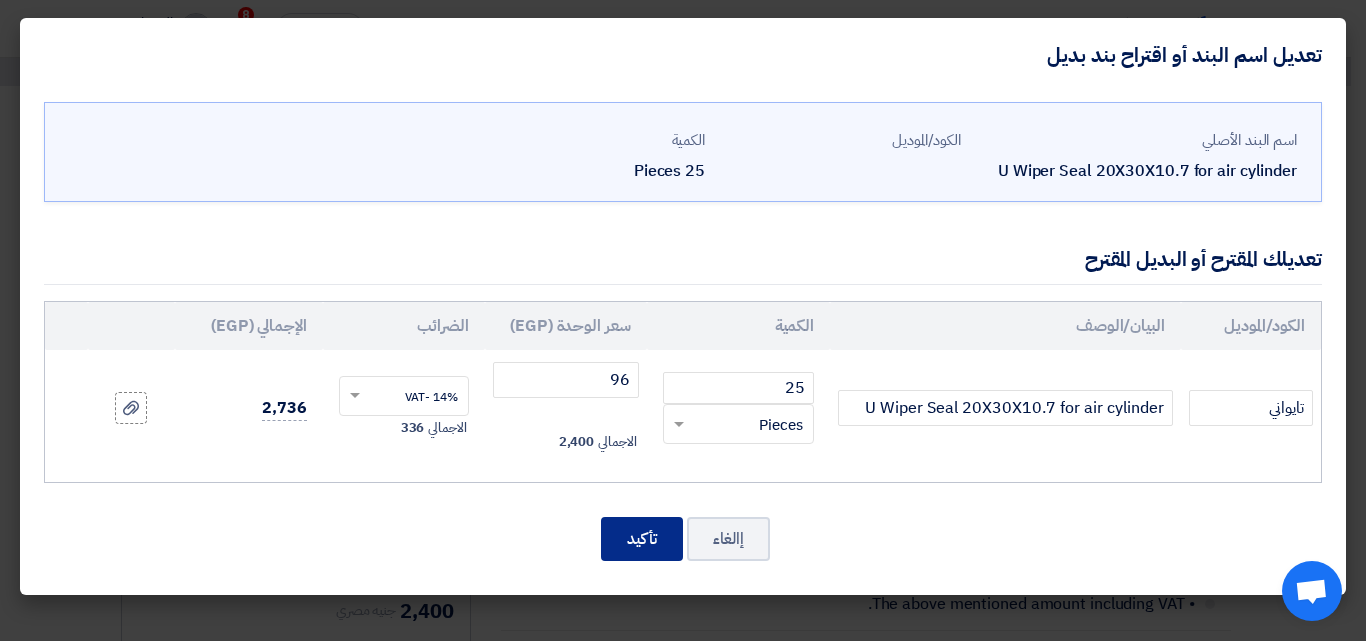 click on "تأكيد" 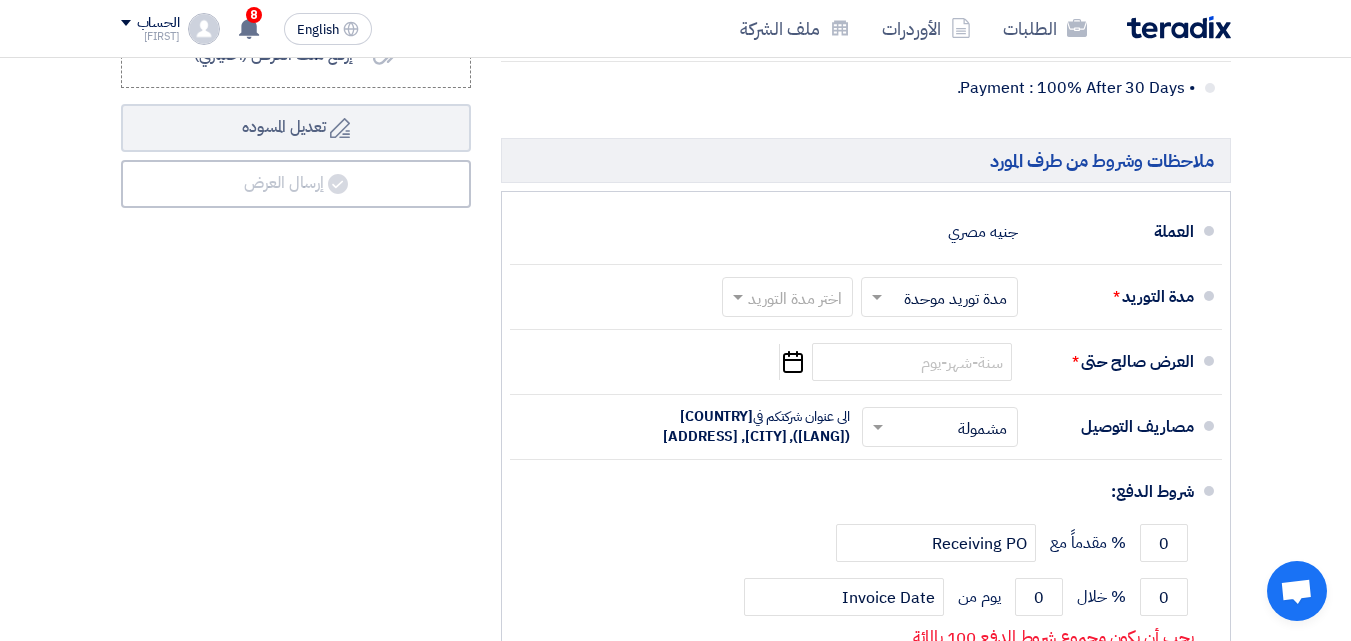 scroll, scrollTop: 800, scrollLeft: 0, axis: vertical 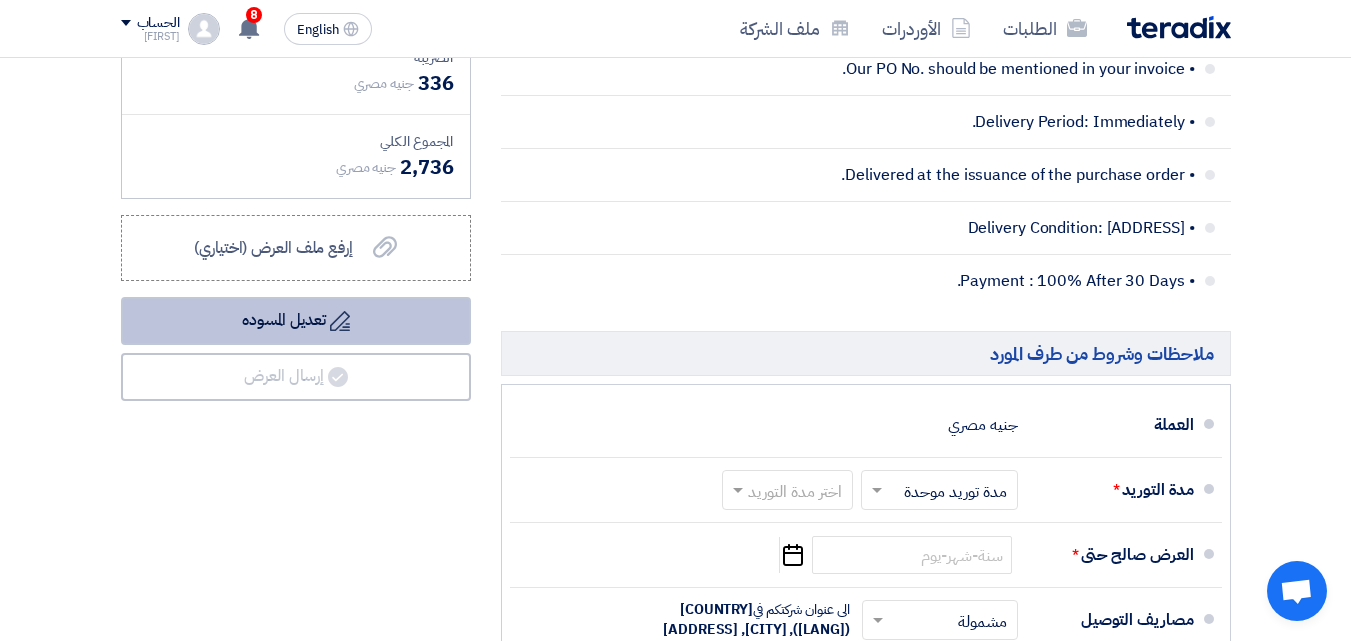 click on "Draft
تعديل المسوده" 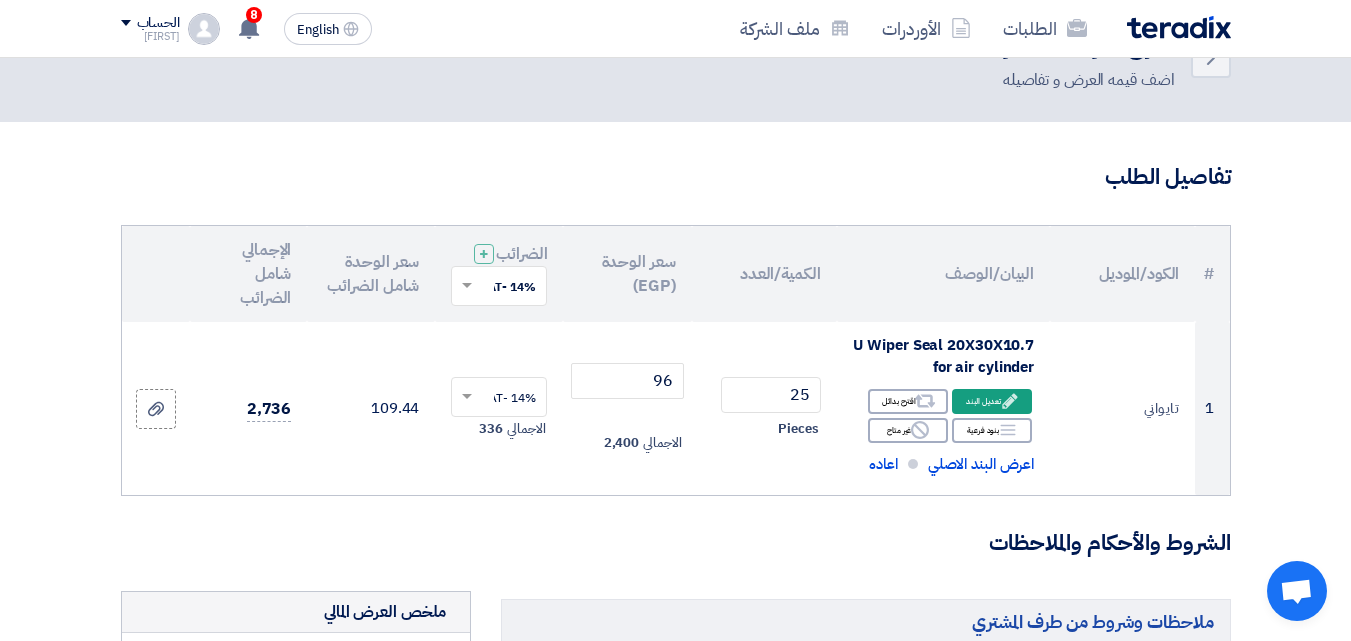 scroll, scrollTop: 100, scrollLeft: 0, axis: vertical 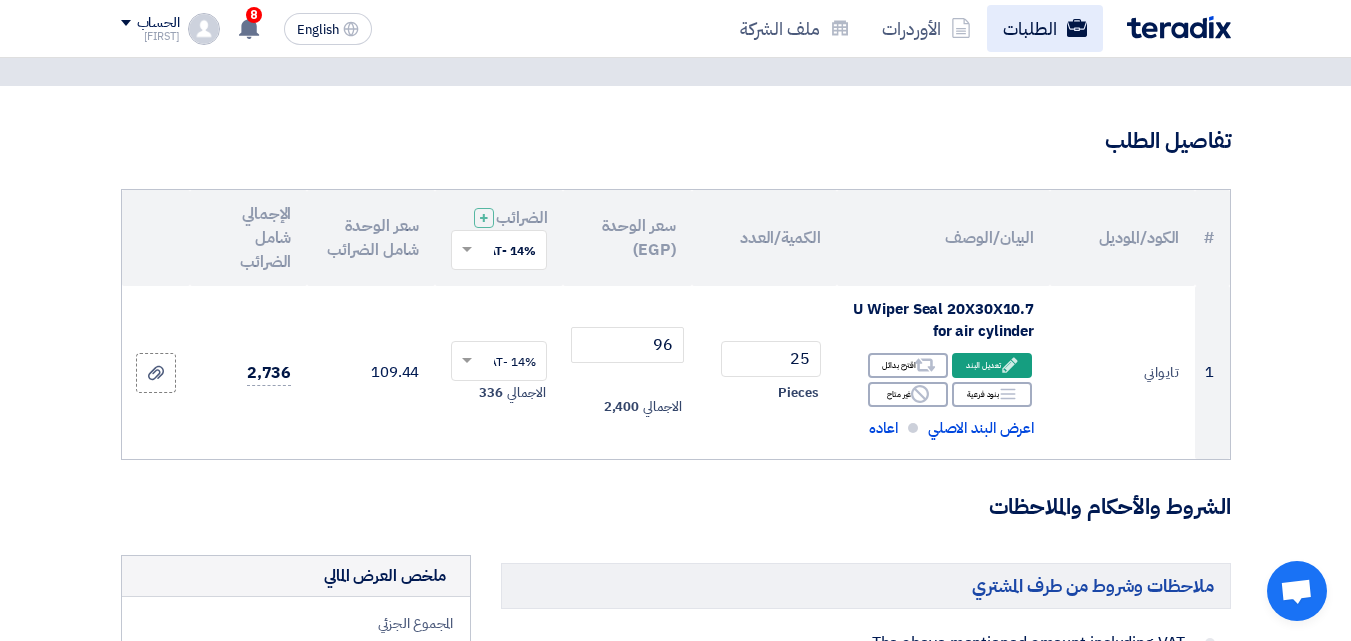 click on "الطلبات" 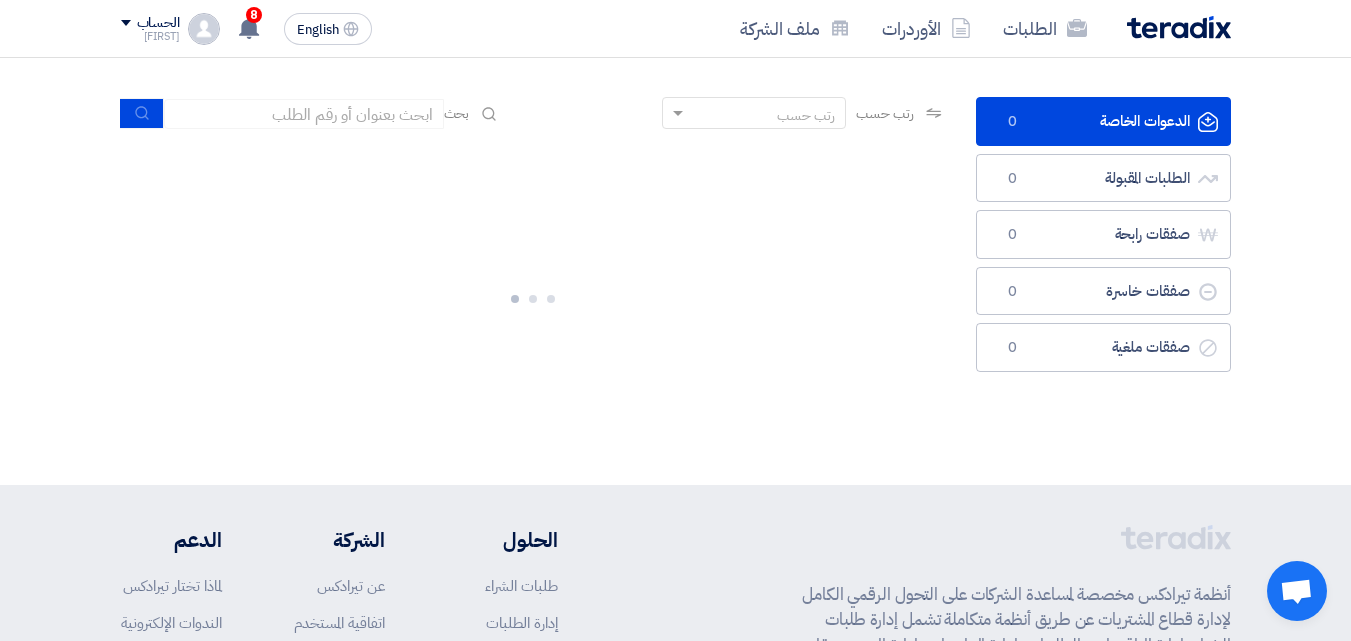scroll, scrollTop: 0, scrollLeft: 0, axis: both 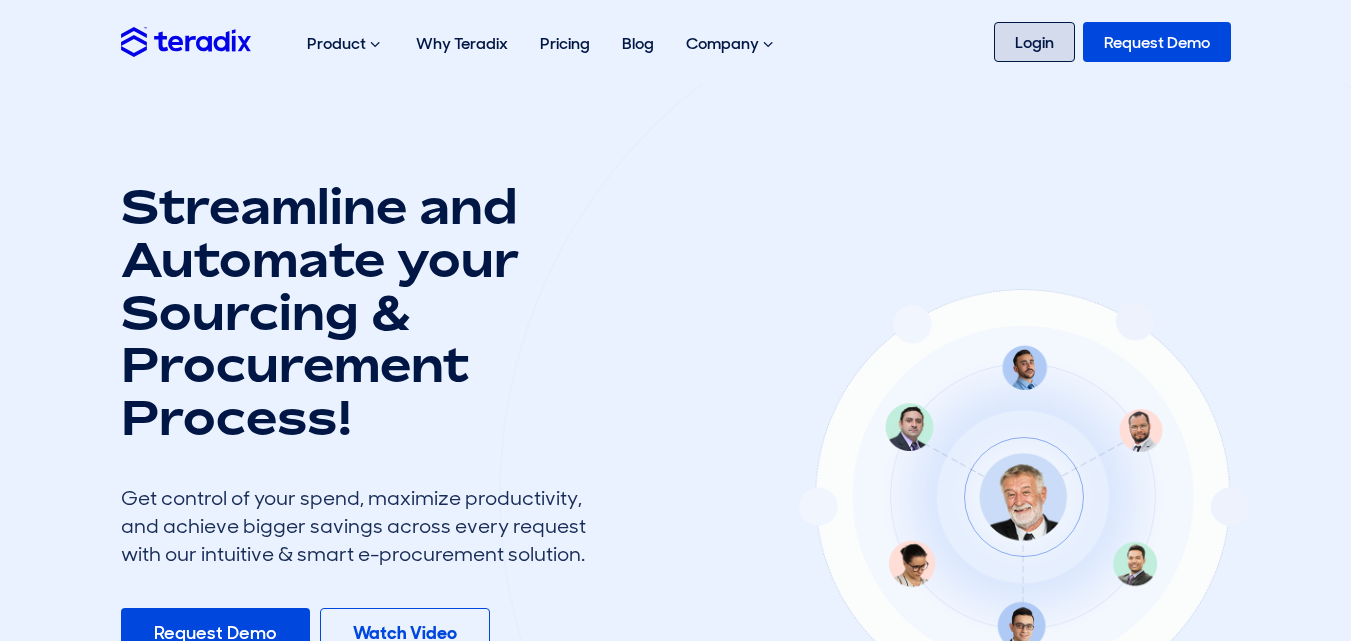 click on "Login" at bounding box center [1034, 42] 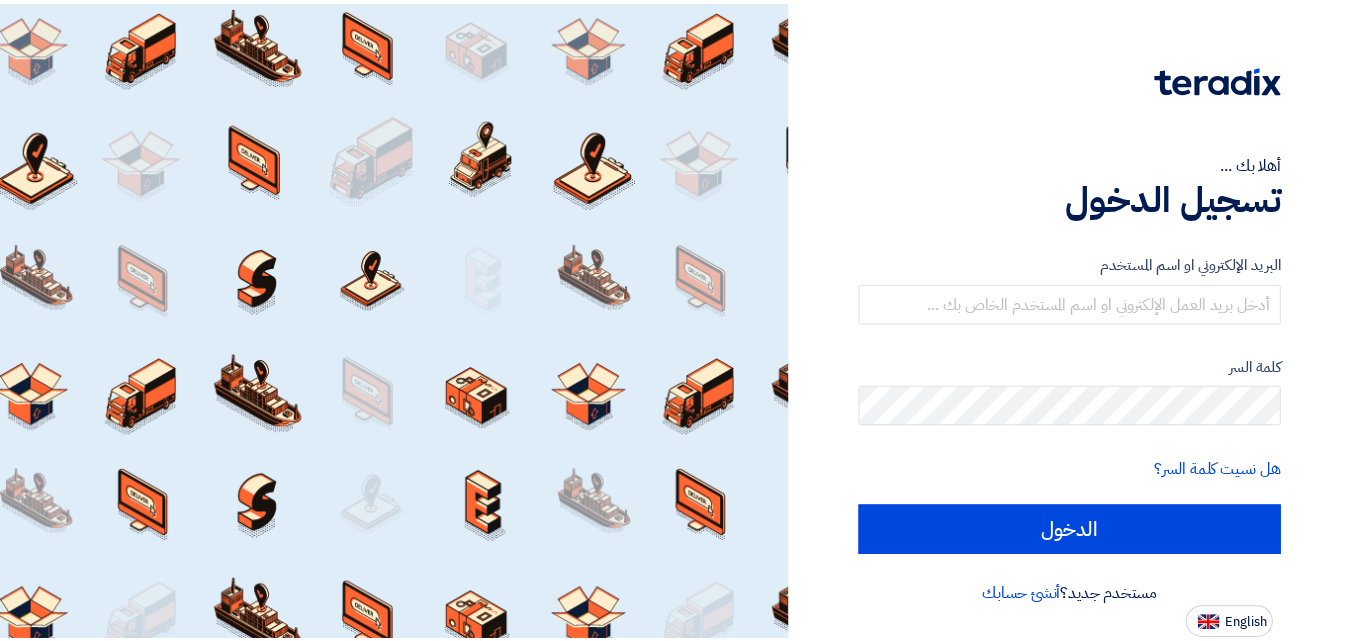 scroll, scrollTop: 0, scrollLeft: 0, axis: both 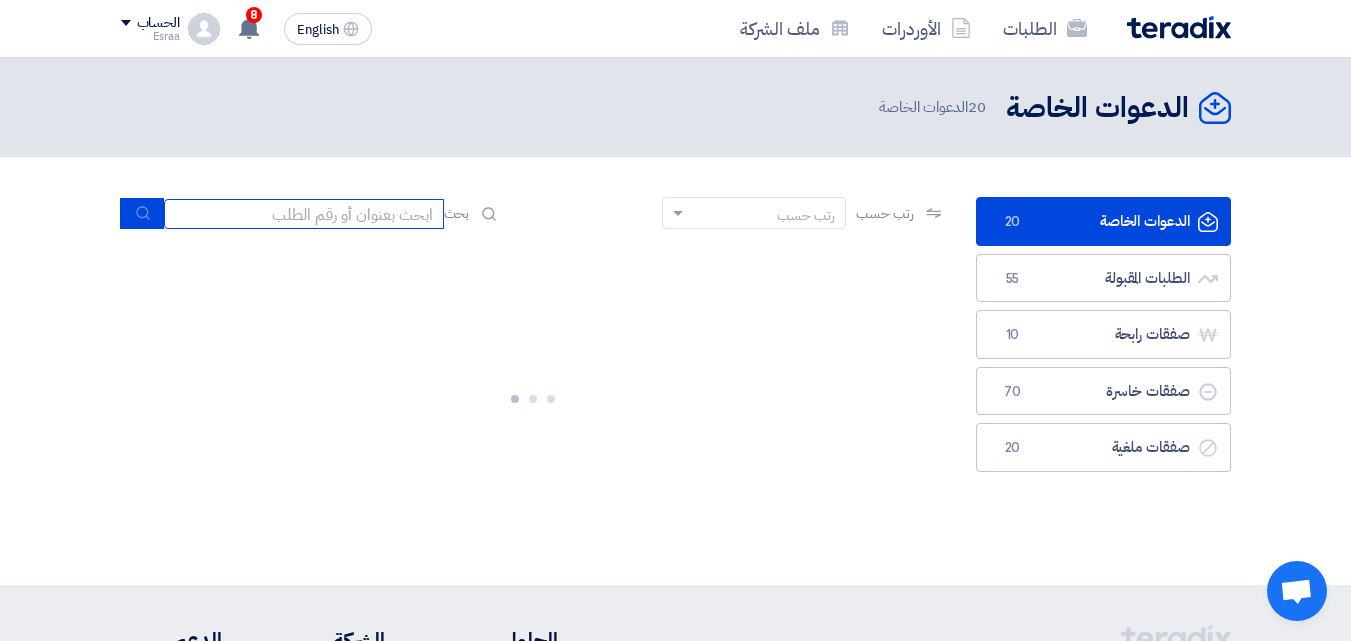 click 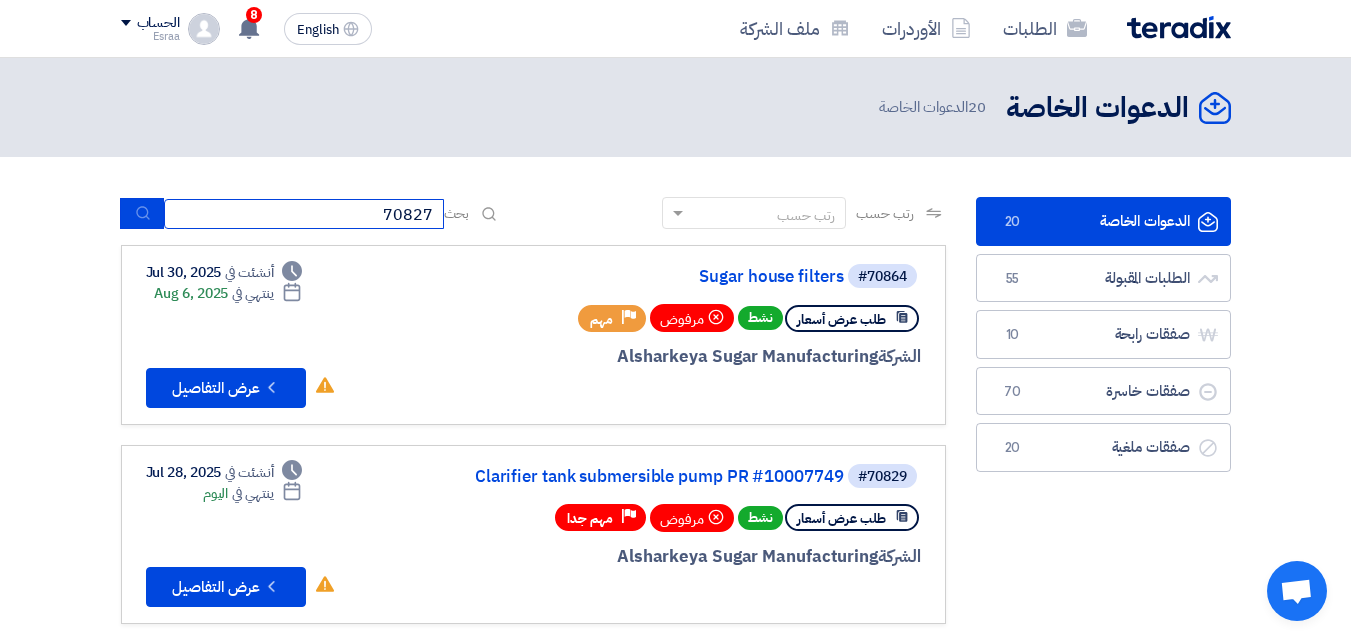 type on "70827" 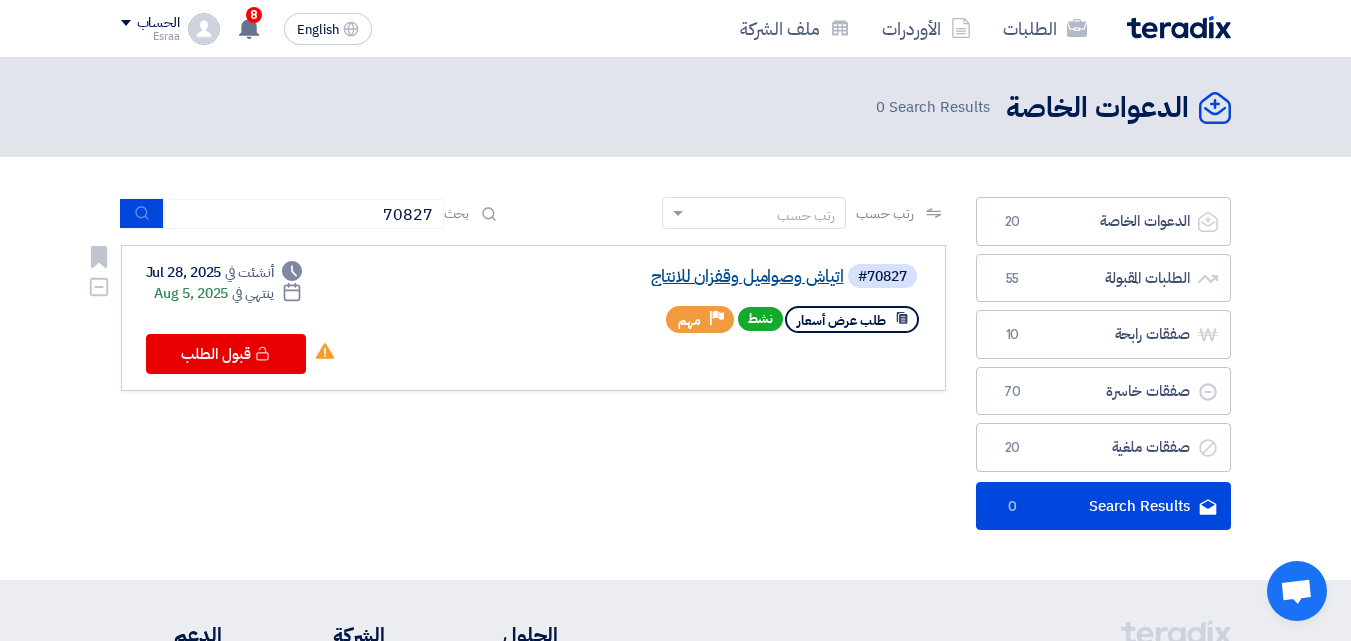 click on "اتياش وصواميل وقفزان للانتاج" 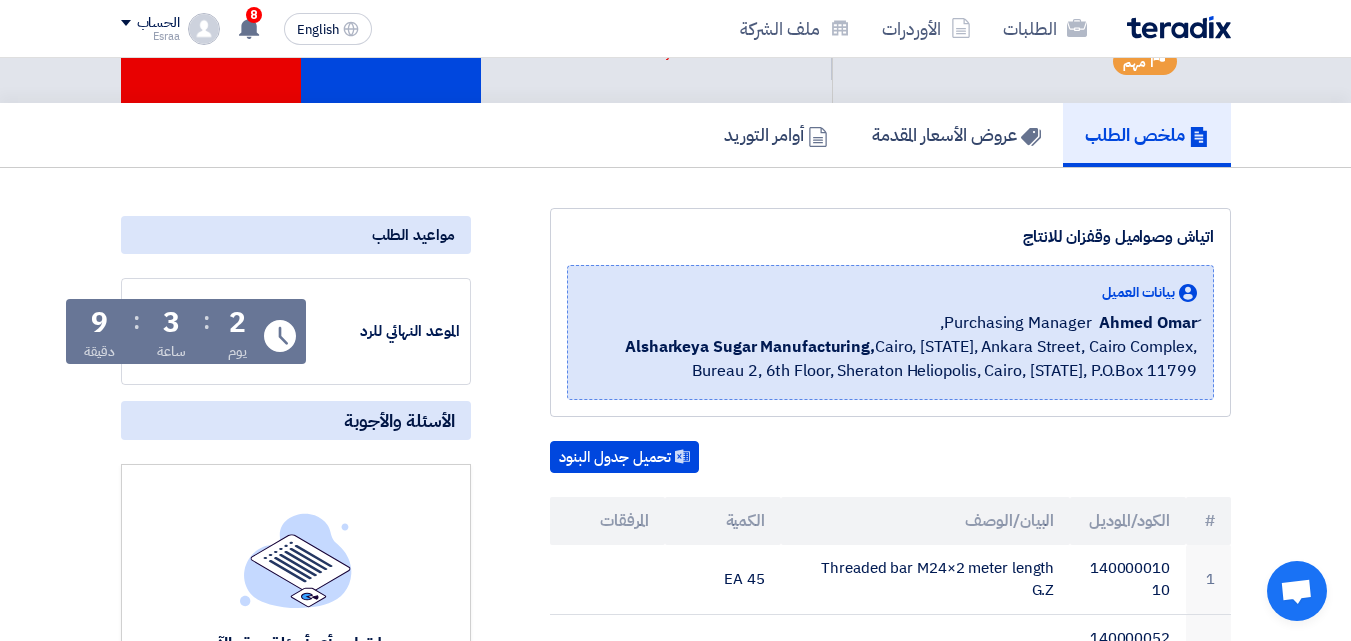 scroll, scrollTop: 0, scrollLeft: 0, axis: both 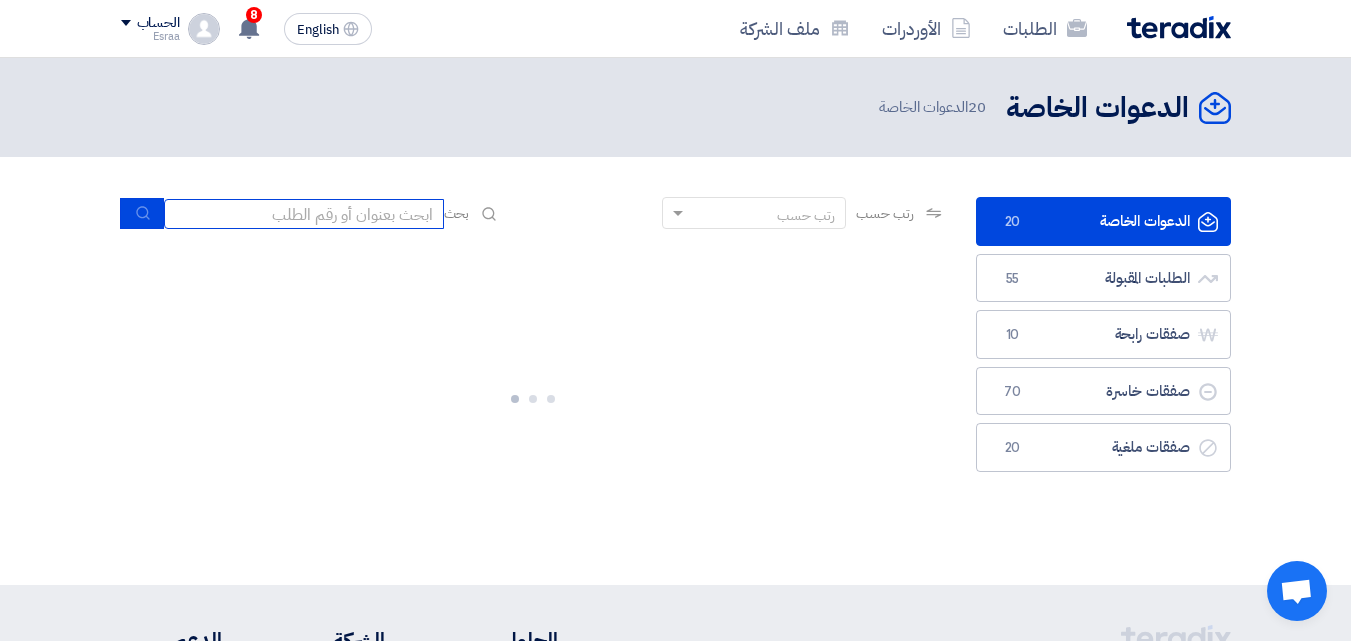click 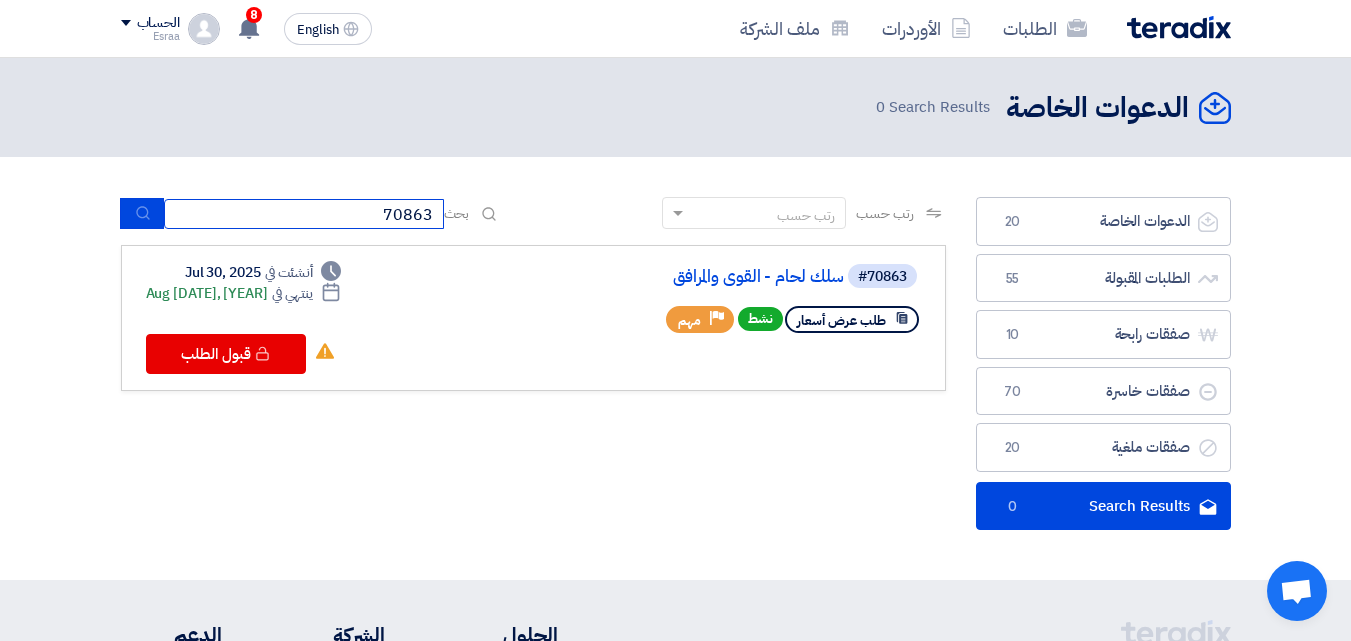 drag, startPoint x: 381, startPoint y: 213, endPoint x: 551, endPoint y: 234, distance: 171.29214 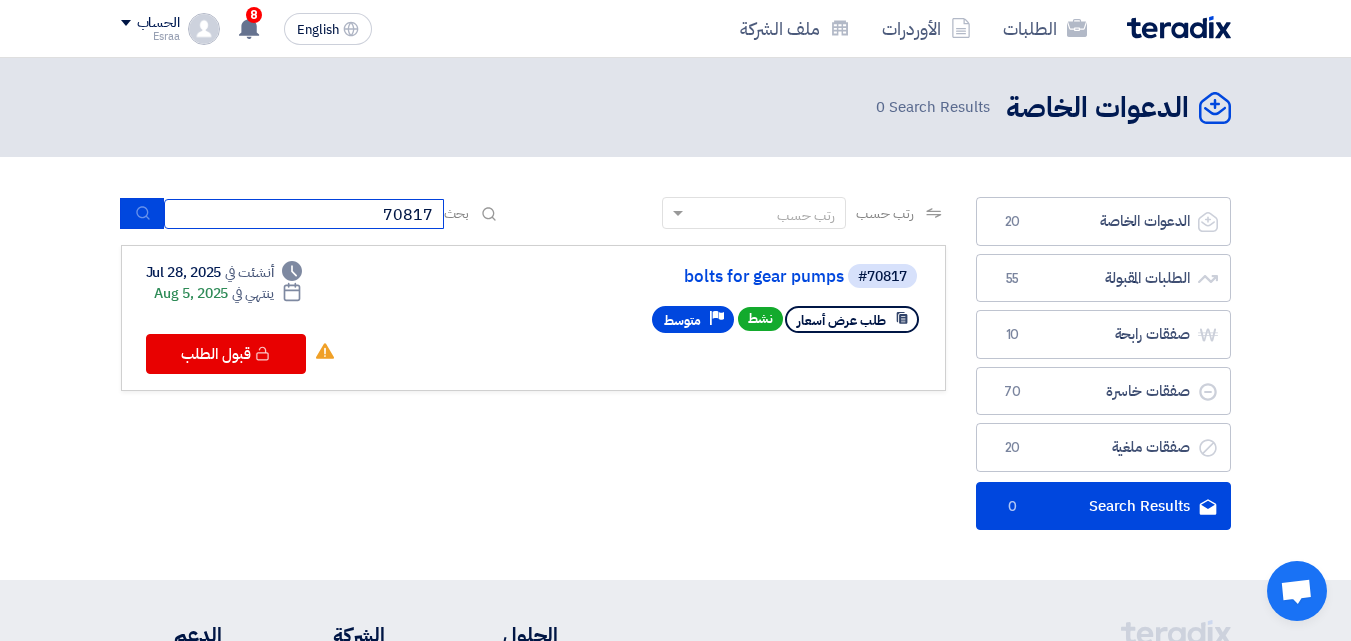 drag, startPoint x: 419, startPoint y: 213, endPoint x: 461, endPoint y: 216, distance: 42.107006 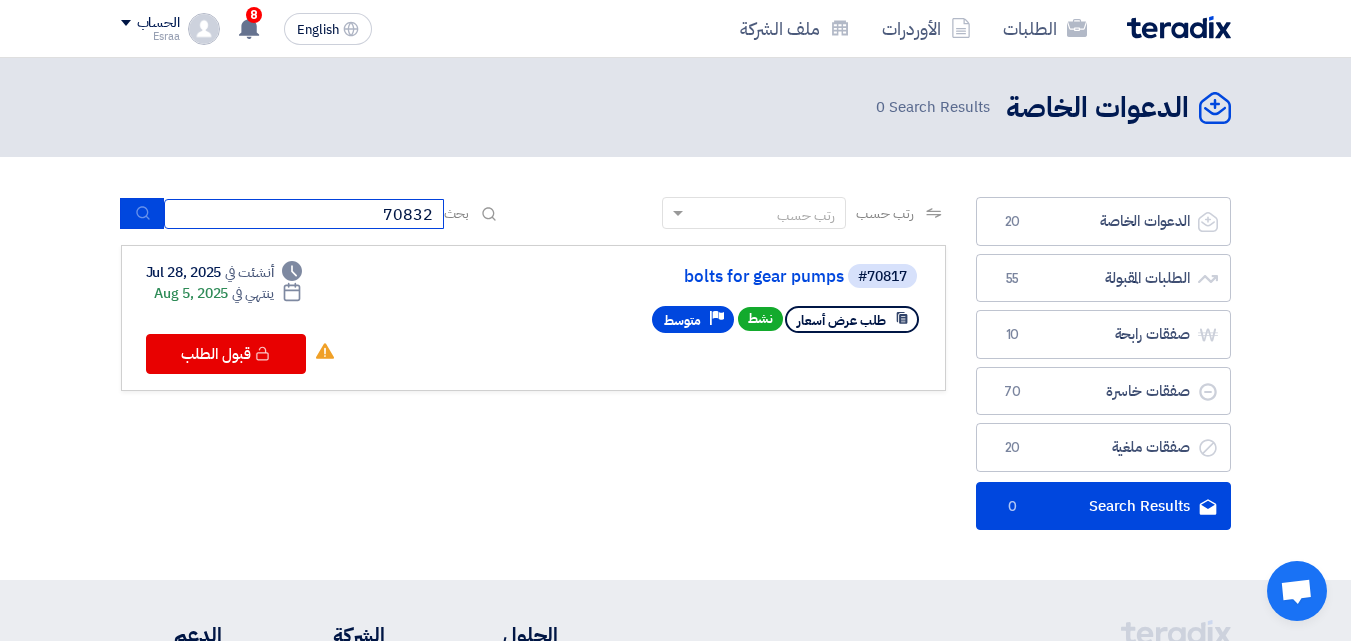type on "70832" 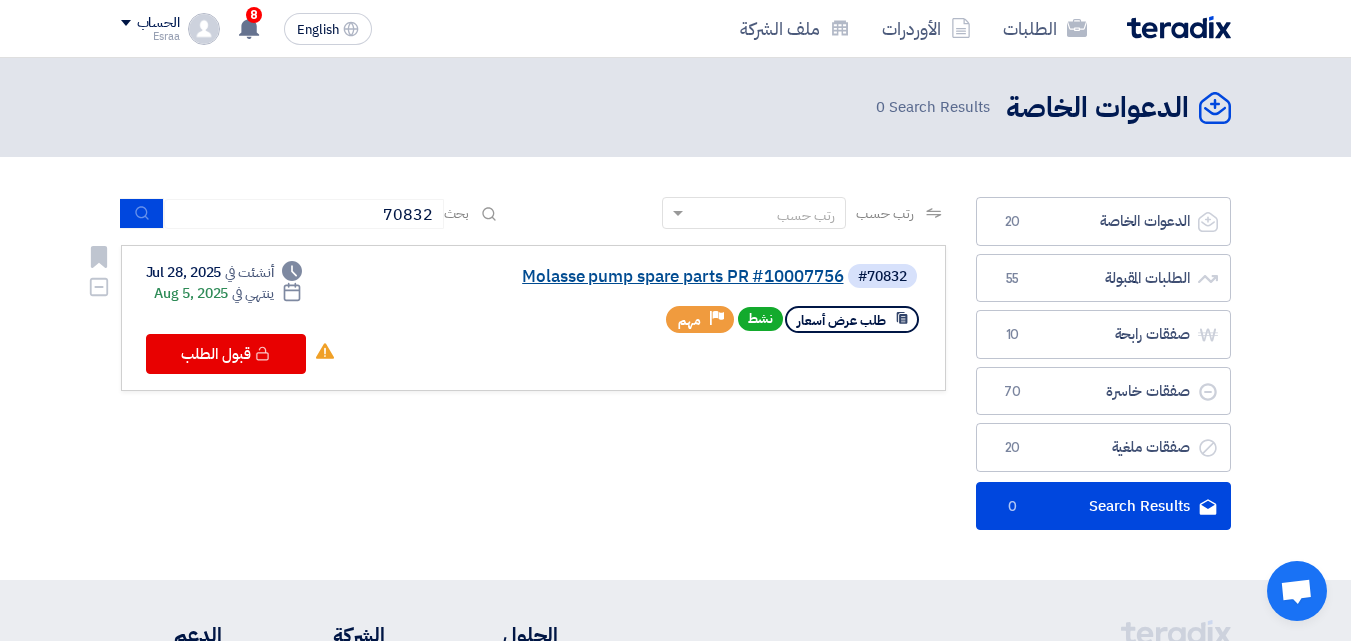 click on "Molasse pump spare parts PR #10007756" 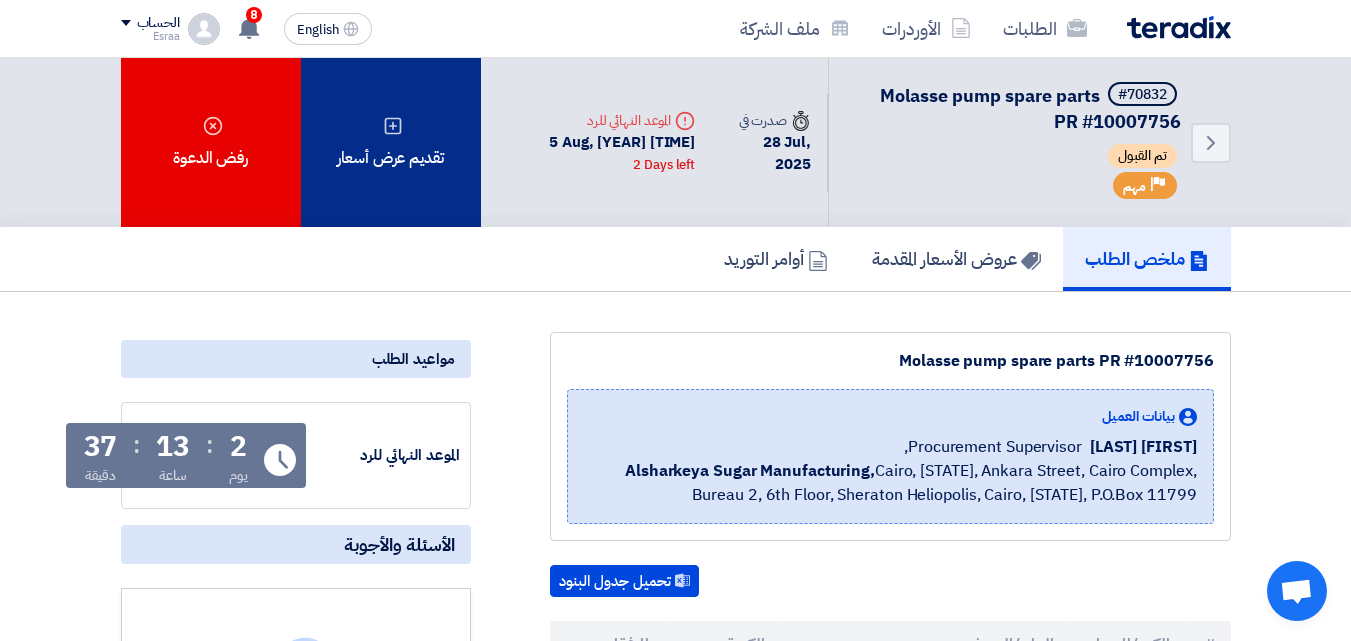 click on "تقديم عرض أسعار" 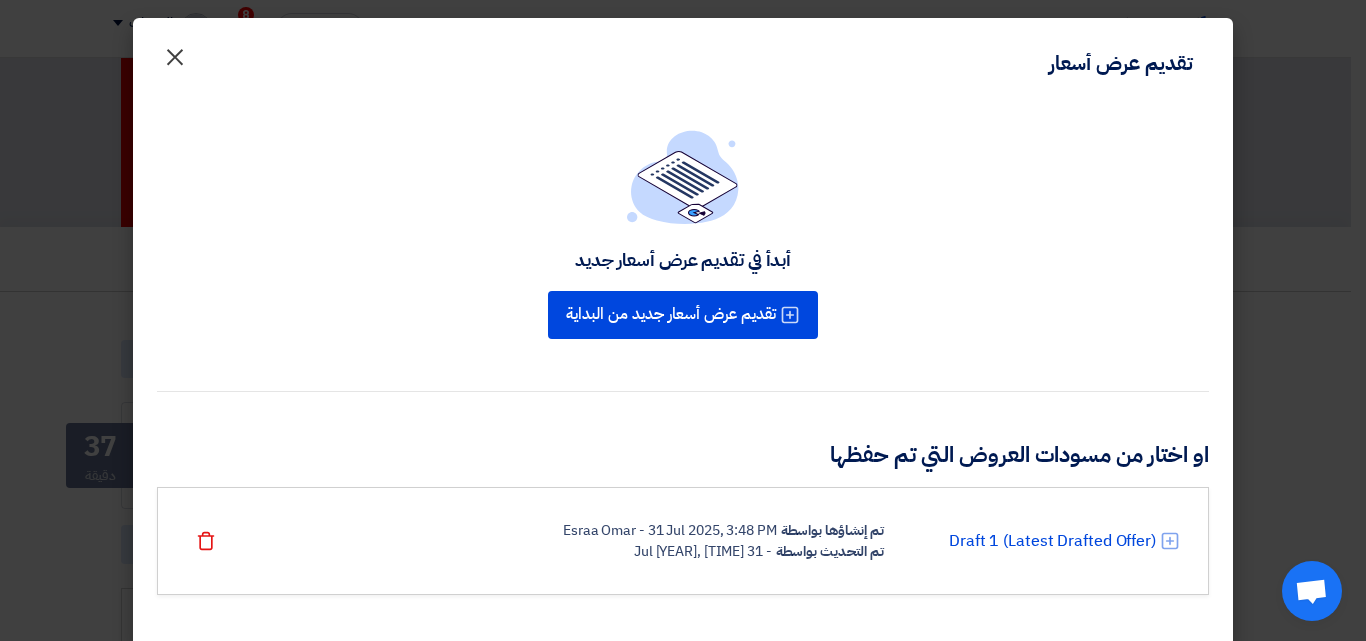 click on "×" 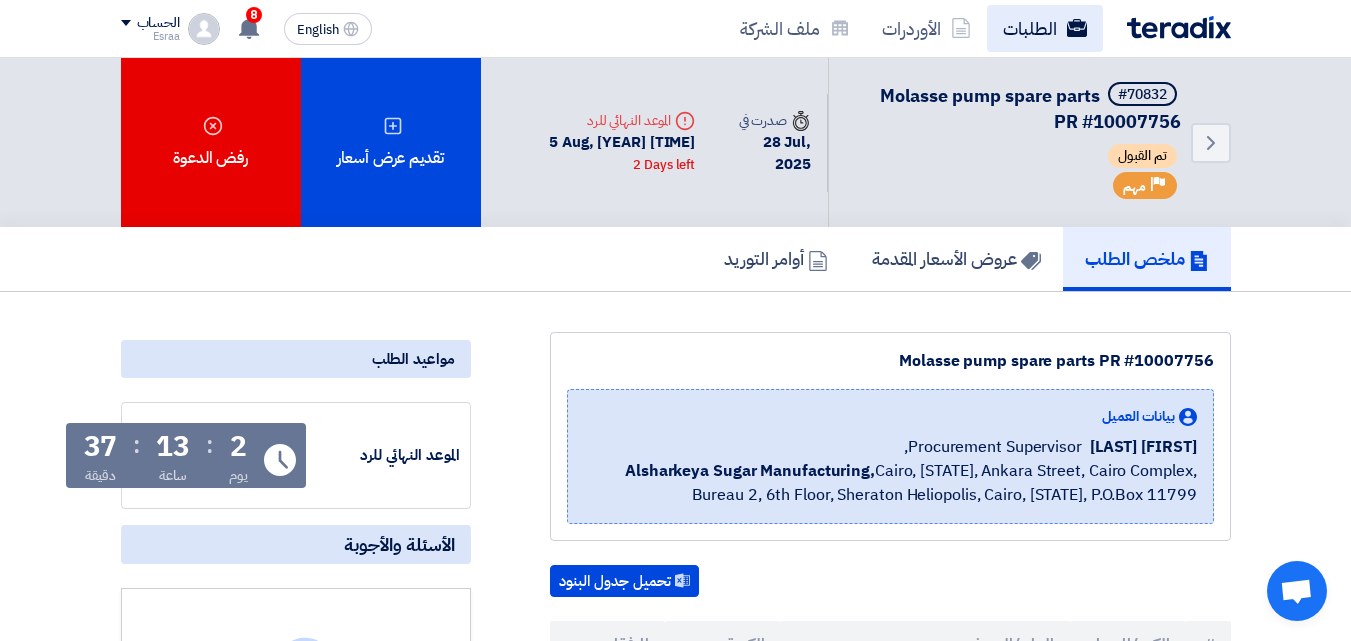 click on "الطلبات" 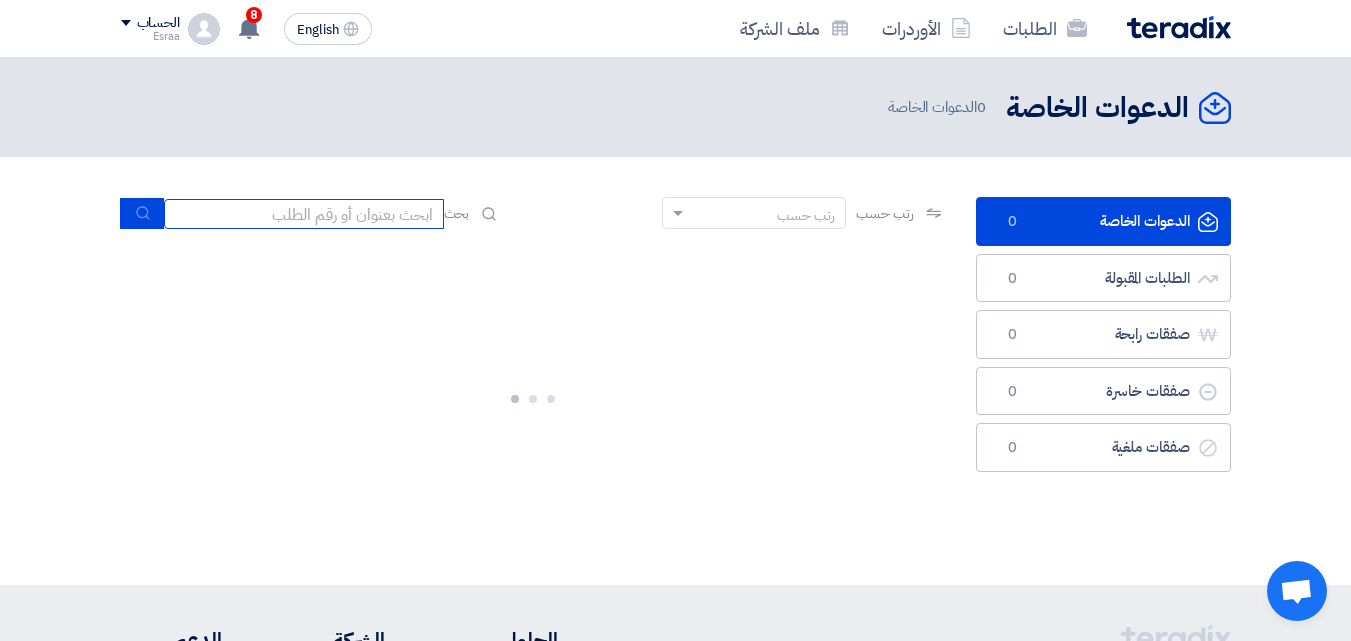 click 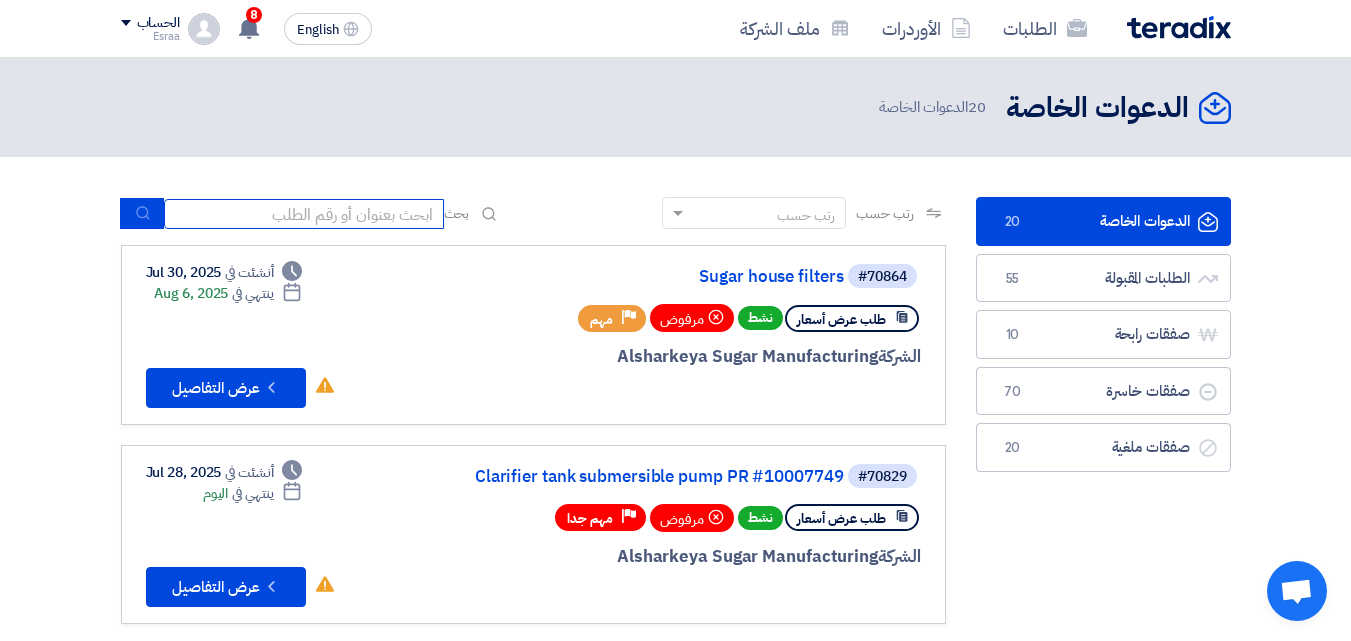 click 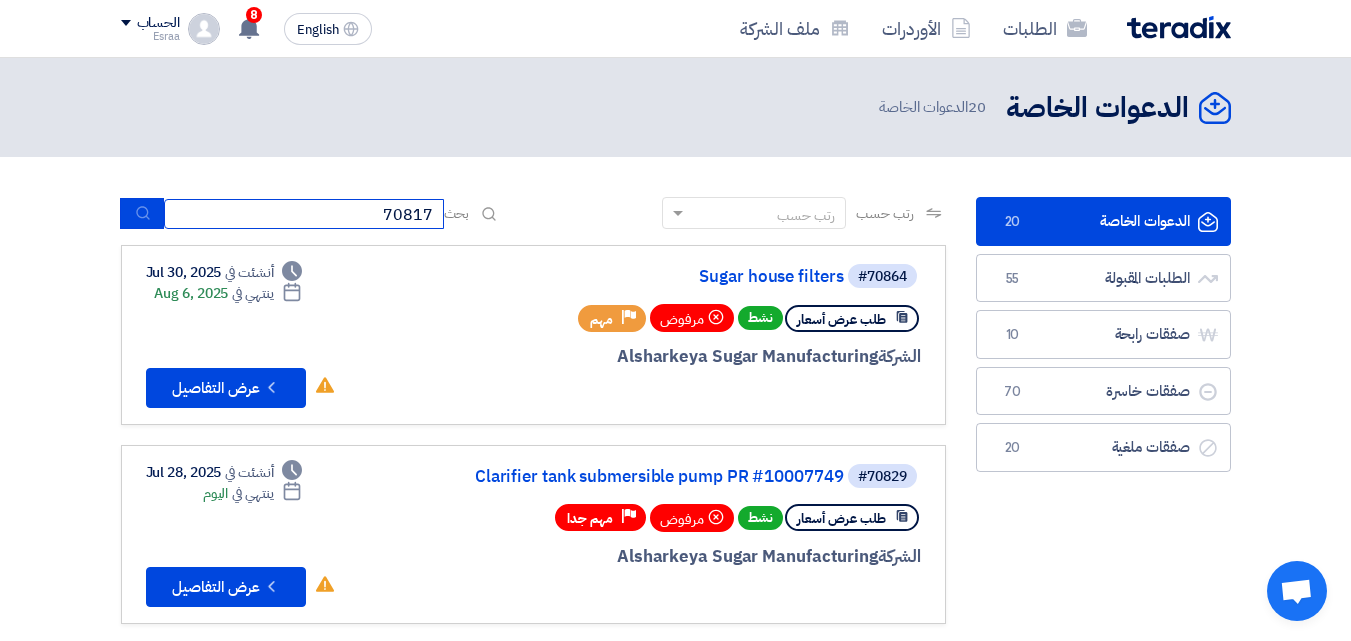 type on "70817" 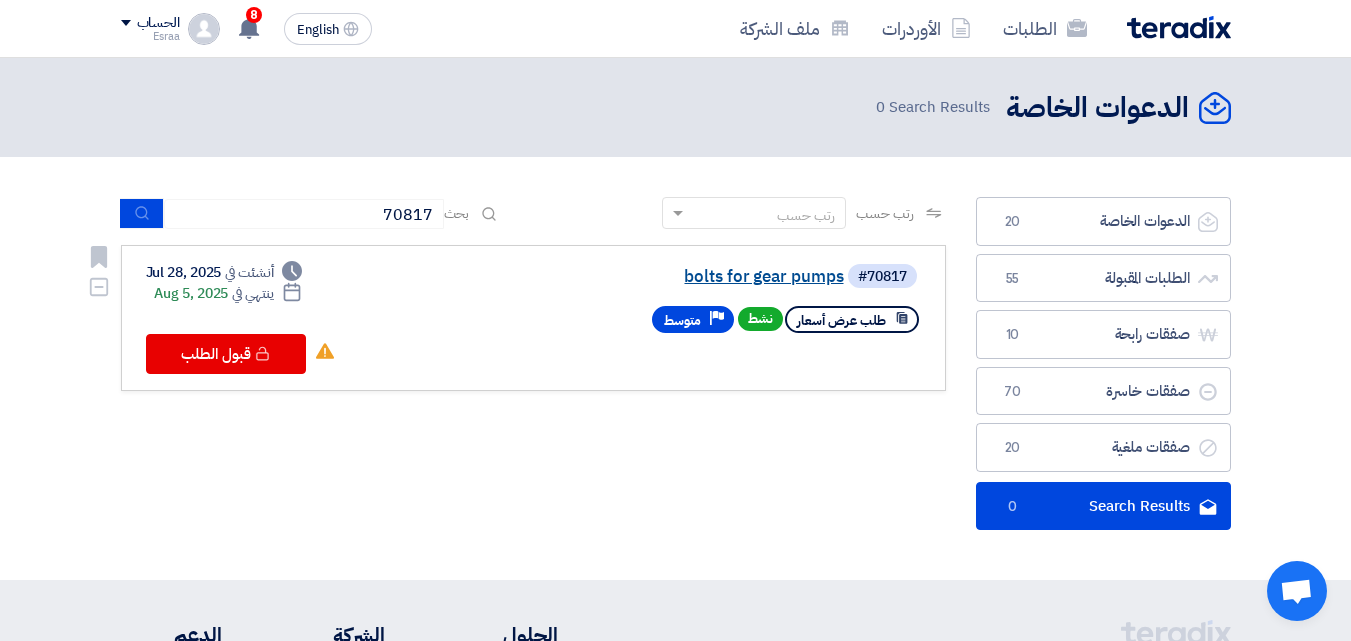 click on "bolts for gear pumps" 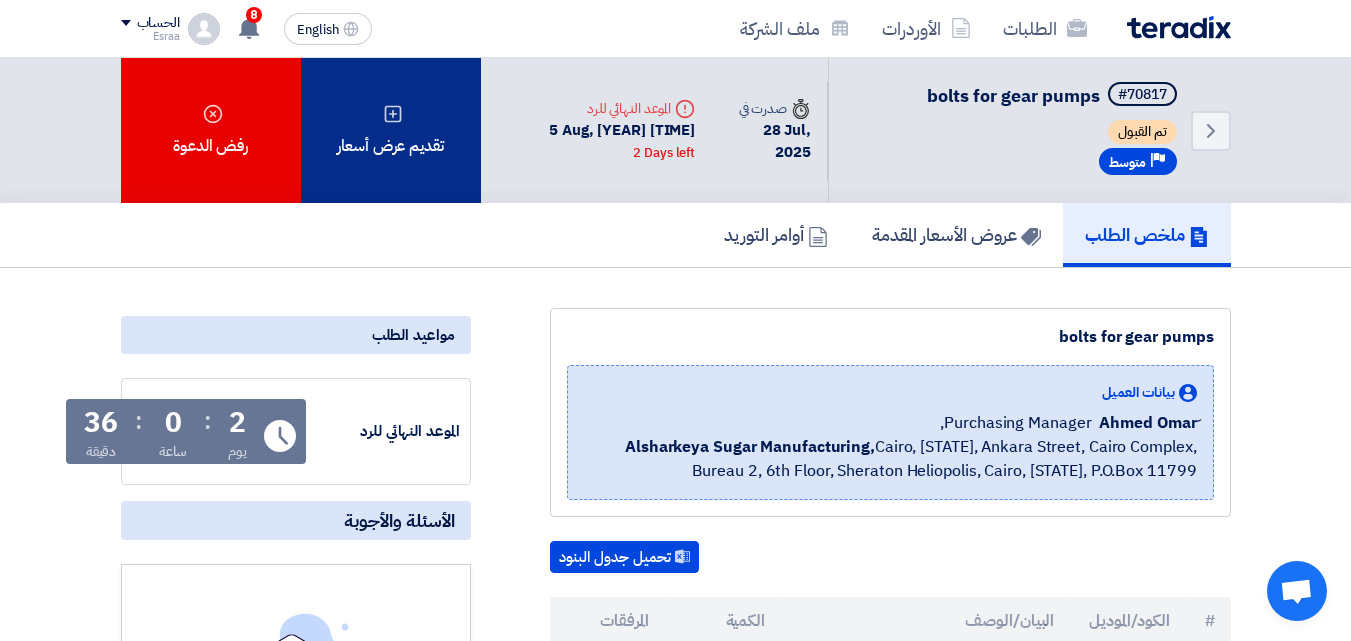 click on "تقديم عرض أسعار" 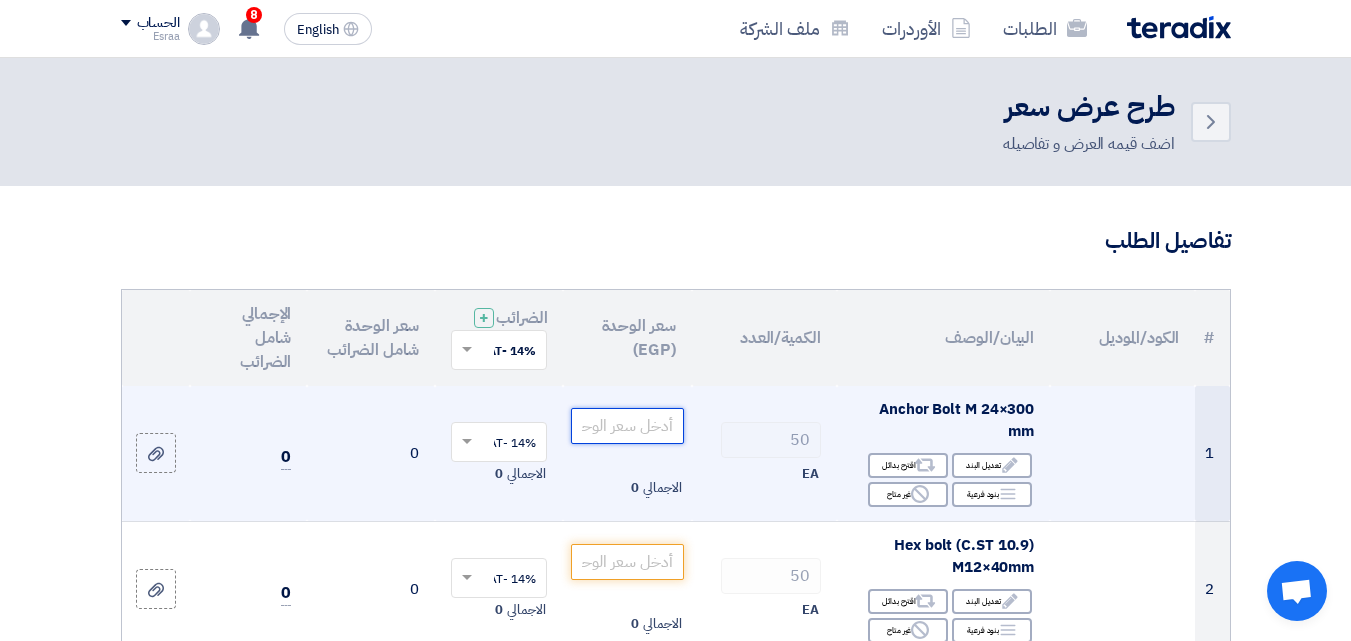 click 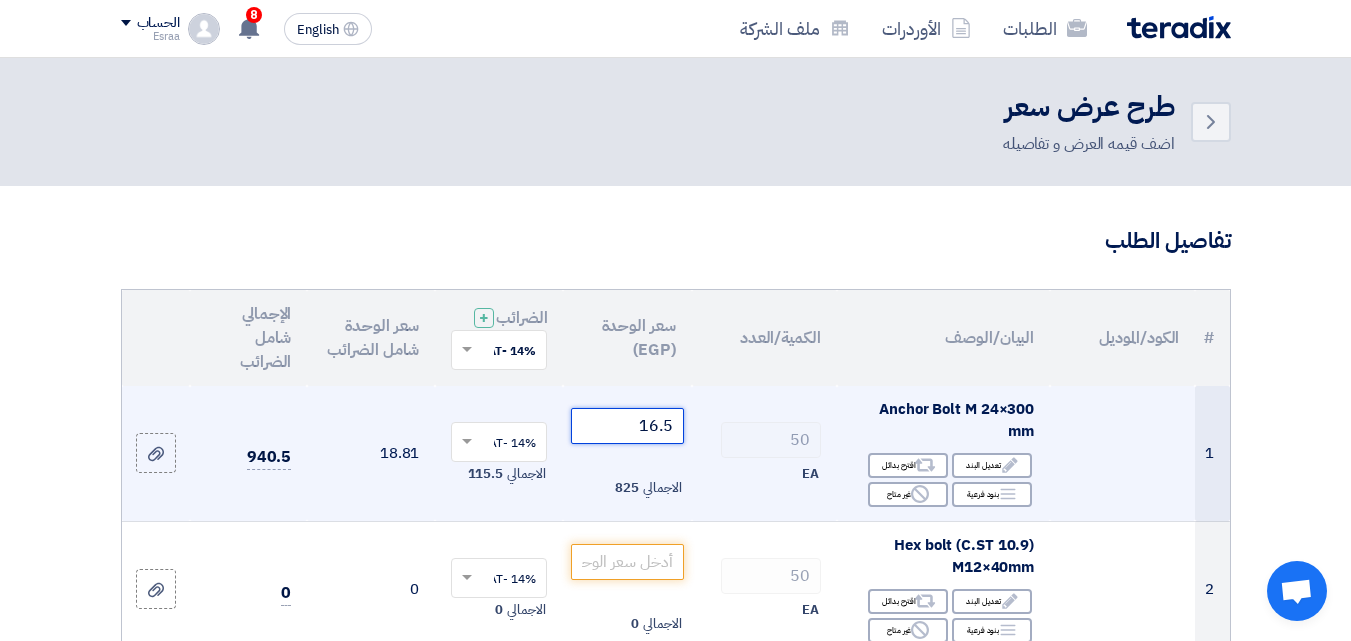 type on "16.5" 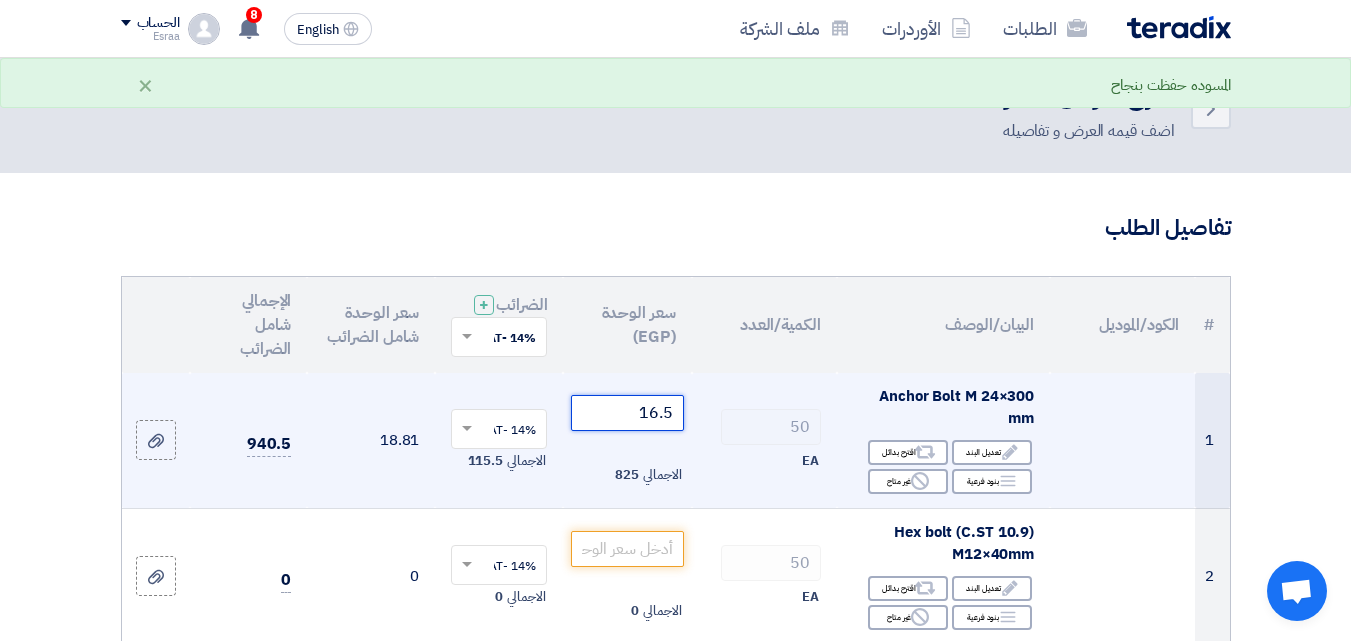 scroll, scrollTop: 100, scrollLeft: 0, axis: vertical 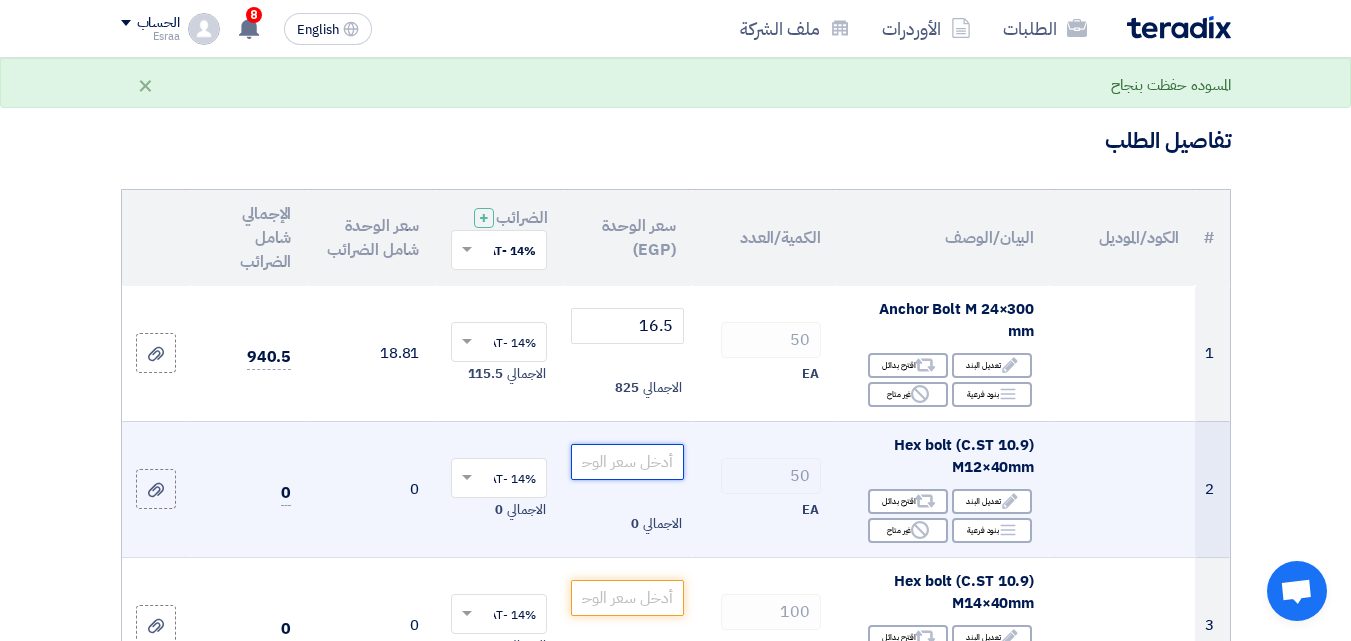 click 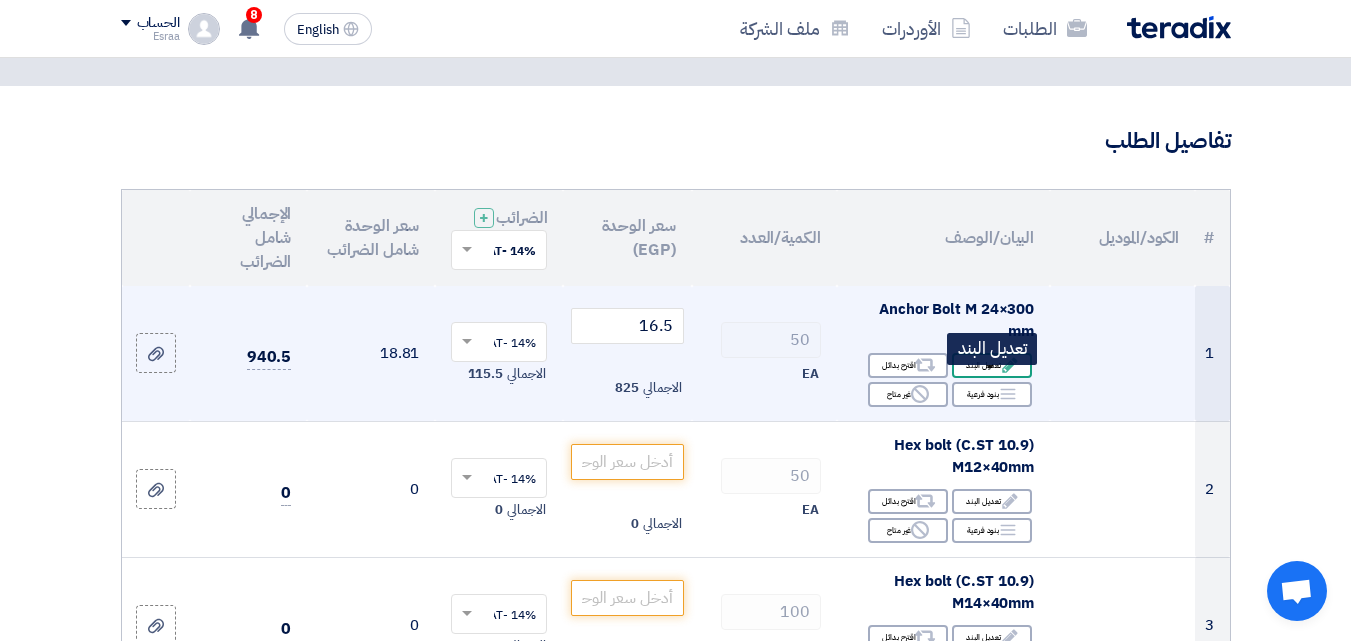 click on "Edit
تعديل البند" 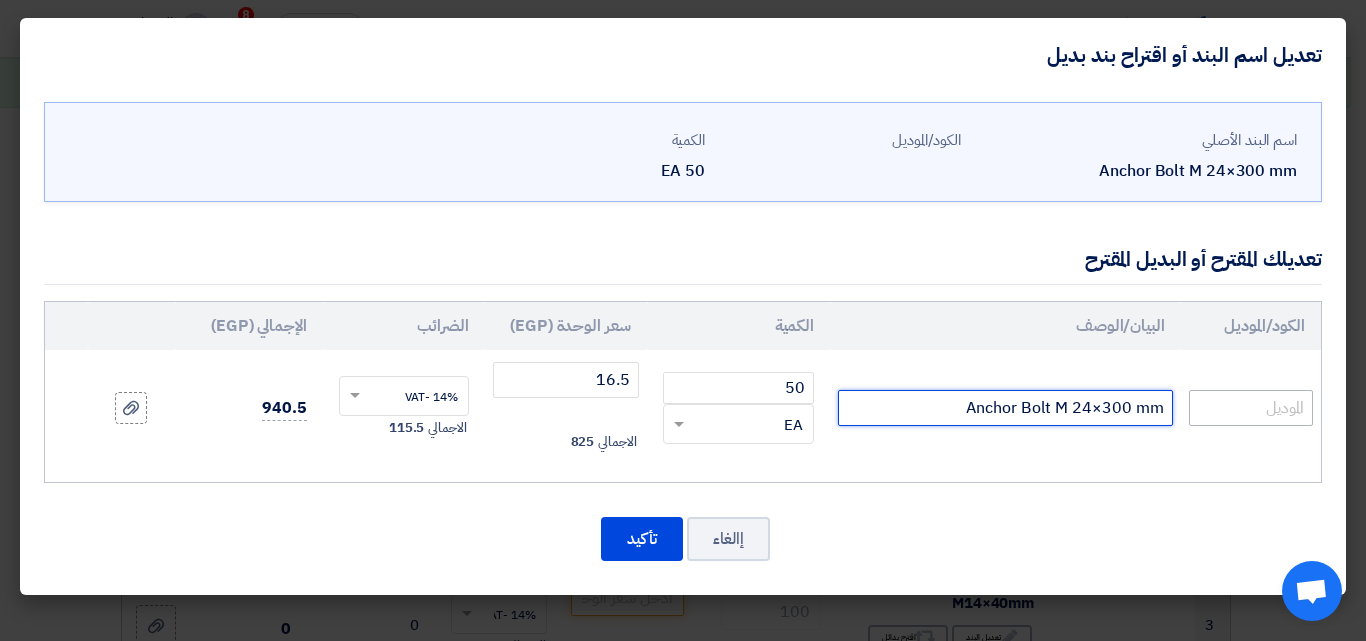 drag, startPoint x: 1076, startPoint y: 405, endPoint x: 1194, endPoint y: 408, distance: 118.03813 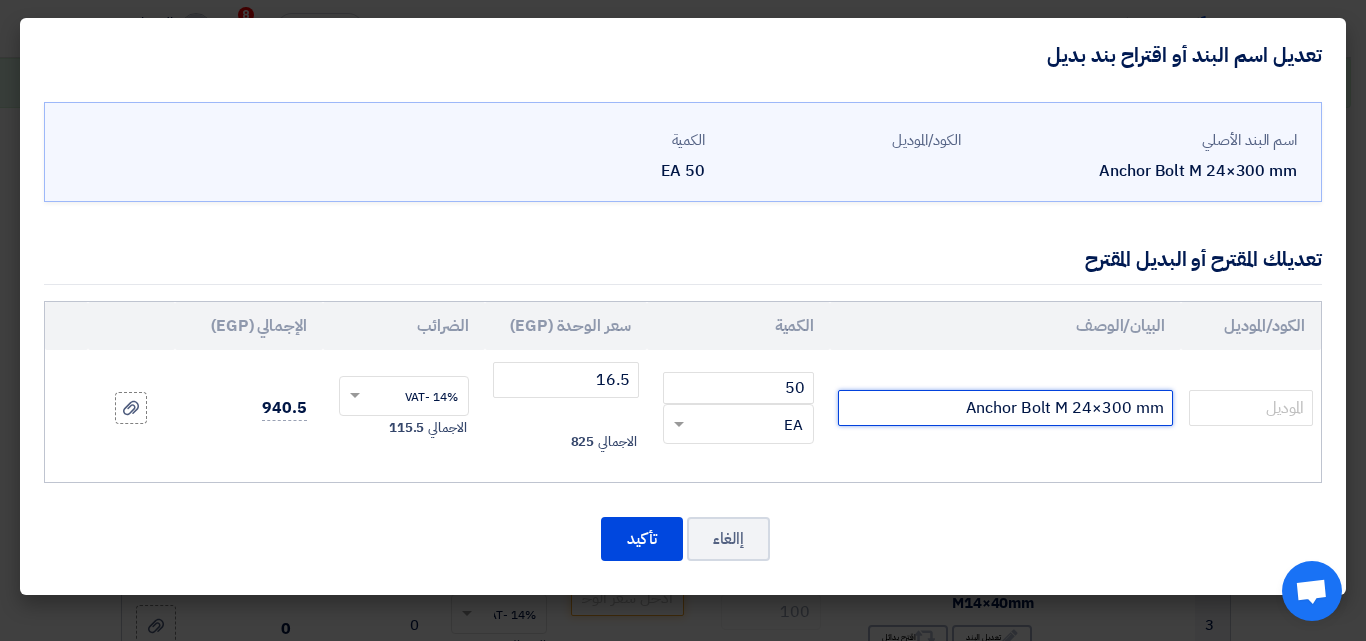 paste on "*250" 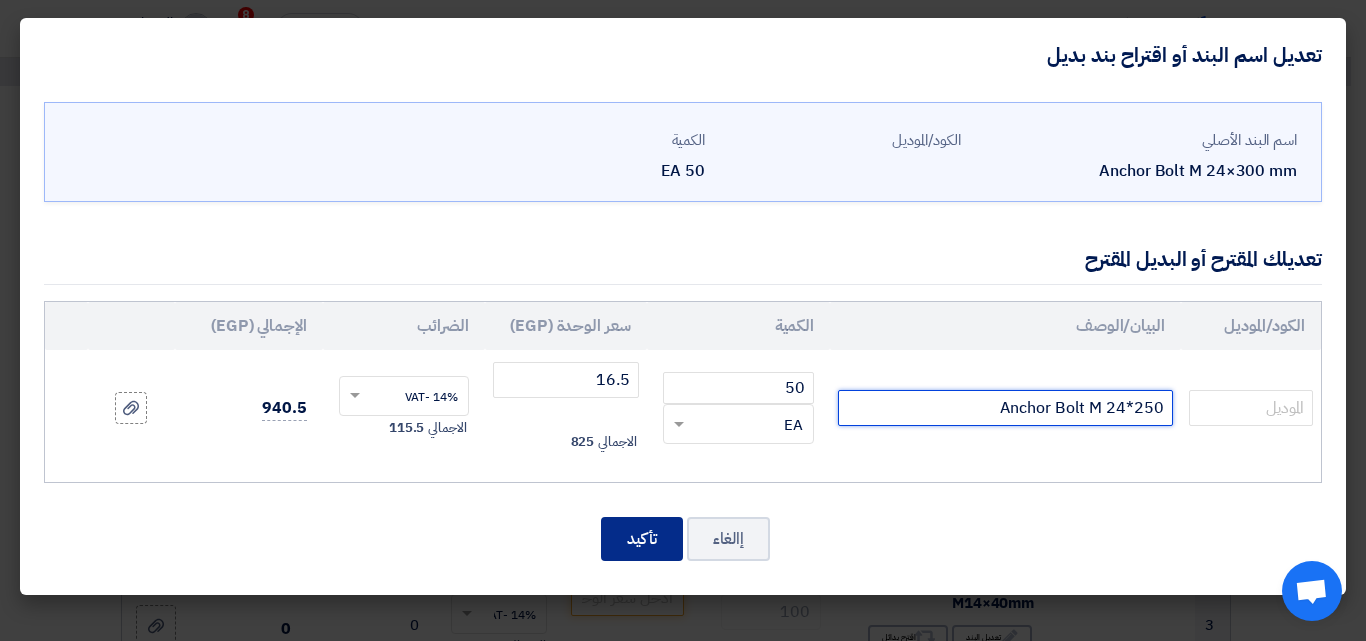type on "Anchor Bolt M 24*250" 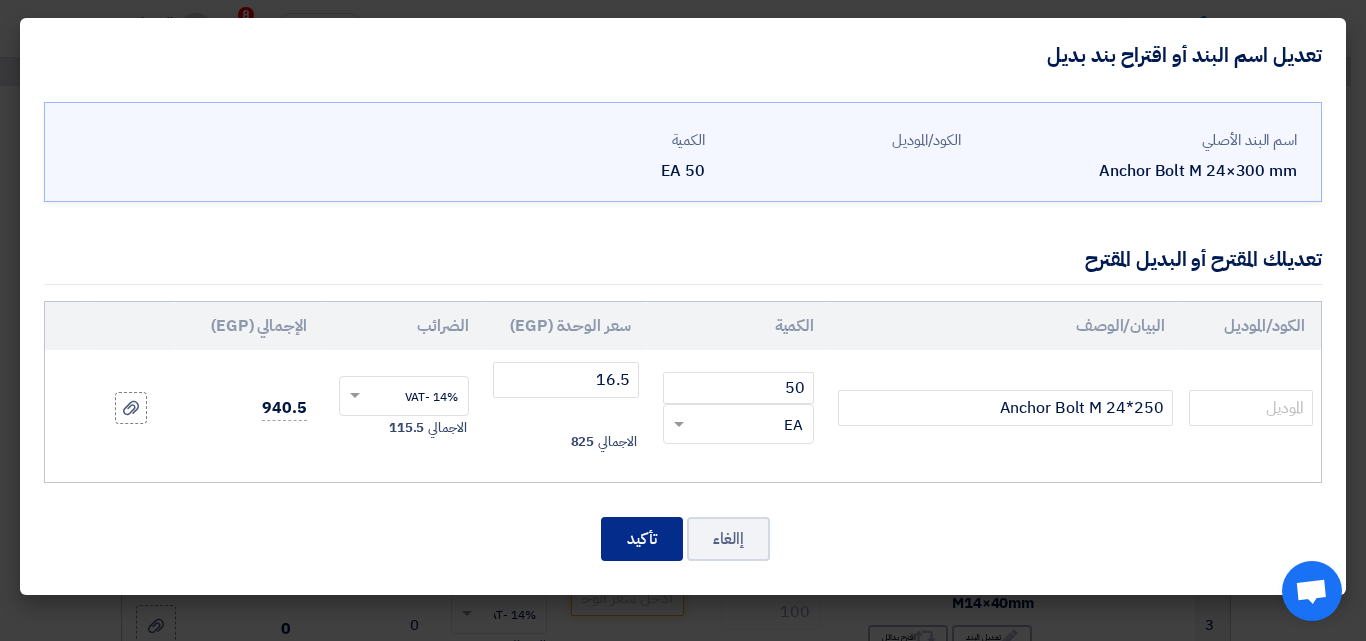 click on "تأكيد" 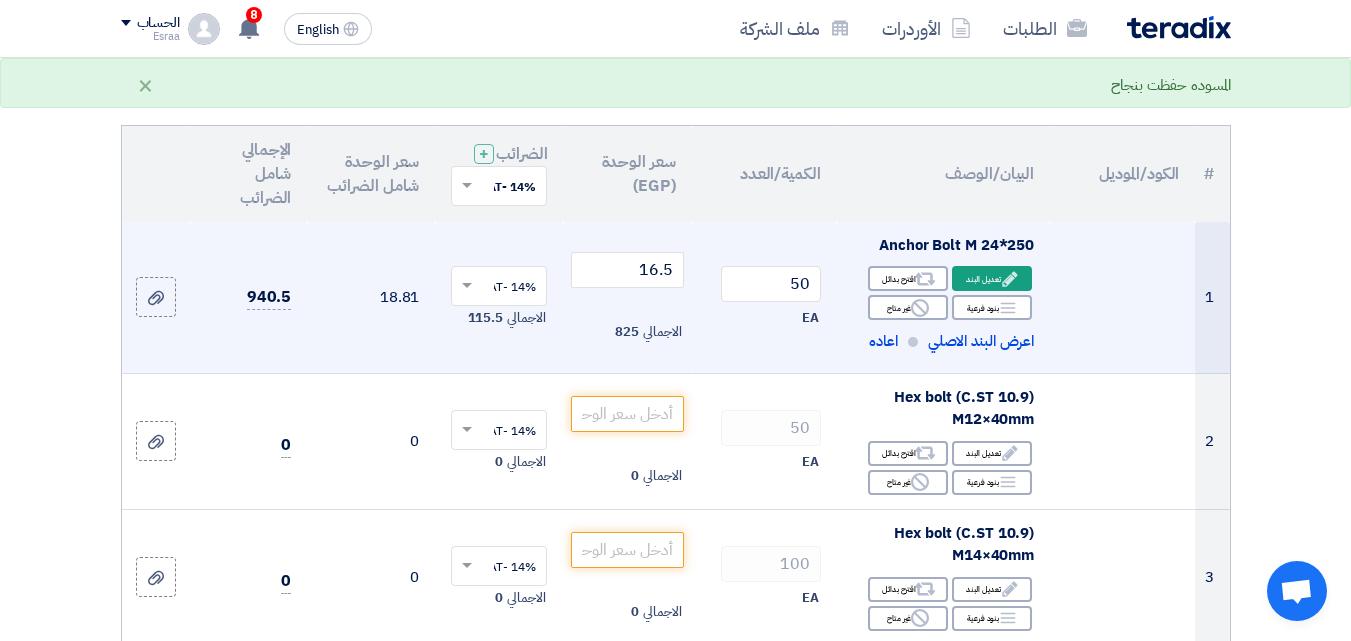 scroll, scrollTop: 200, scrollLeft: 0, axis: vertical 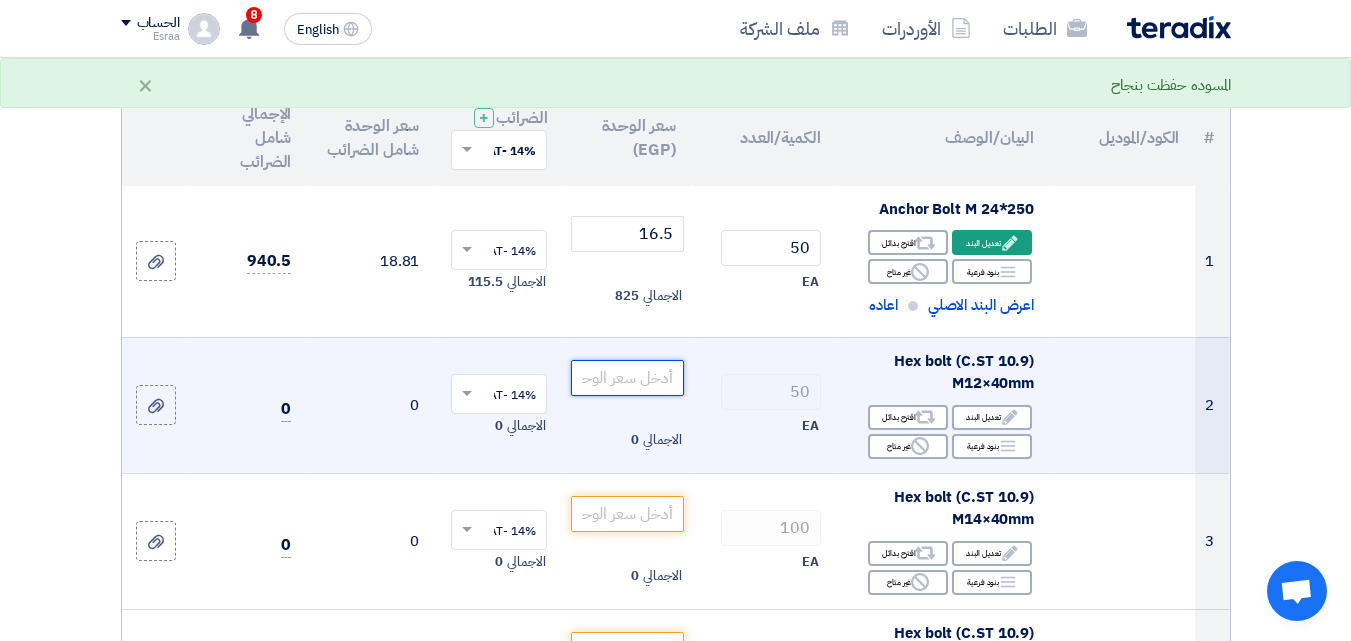 click 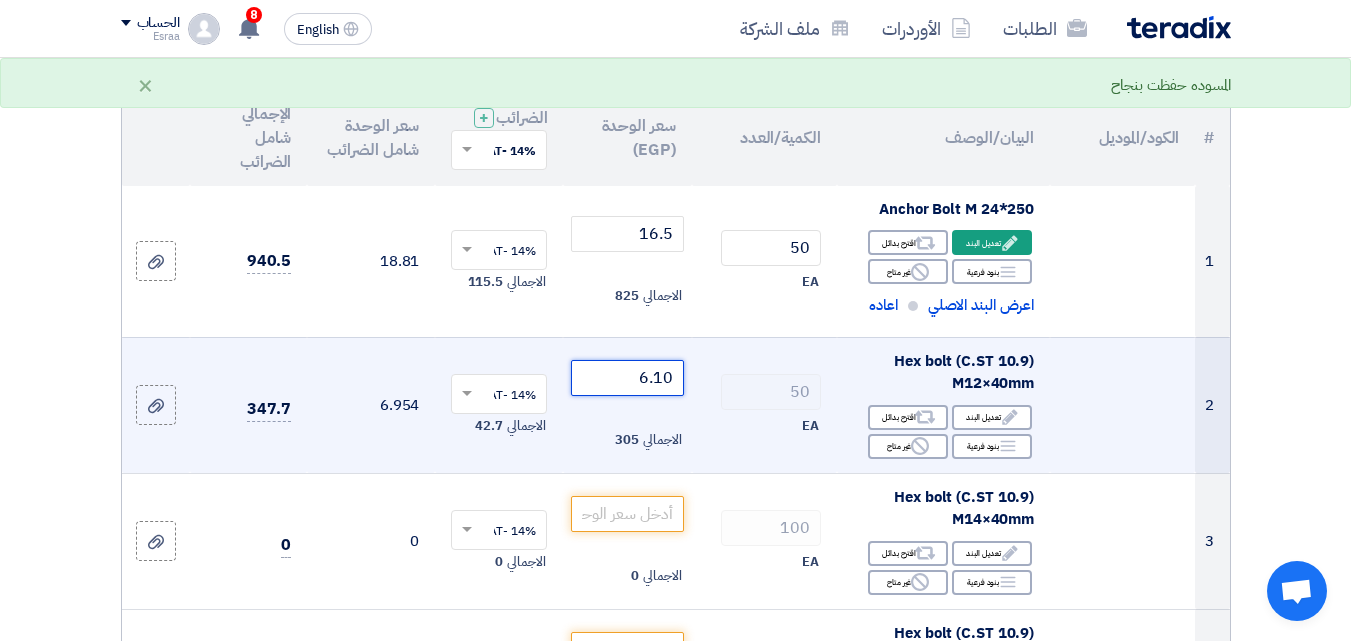 click on "Draft
تعديل المسوده" 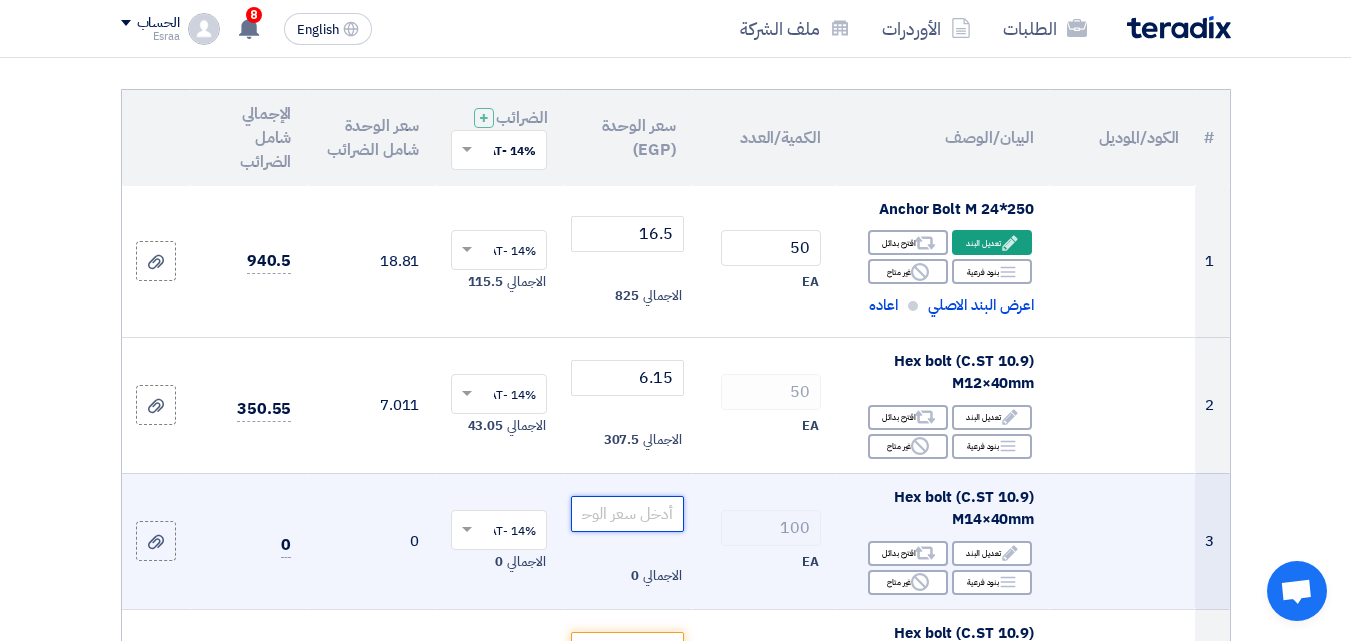 click 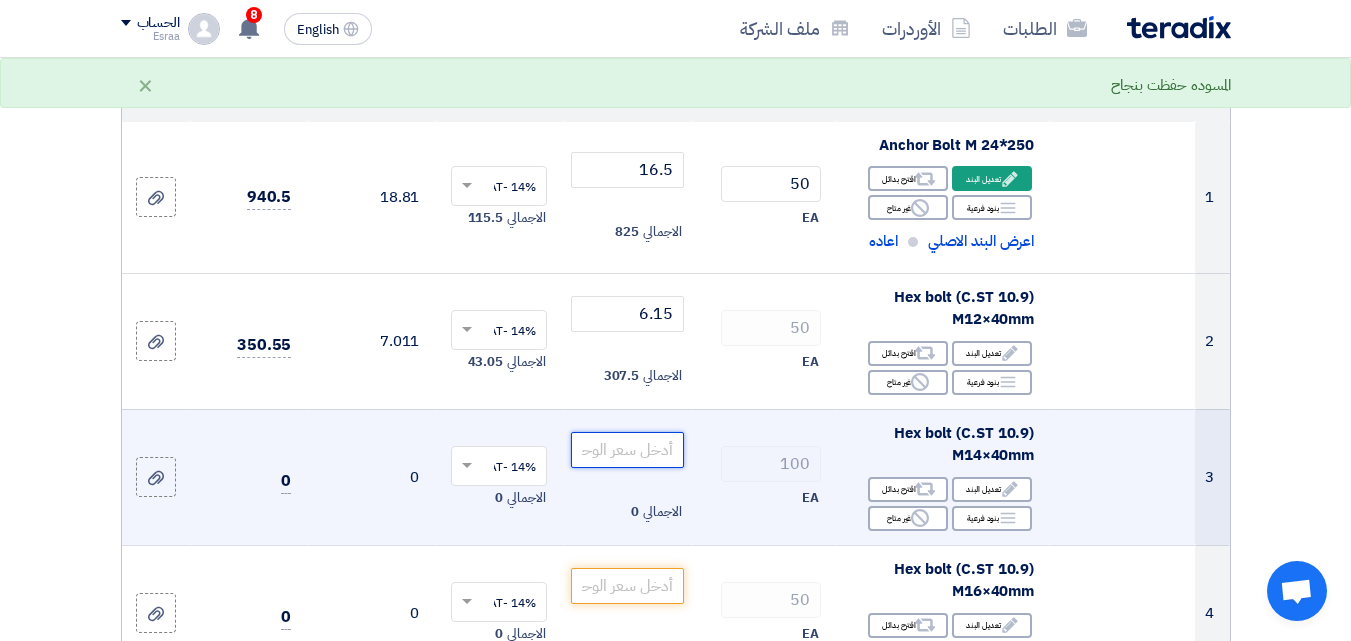scroll, scrollTop: 300, scrollLeft: 0, axis: vertical 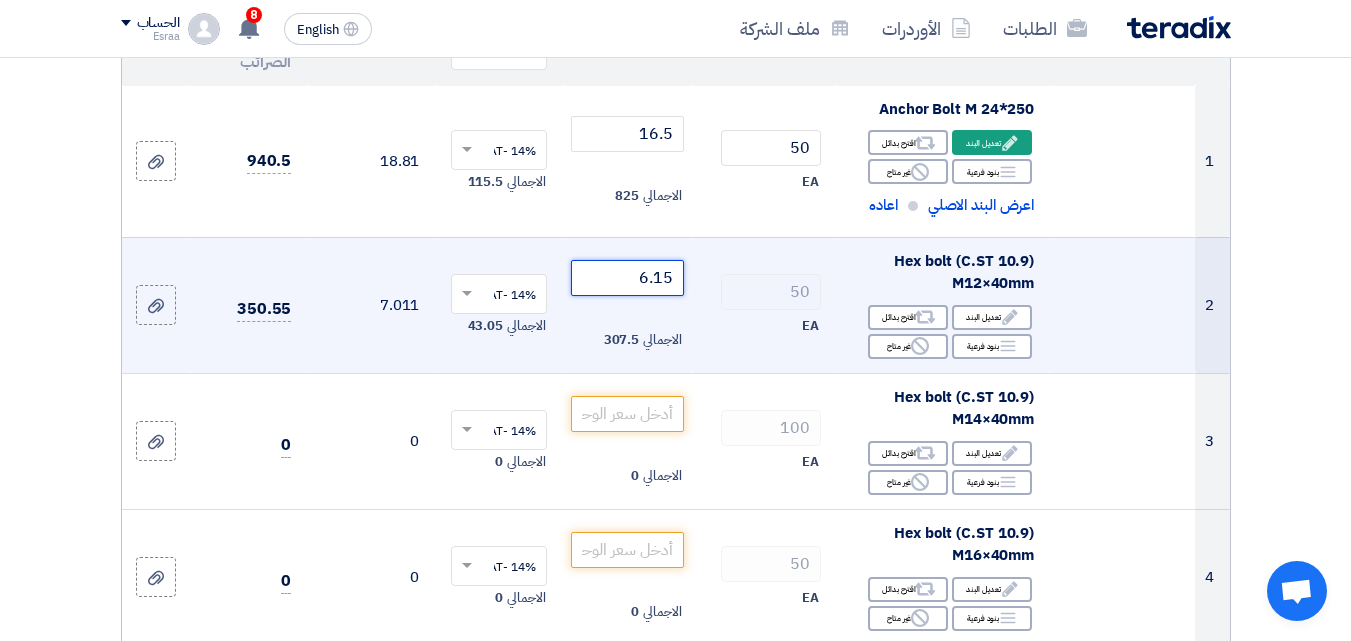 drag, startPoint x: 666, startPoint y: 292, endPoint x: 682, endPoint y: 293, distance: 16.03122 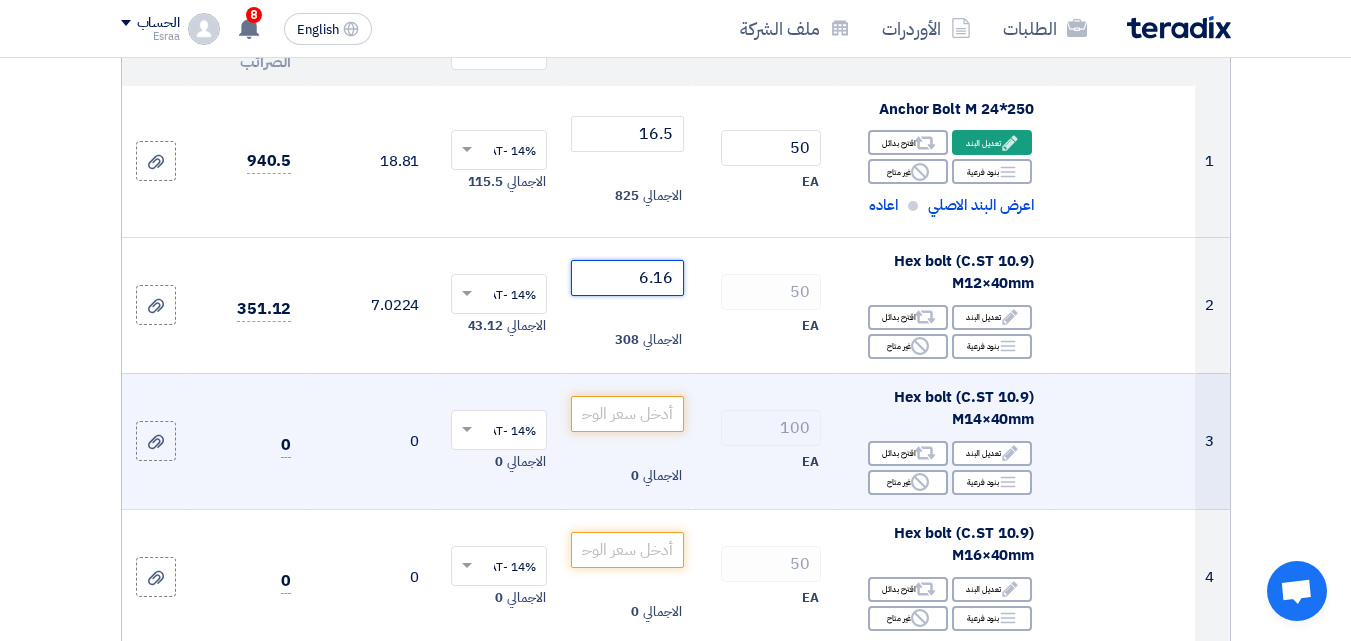 type on "6.16" 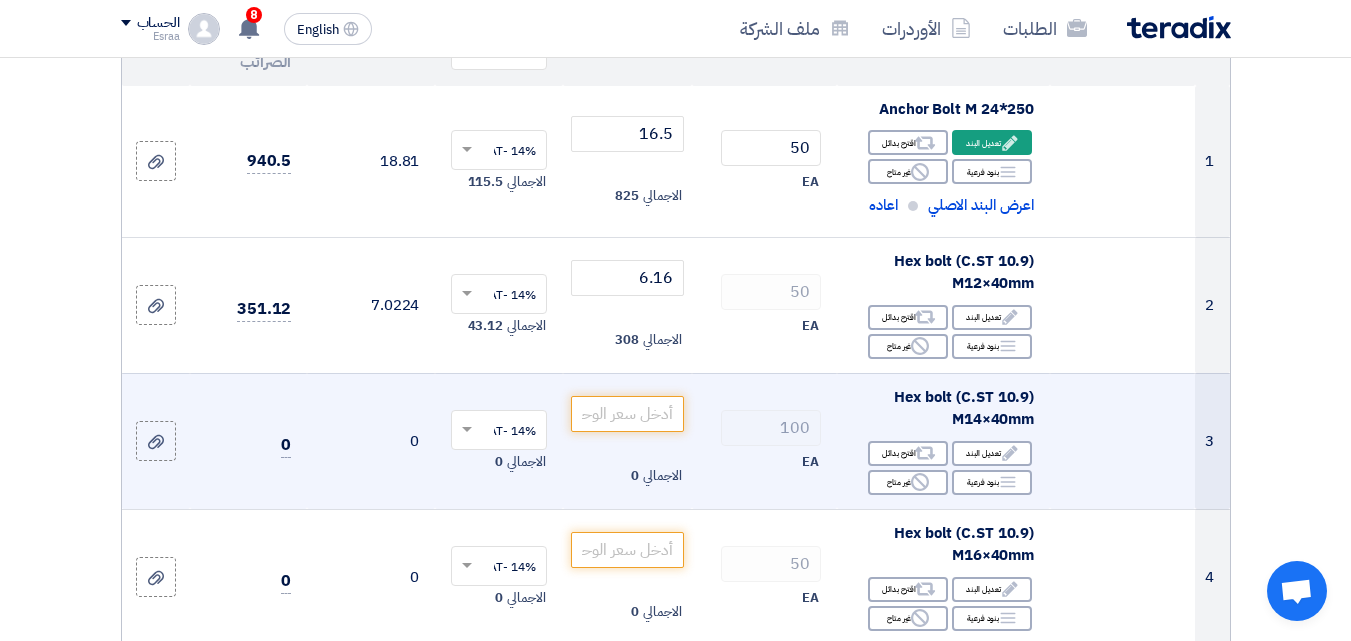 click on "الاجمالي
0" 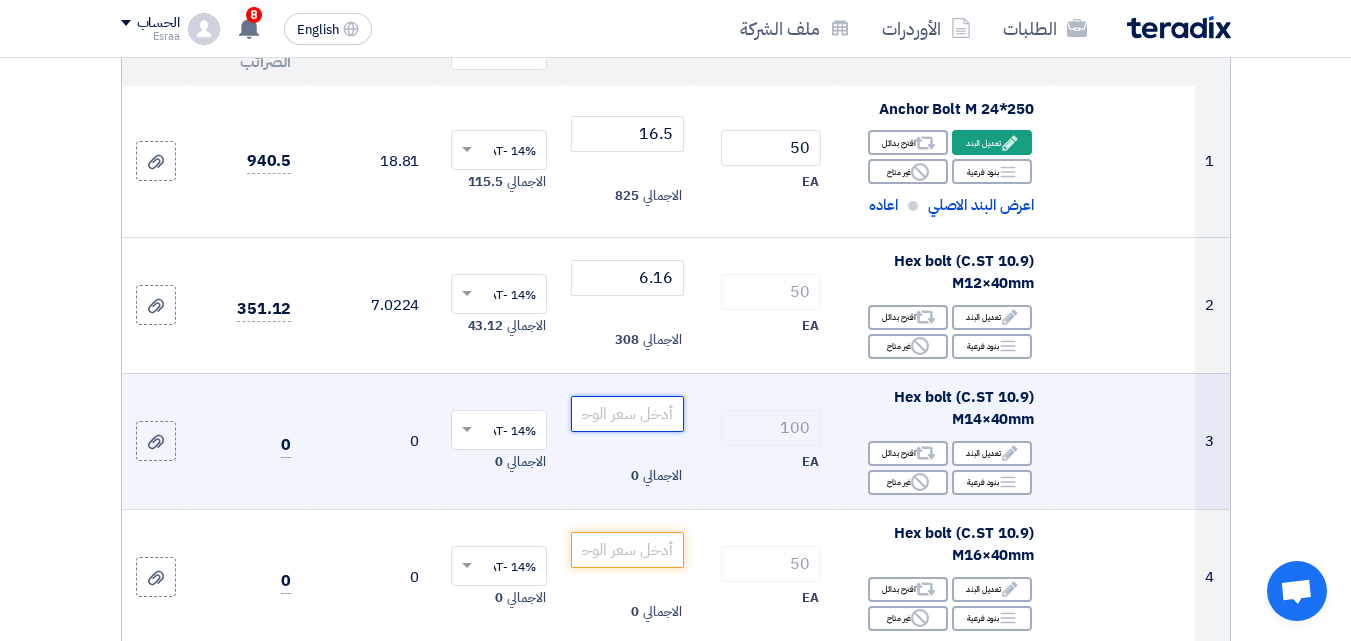 click 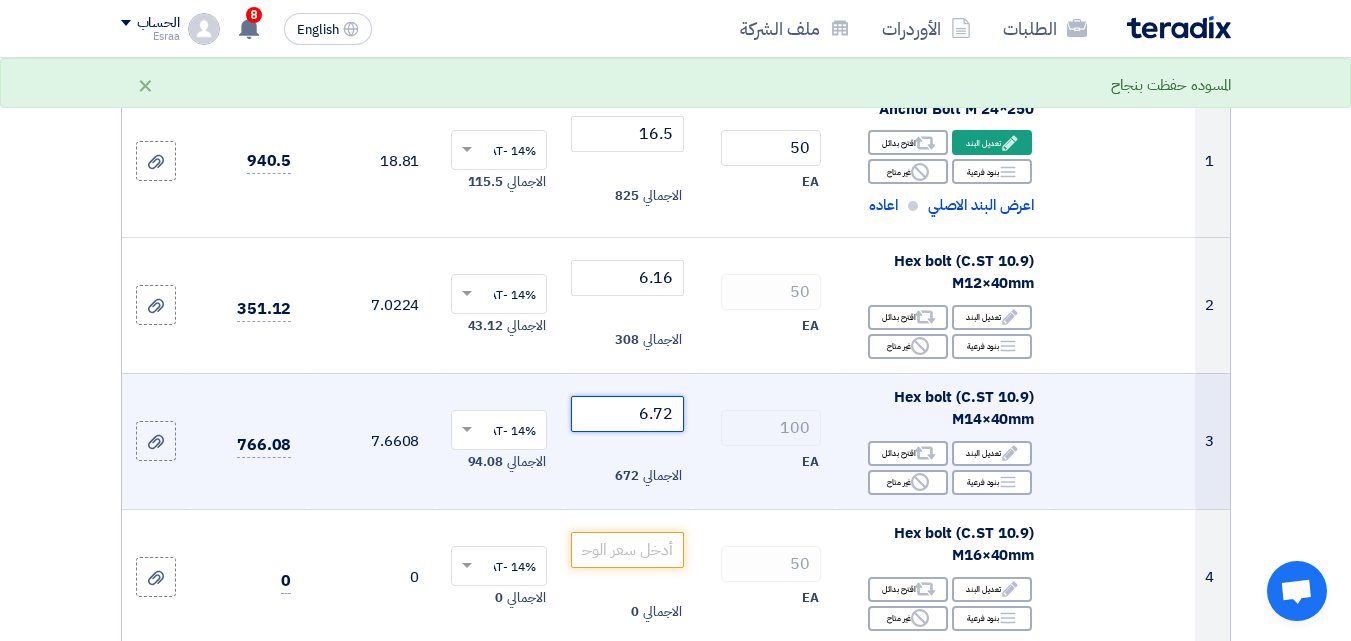click on "6.72" 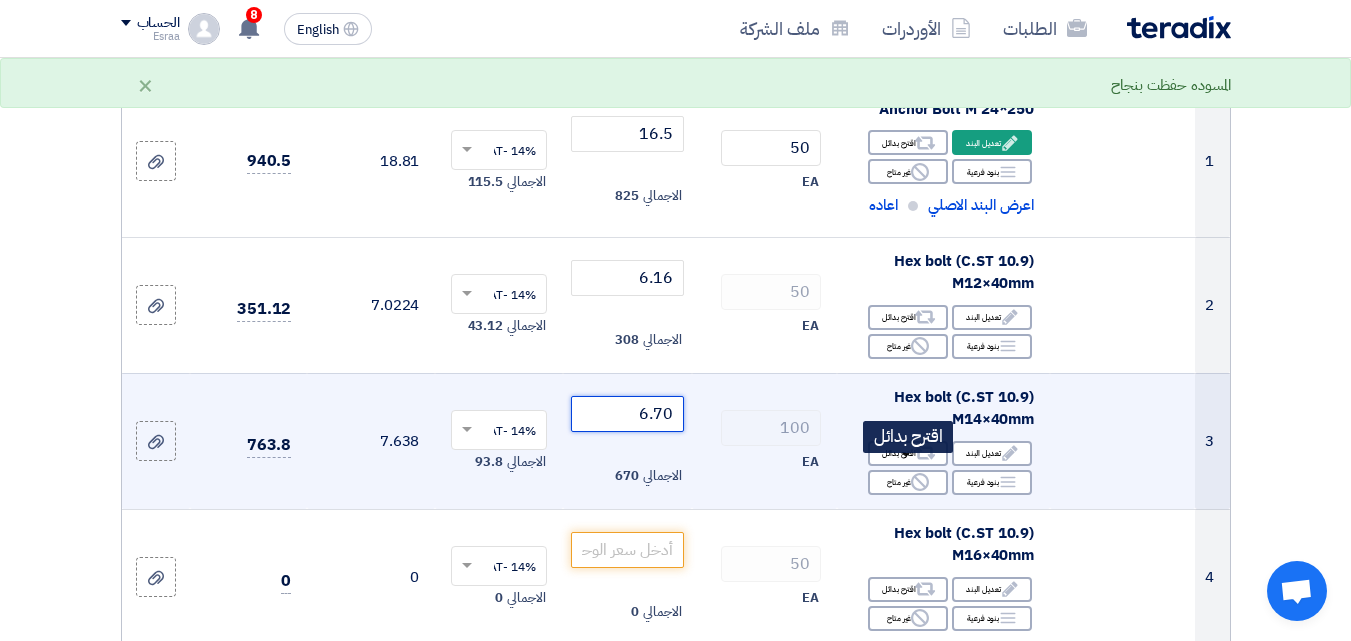 click on "Draft
تعديل المسوده" 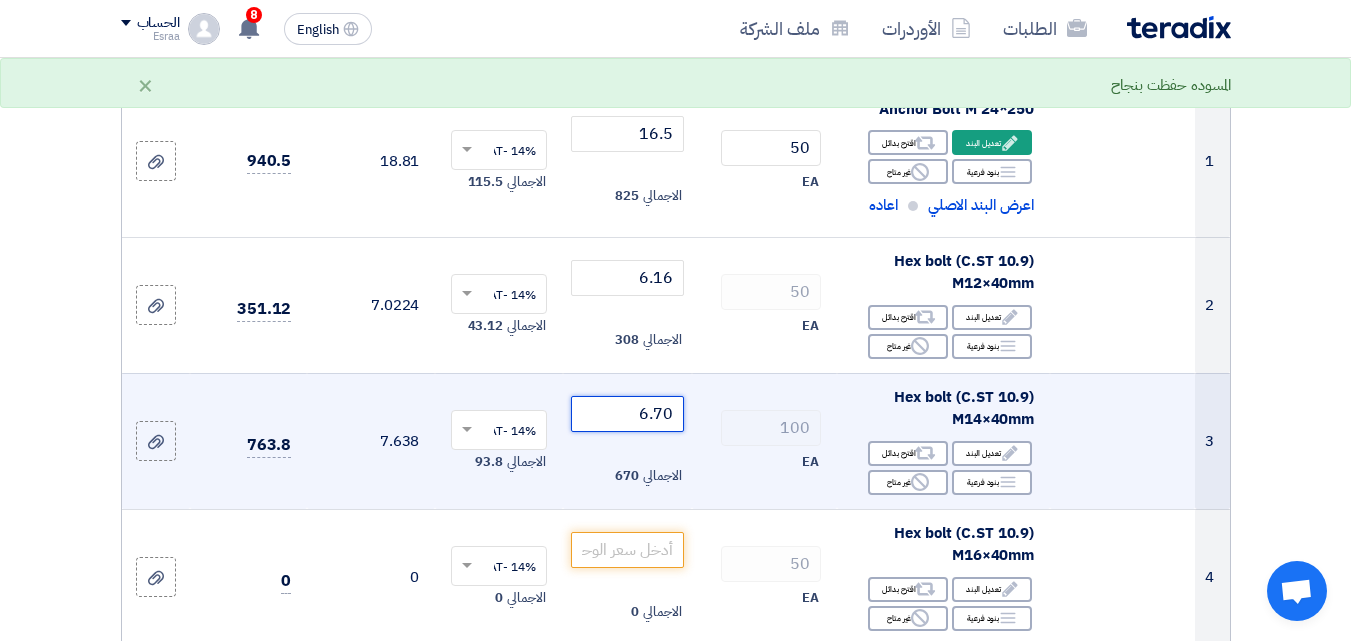 drag, startPoint x: 661, startPoint y: 431, endPoint x: 676, endPoint y: 442, distance: 18.601076 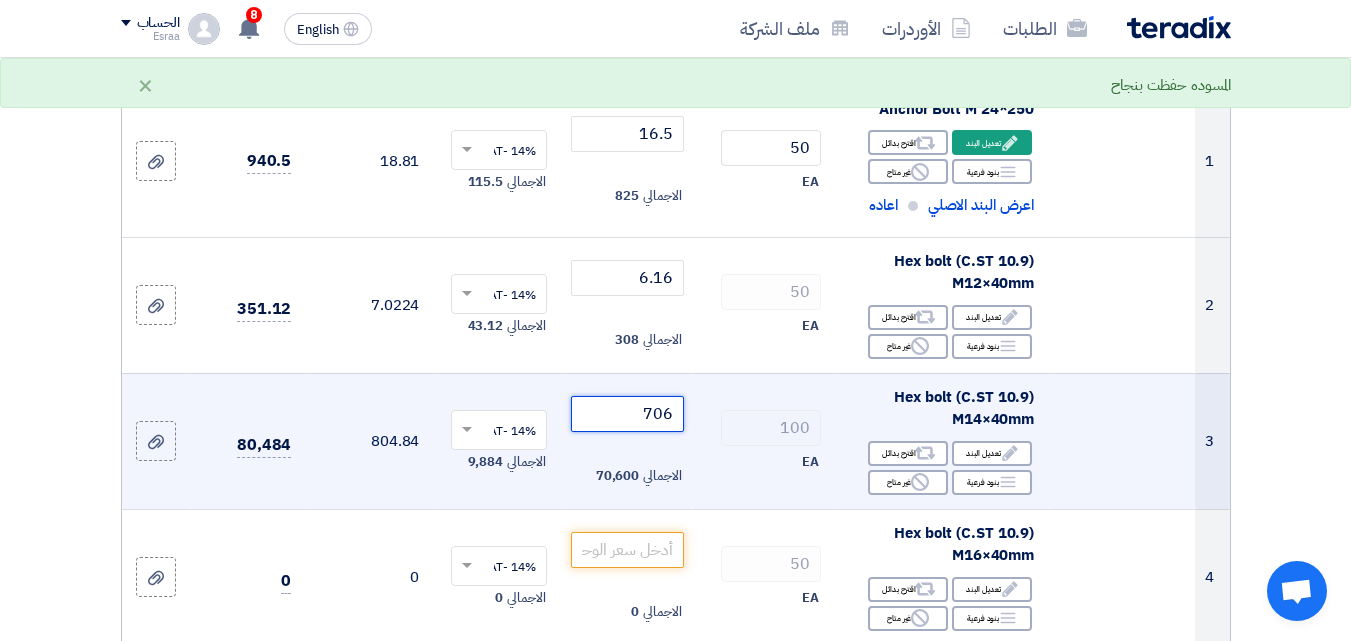 click on "706" 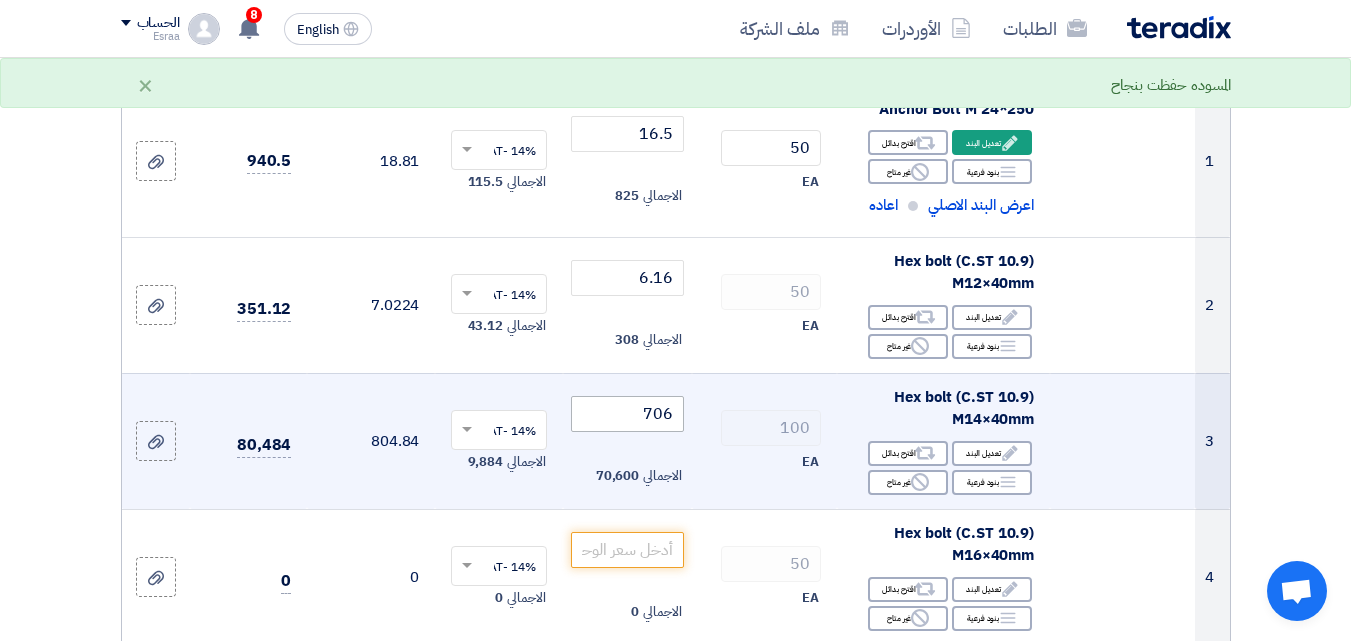 drag, startPoint x: 686, startPoint y: 421, endPoint x: 610, endPoint y: 430, distance: 76.53104 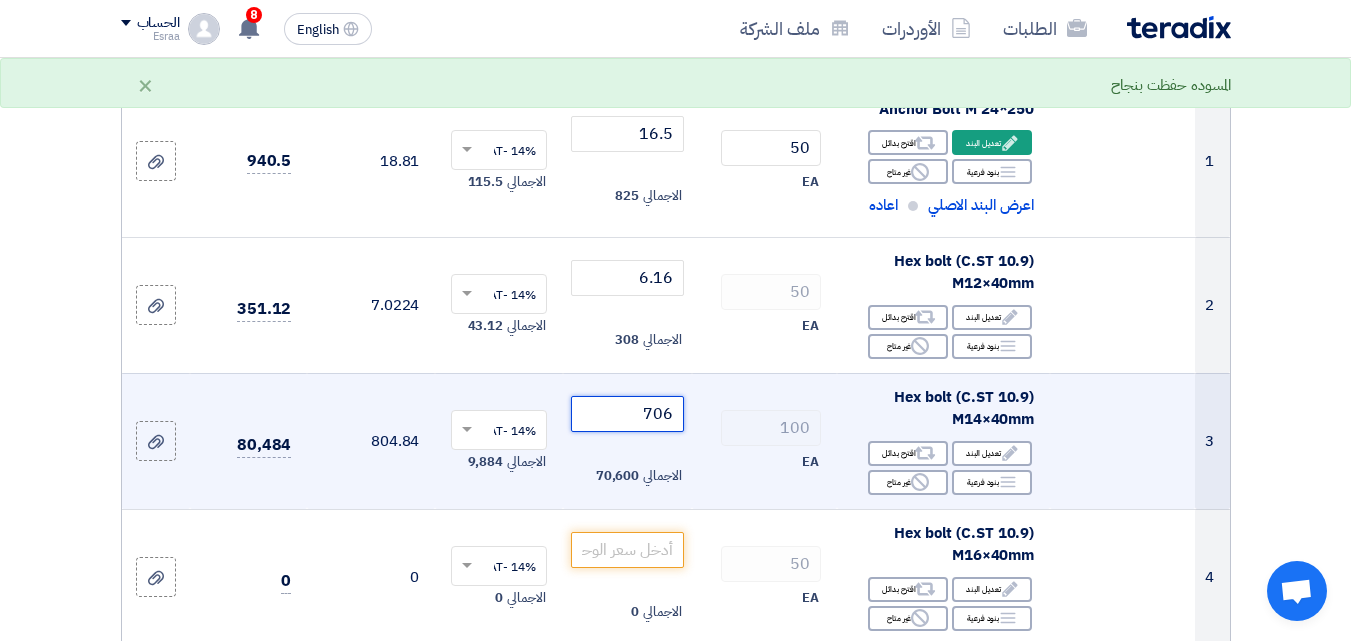 drag, startPoint x: 618, startPoint y: 427, endPoint x: 716, endPoint y: 443, distance: 99.29753 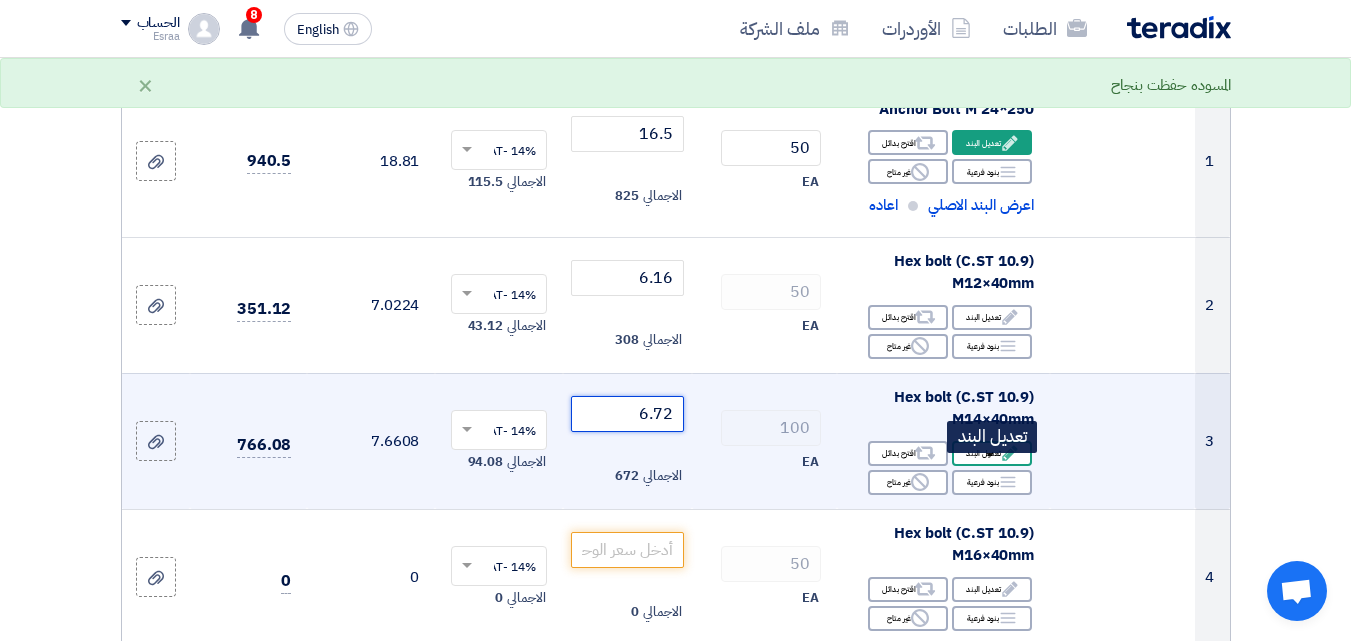 type on "6.72" 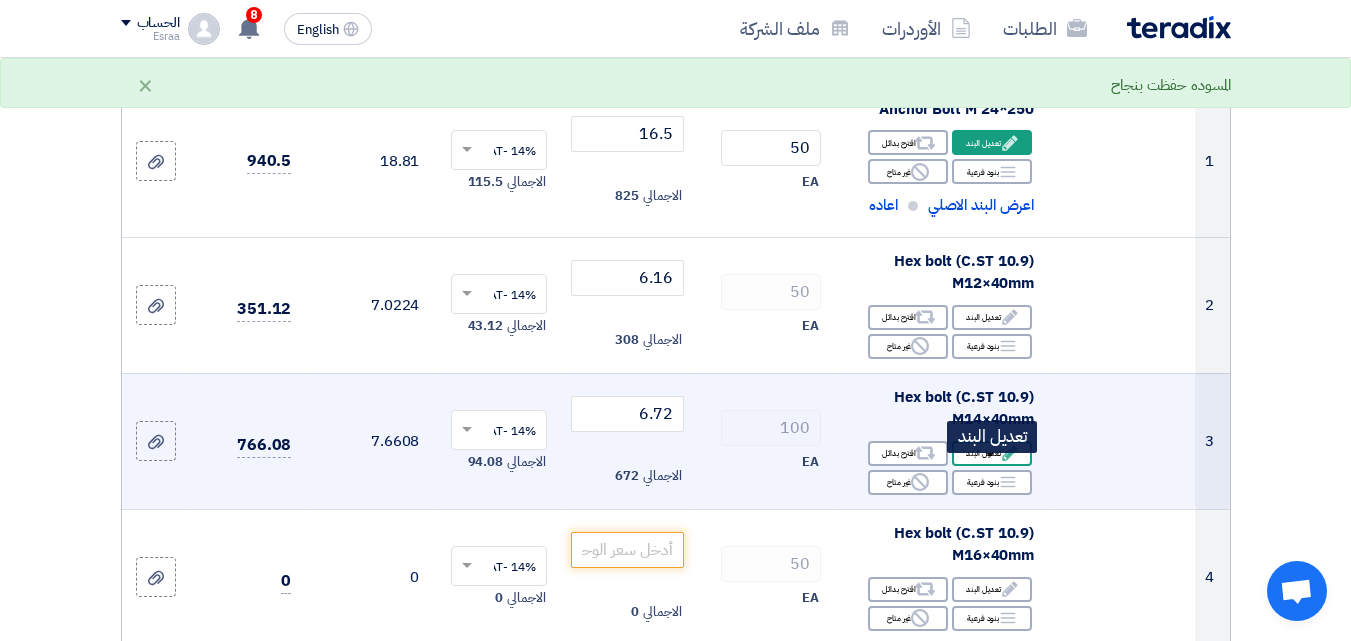 click on "Edit
تعديل البند" 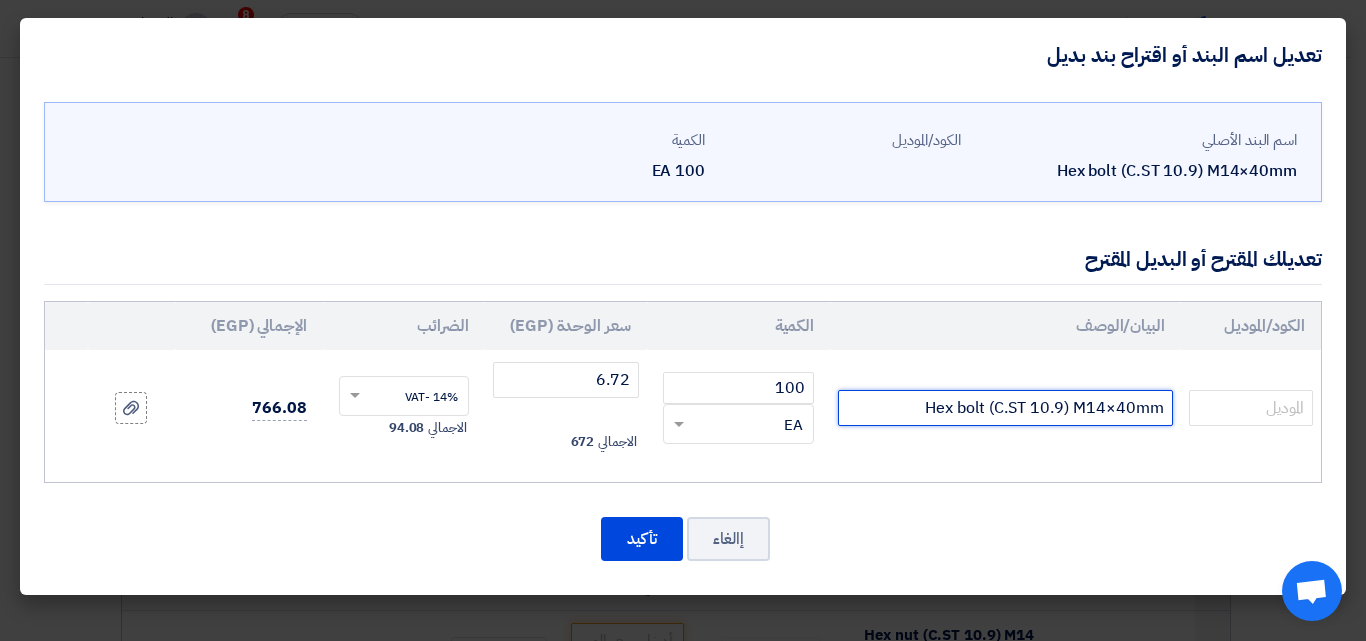 drag, startPoint x: 1032, startPoint y: 404, endPoint x: 1063, endPoint y: 412, distance: 32.01562 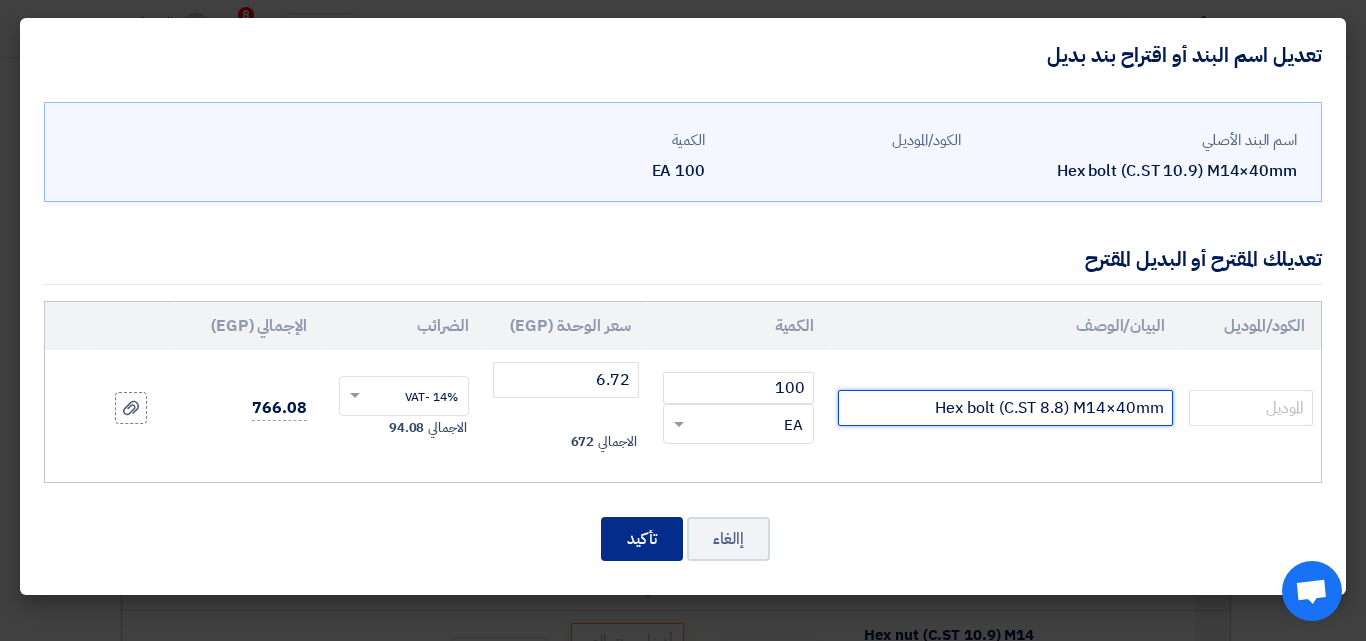 type on "Hex bolt (C.ST 8.8) M14×40mm" 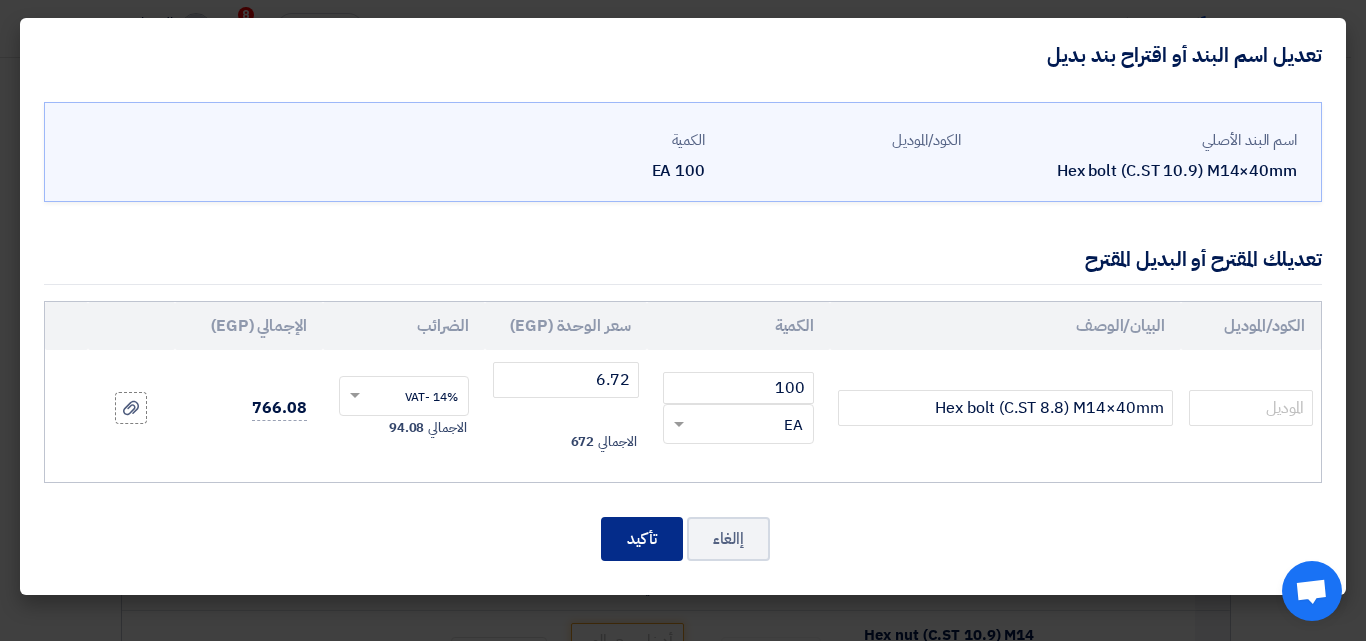 click on "تأكيد" 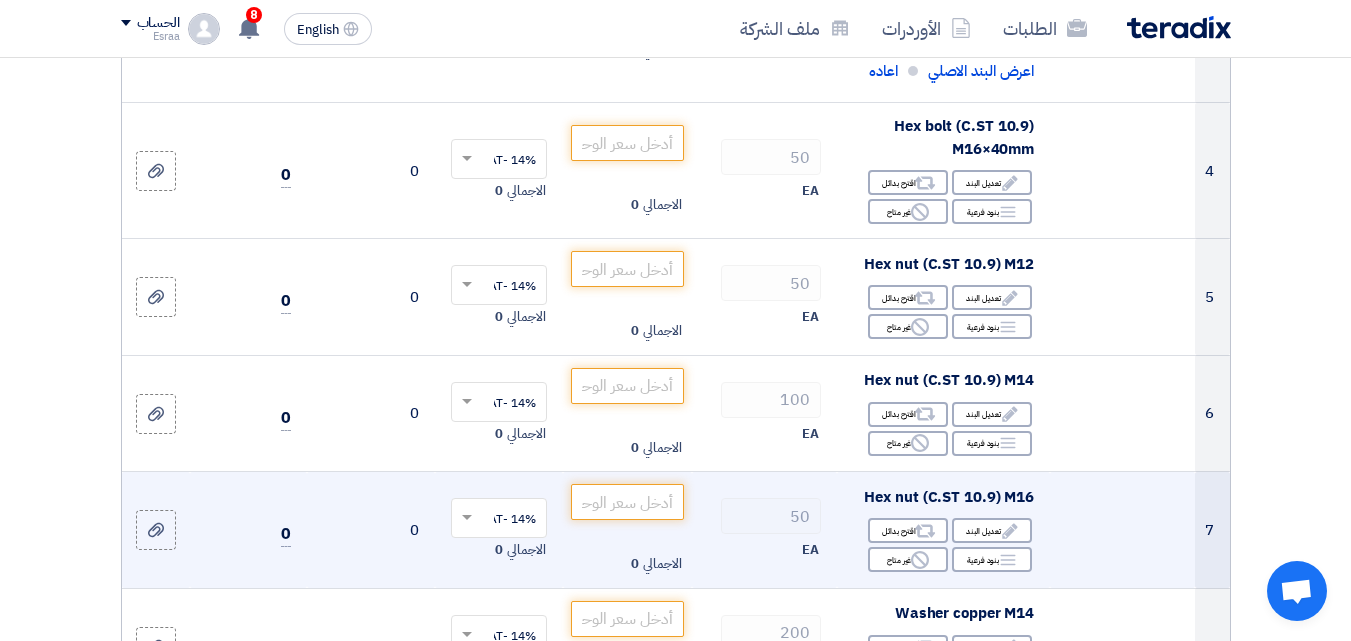 scroll, scrollTop: 800, scrollLeft: 0, axis: vertical 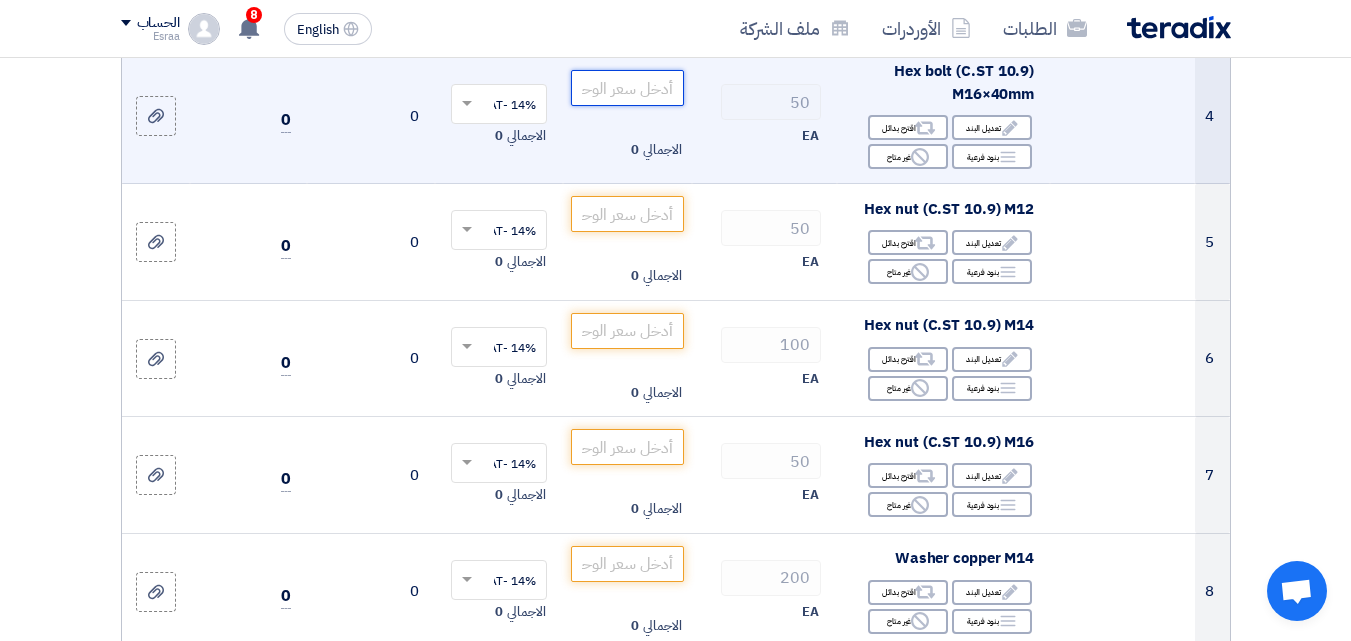 click 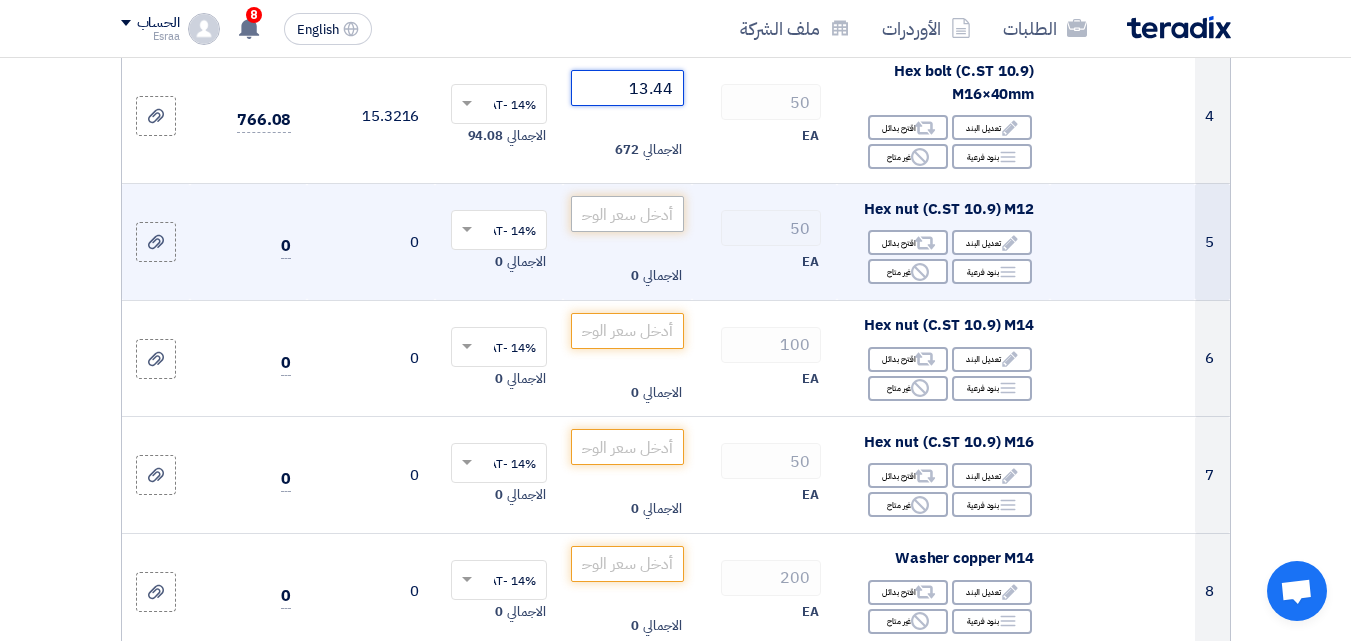 type on "13.44" 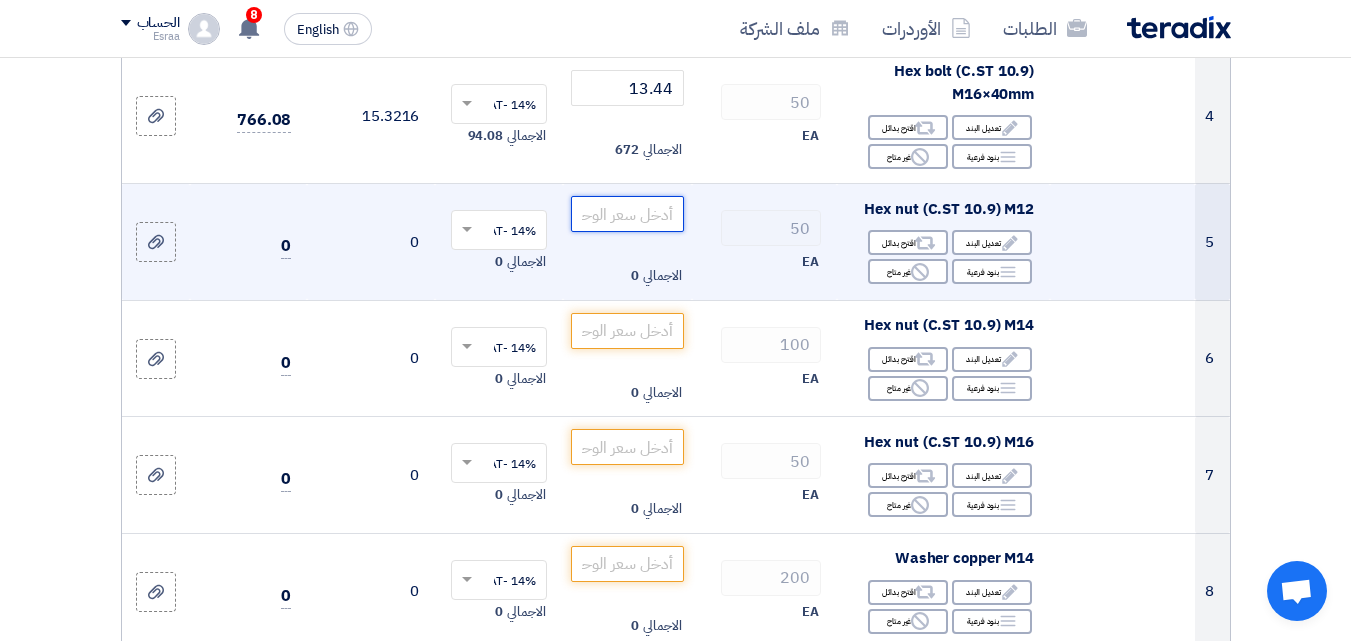 click 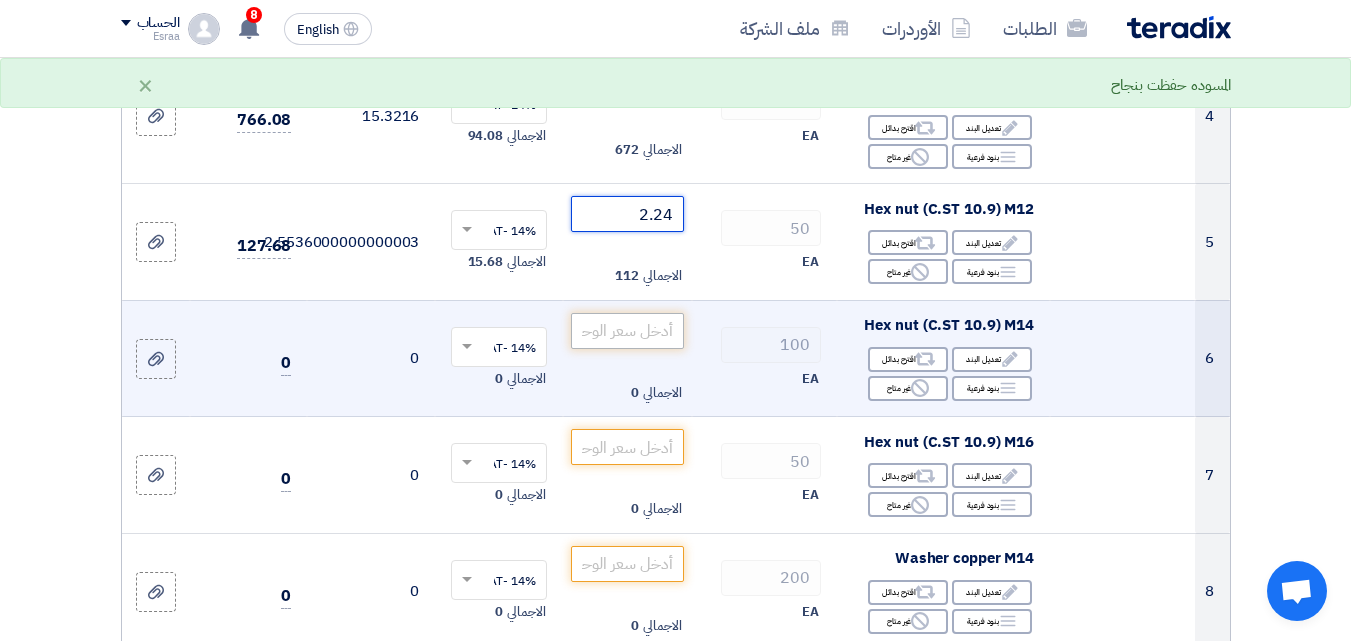 type on "2.24" 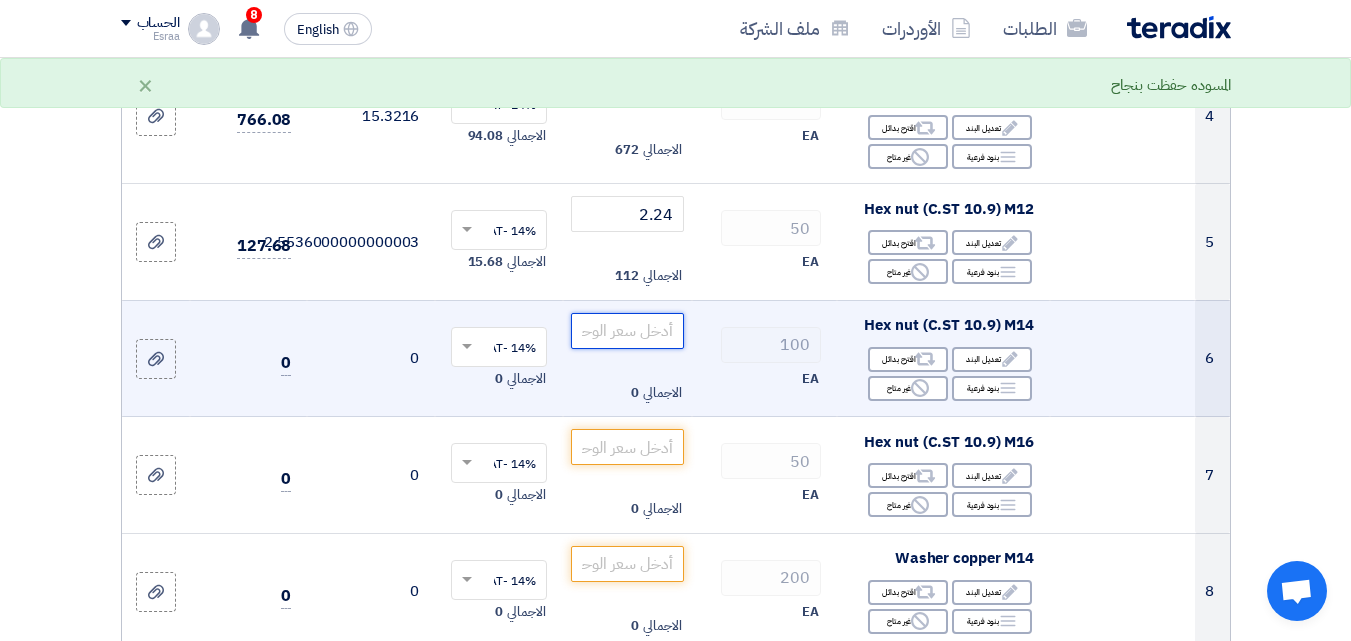 click 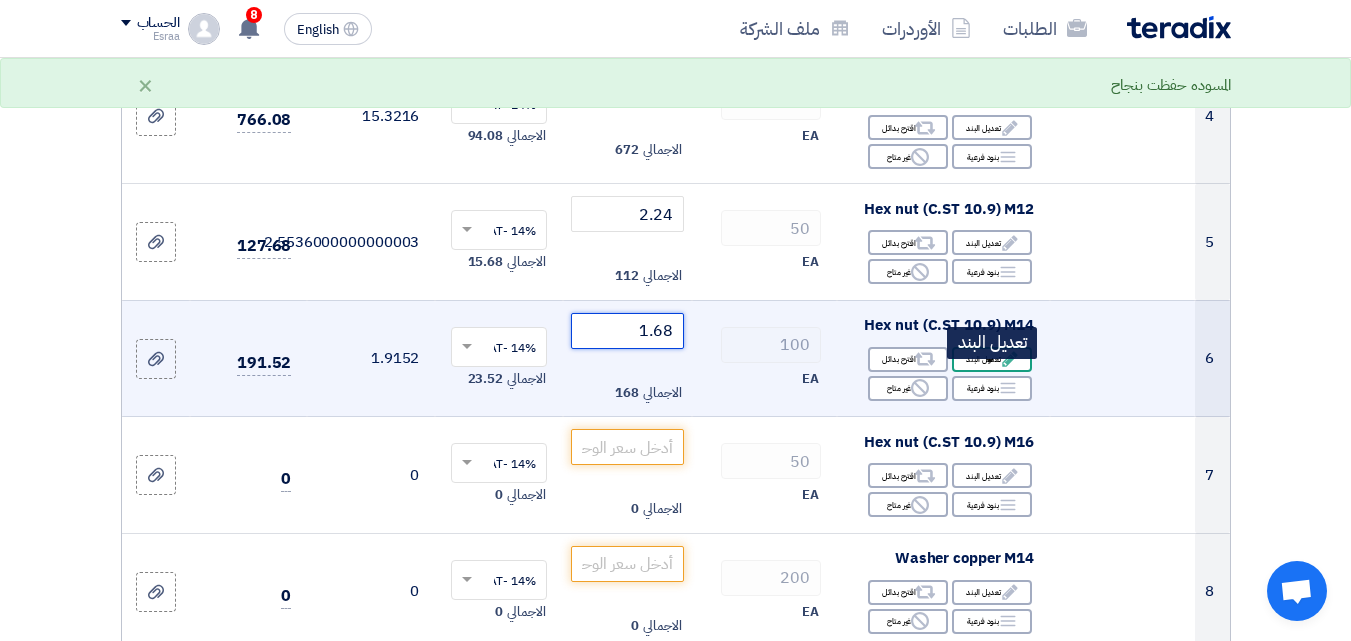 type on "1.68" 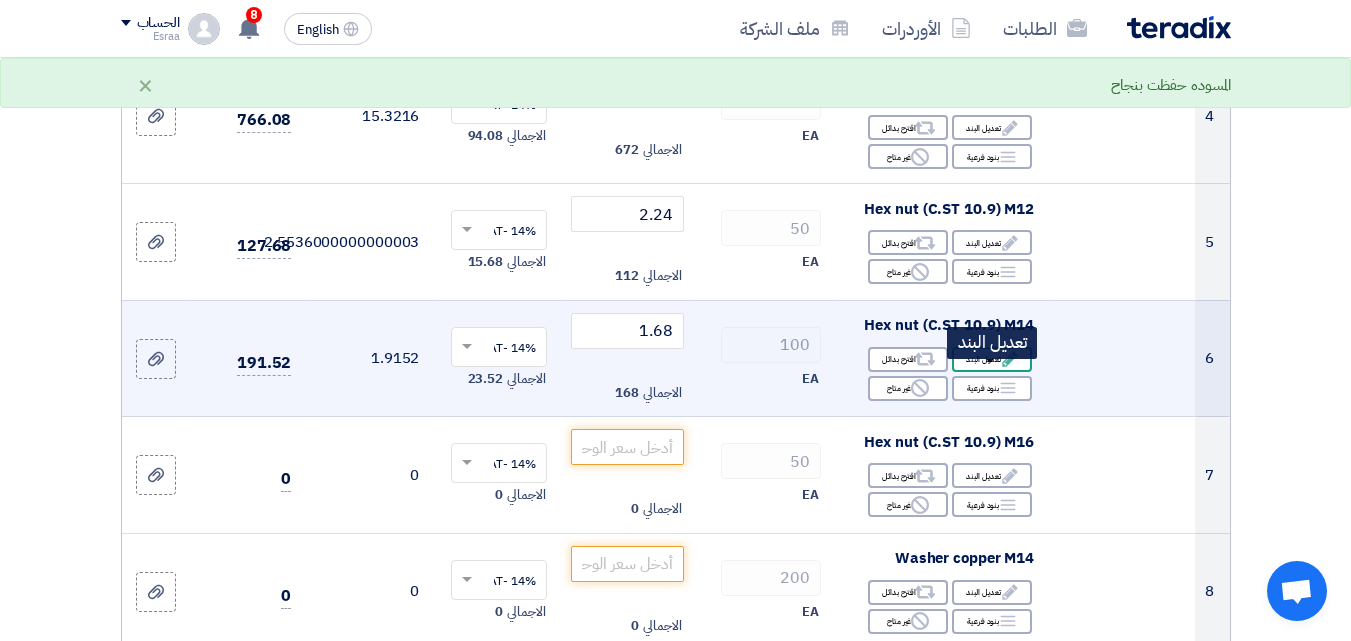 click on "Edit
تعديل البند" 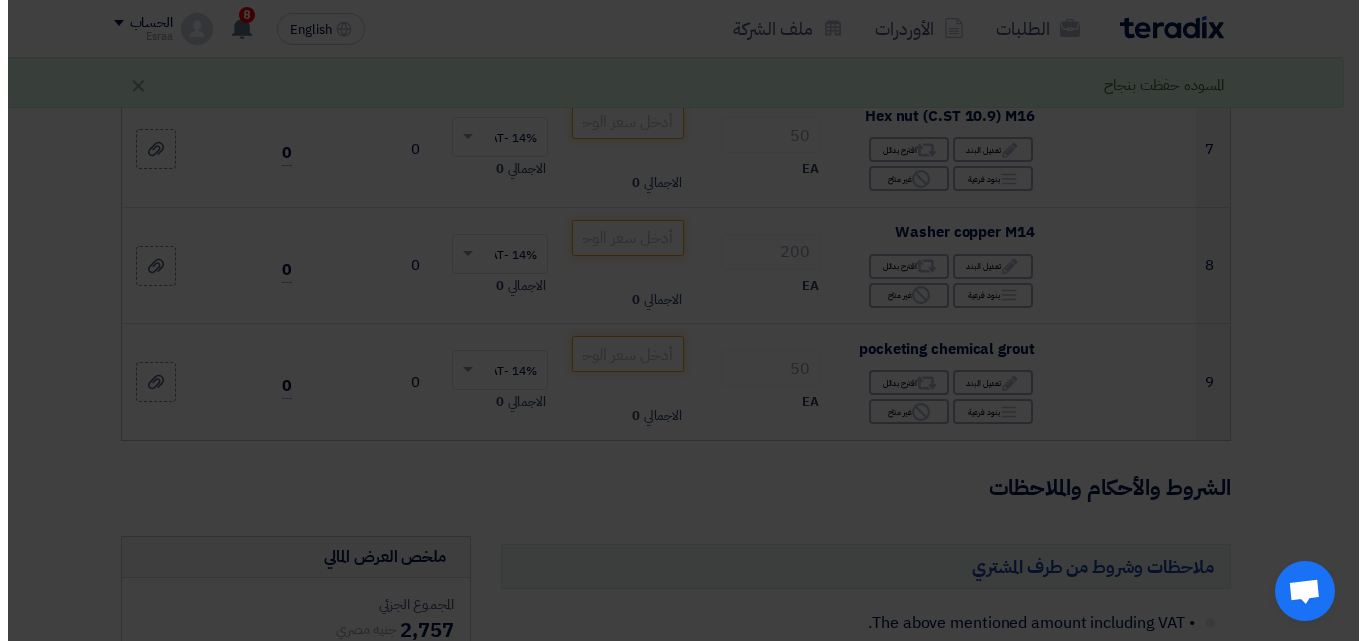scroll, scrollTop: 649, scrollLeft: 0, axis: vertical 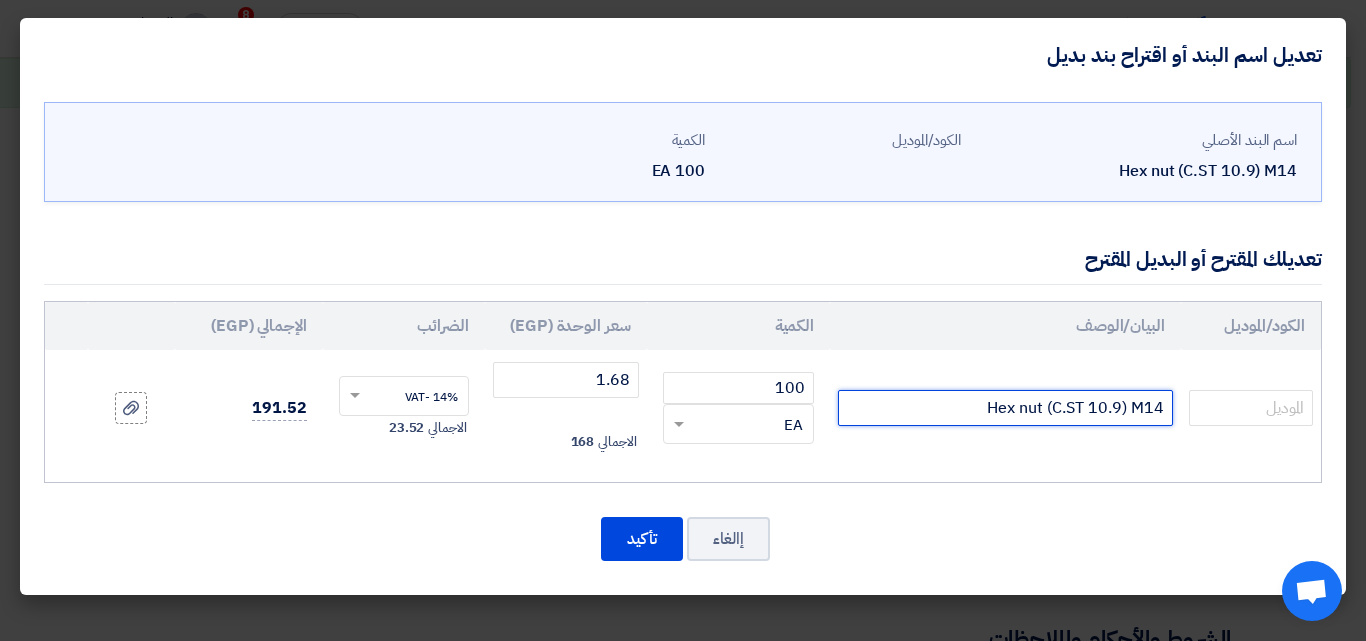 drag, startPoint x: 1092, startPoint y: 402, endPoint x: 1118, endPoint y: 414, distance: 28.635643 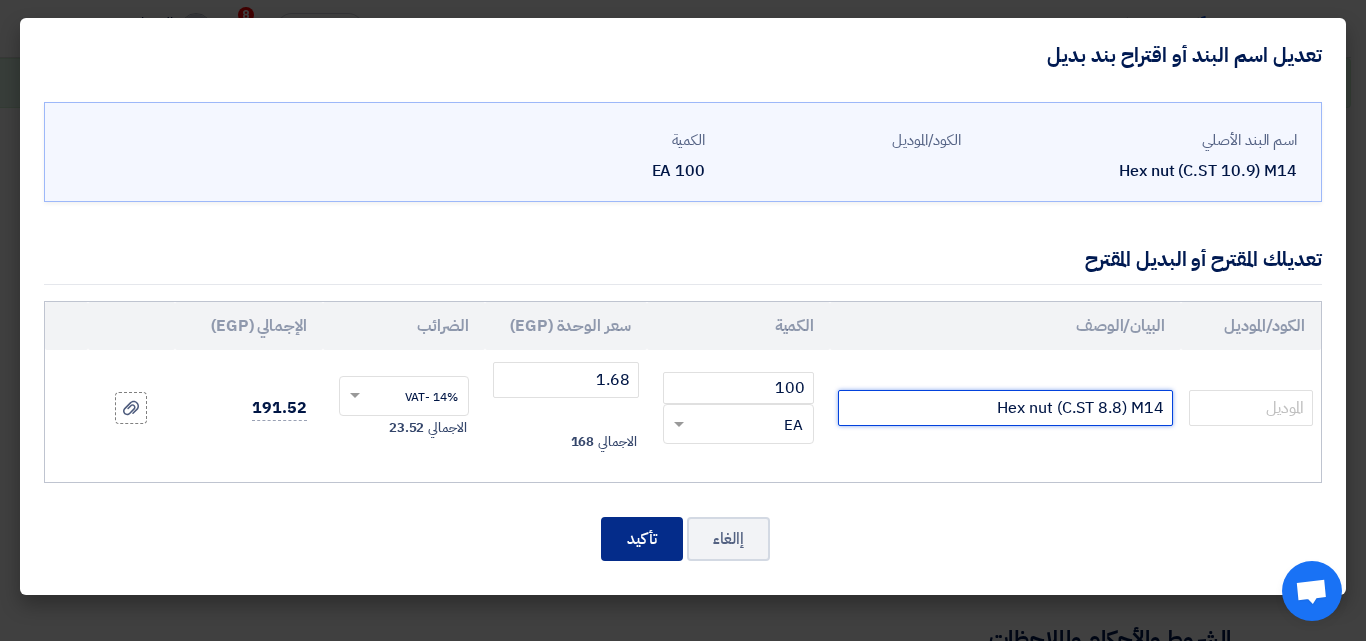 type on "Hex nut (C.ST 8.8) M14" 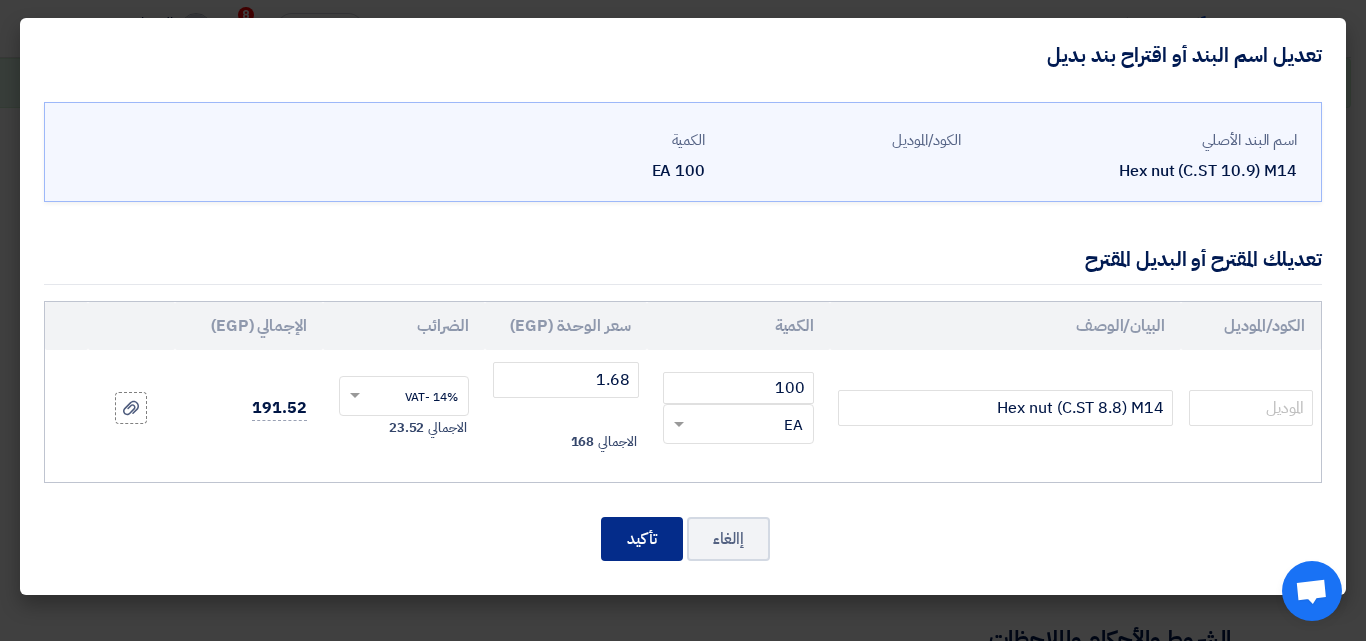click on "تأكيد" 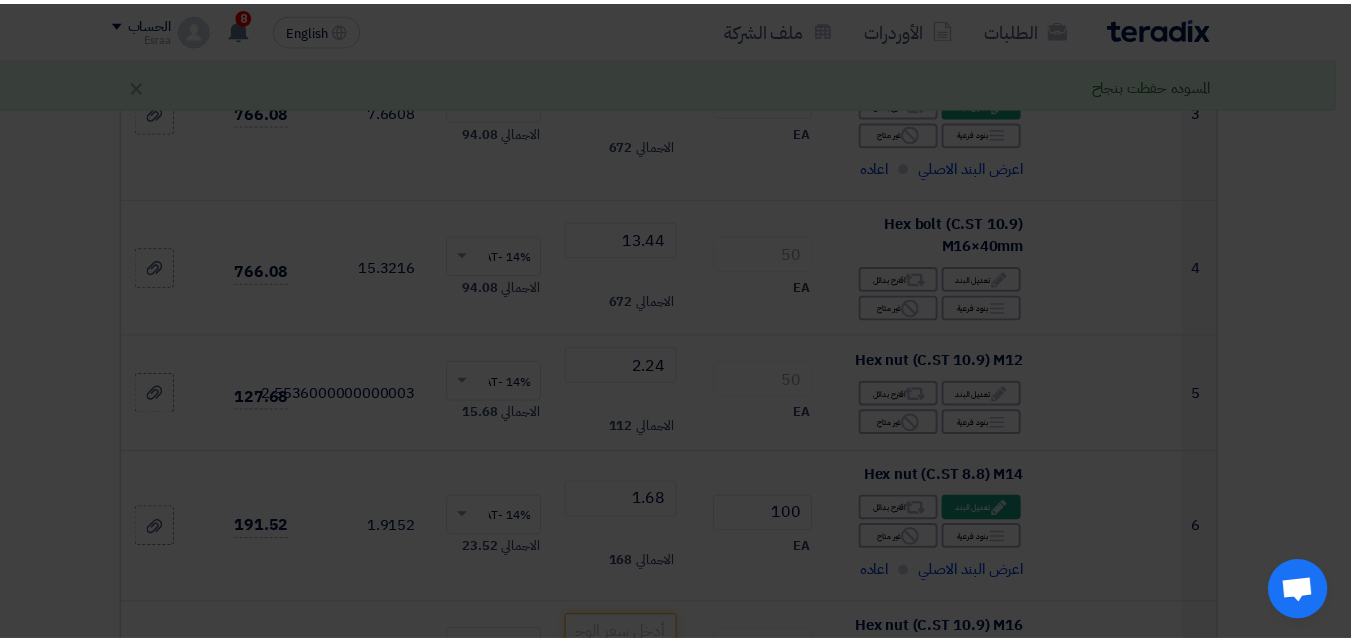 scroll, scrollTop: 975, scrollLeft: 0, axis: vertical 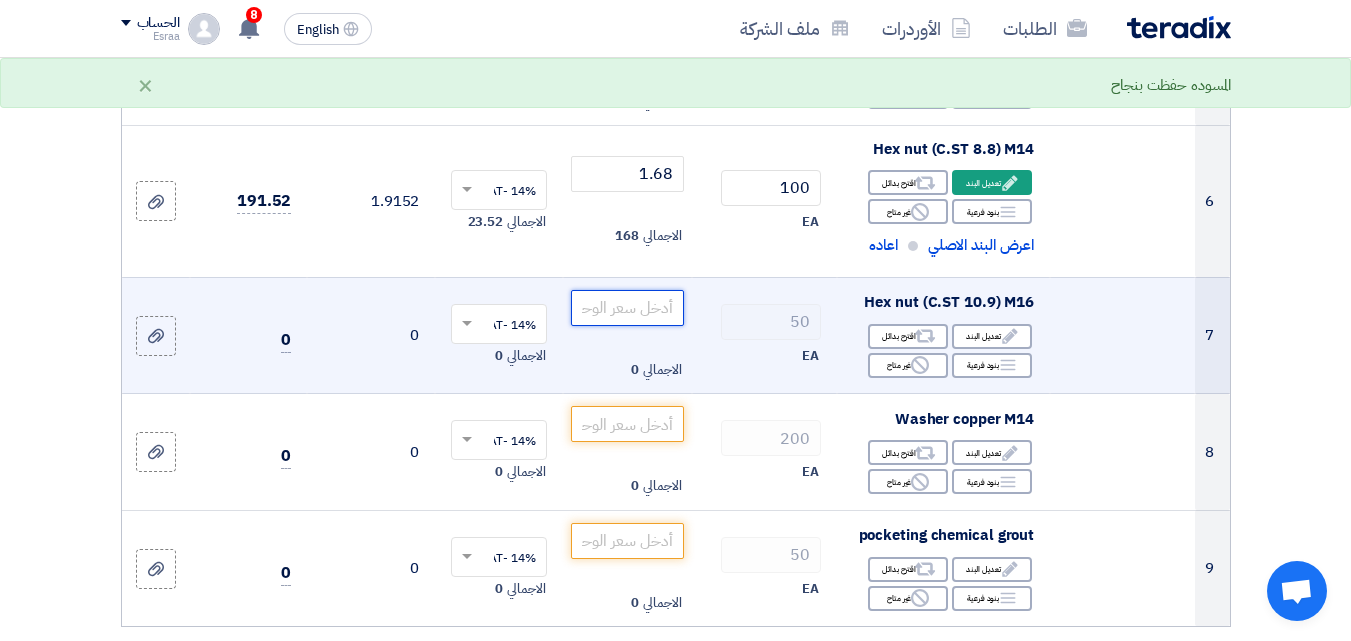 click 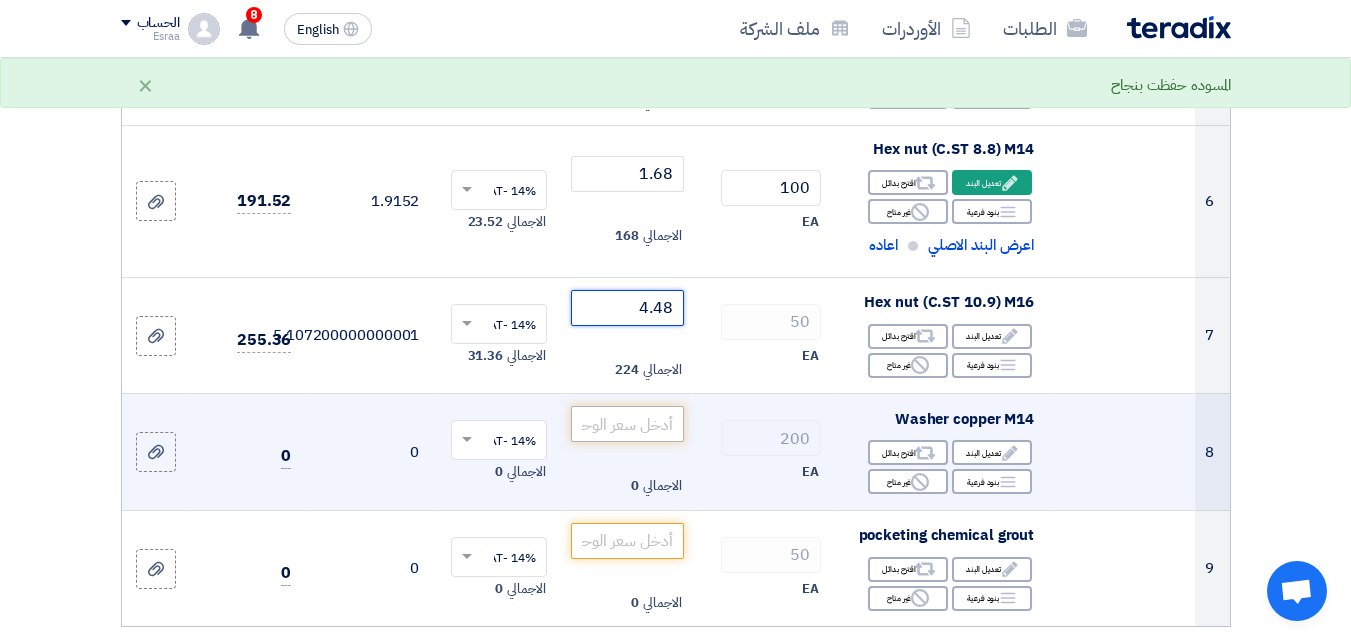 type on "4.48" 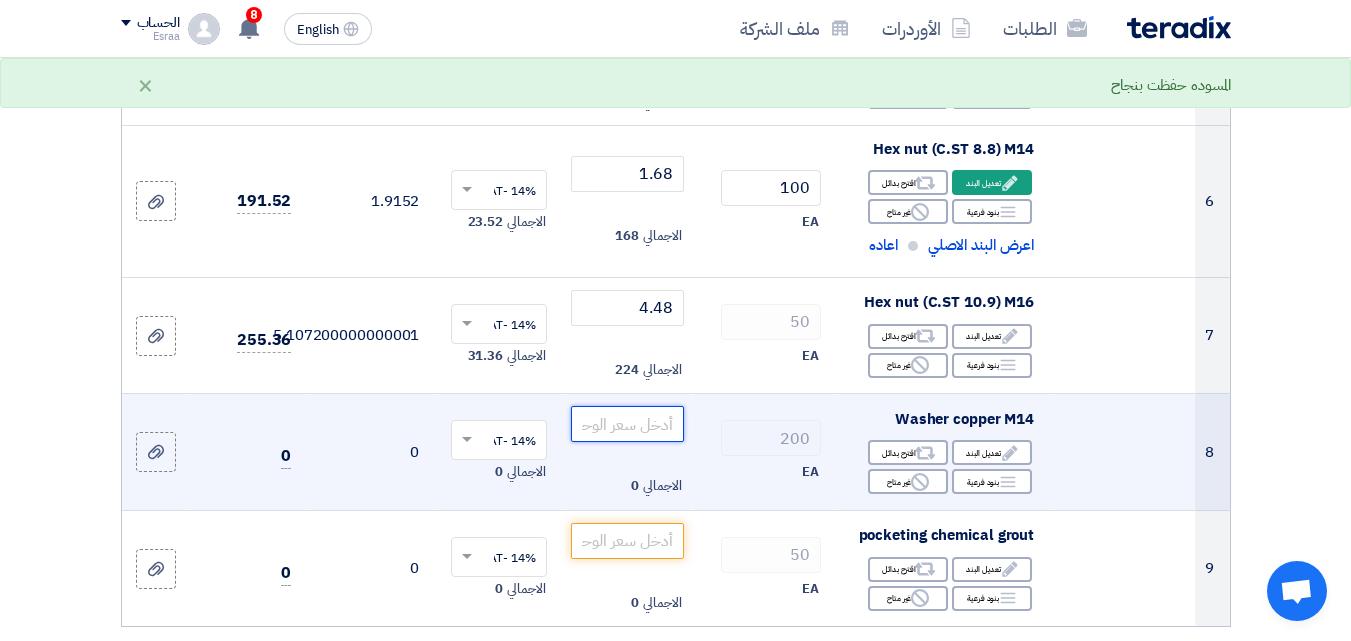 click 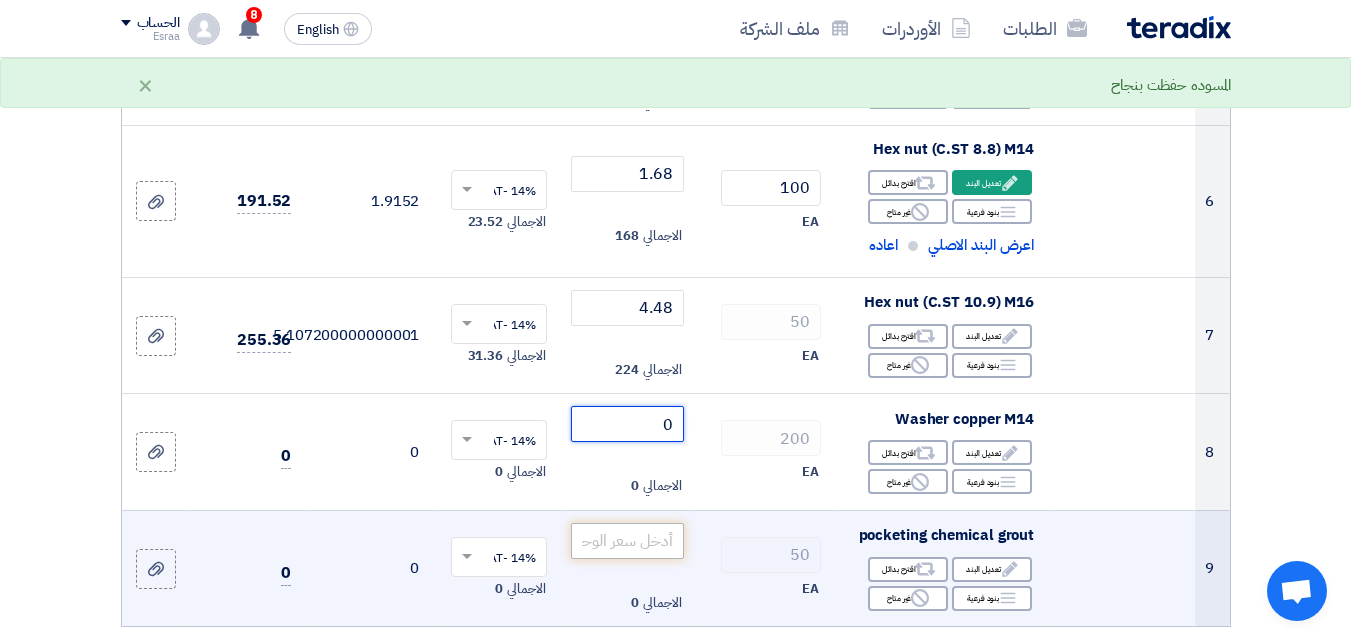 type on "0" 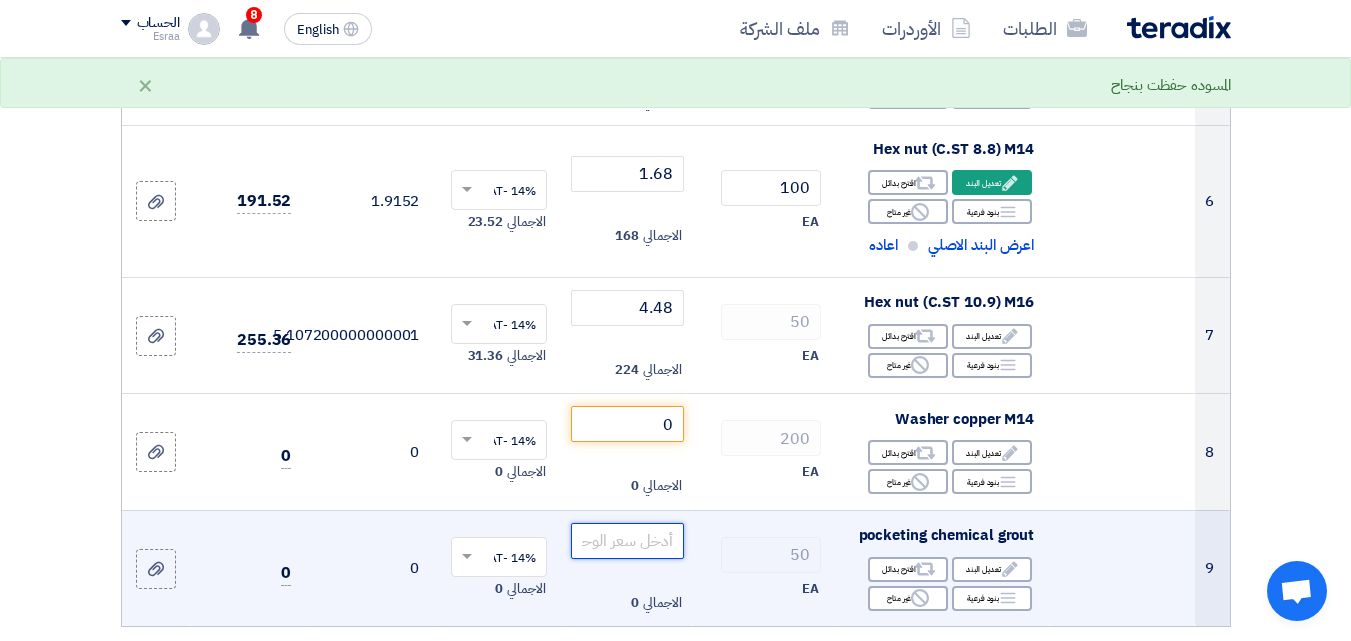 click 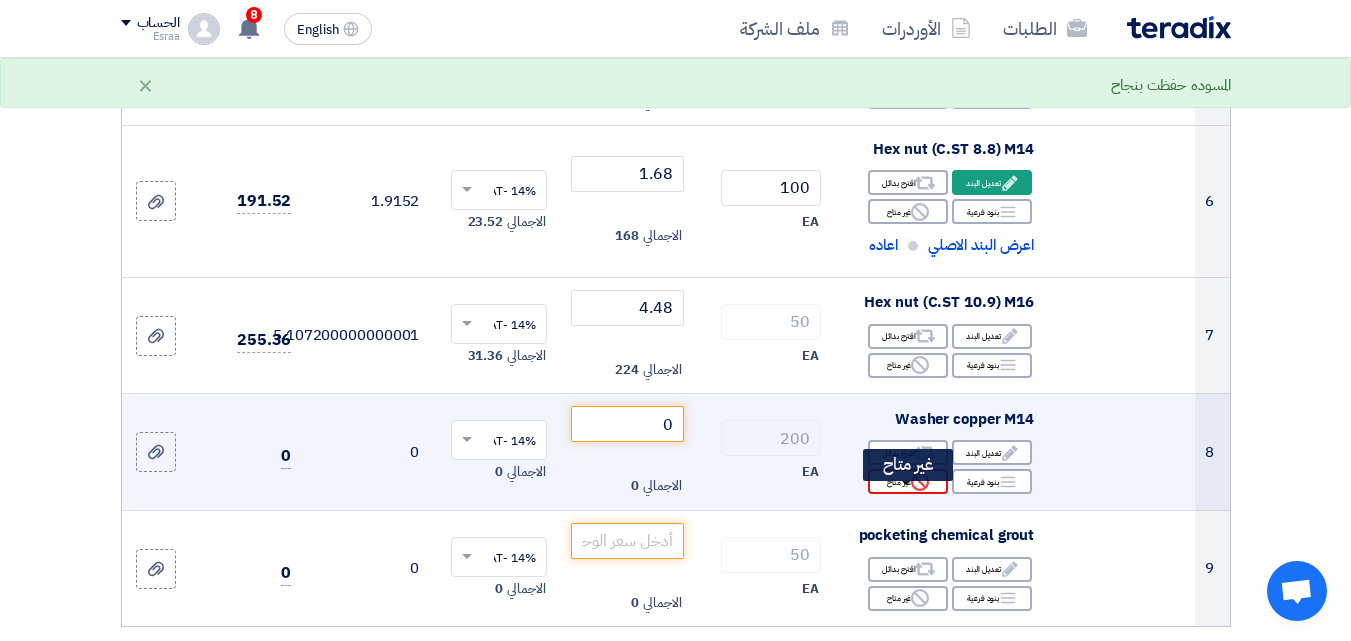 click on "Reject
غير متاح" 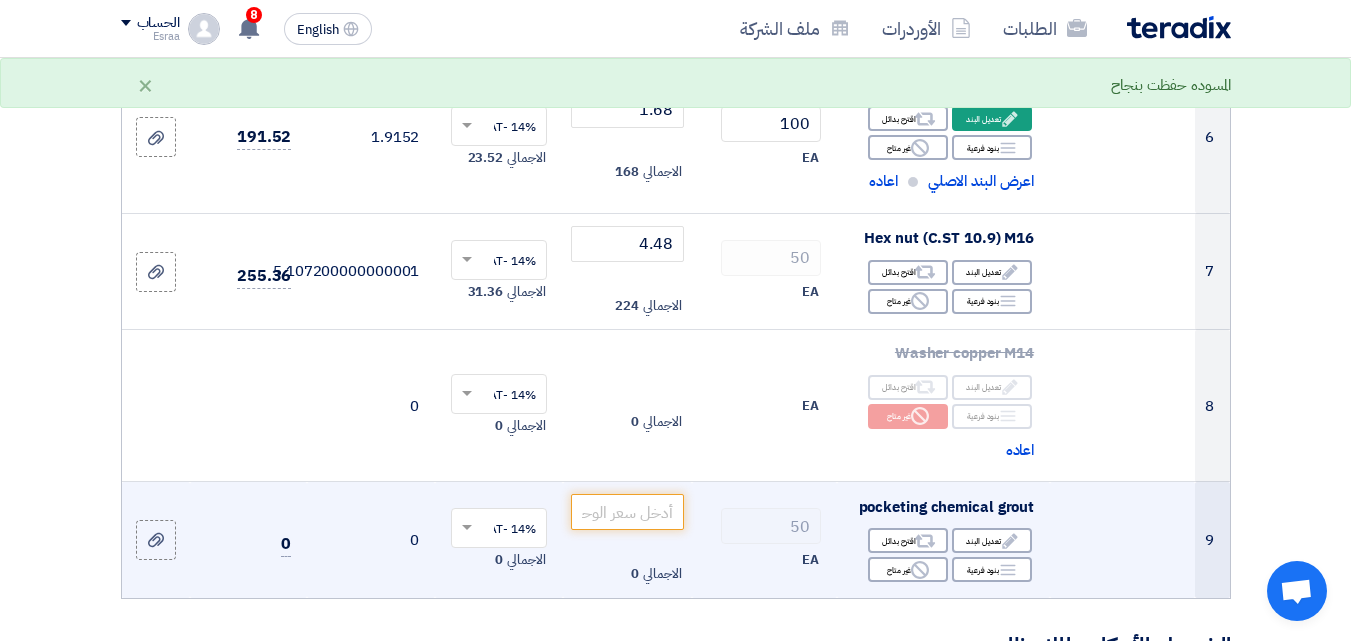 scroll, scrollTop: 1075, scrollLeft: 0, axis: vertical 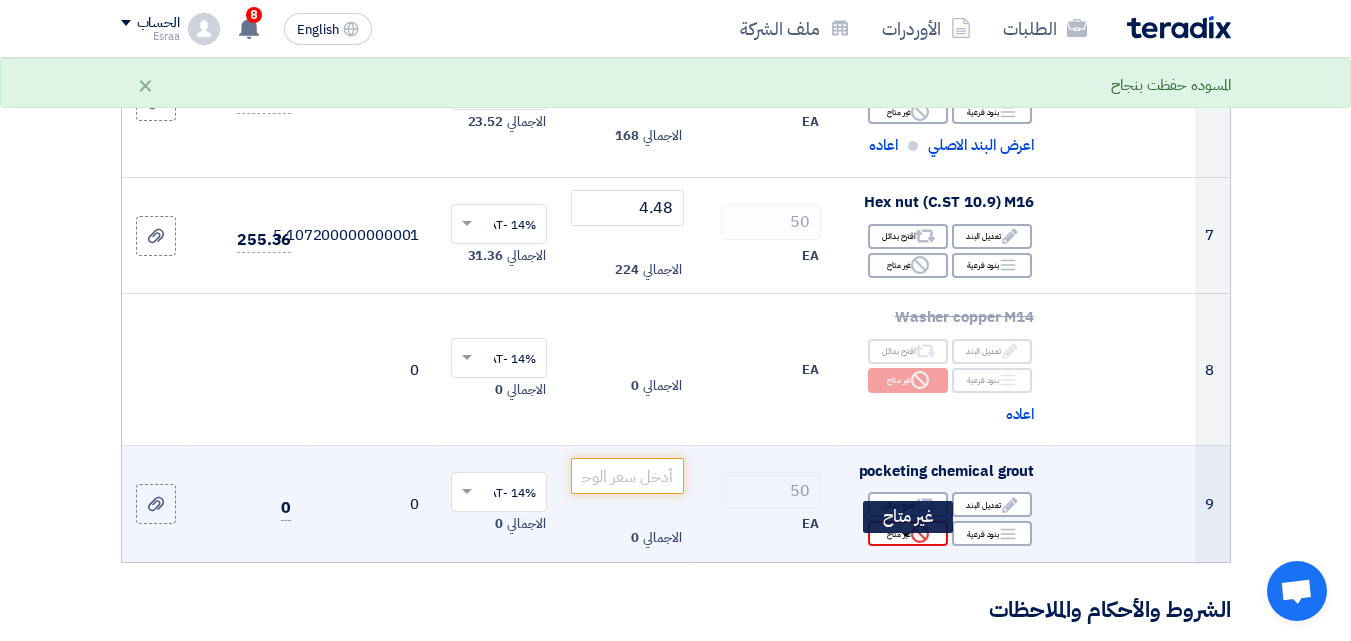 click on "Reject
غير متاح" 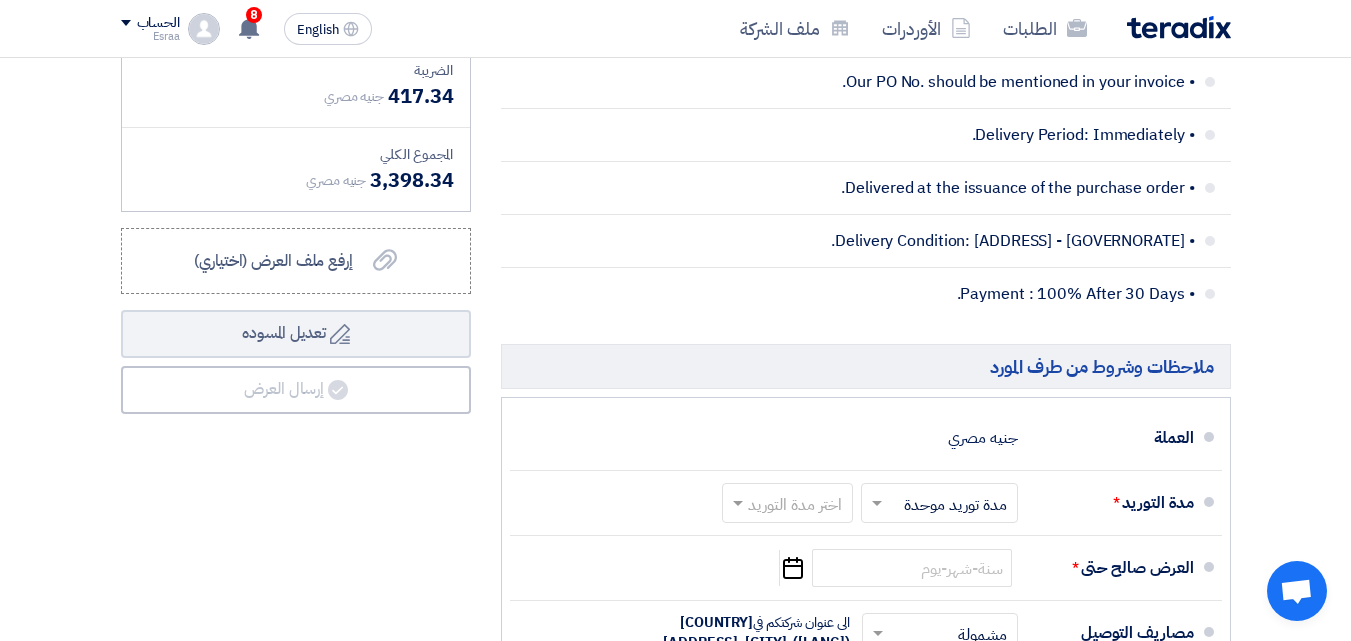 scroll, scrollTop: 2100, scrollLeft: 0, axis: vertical 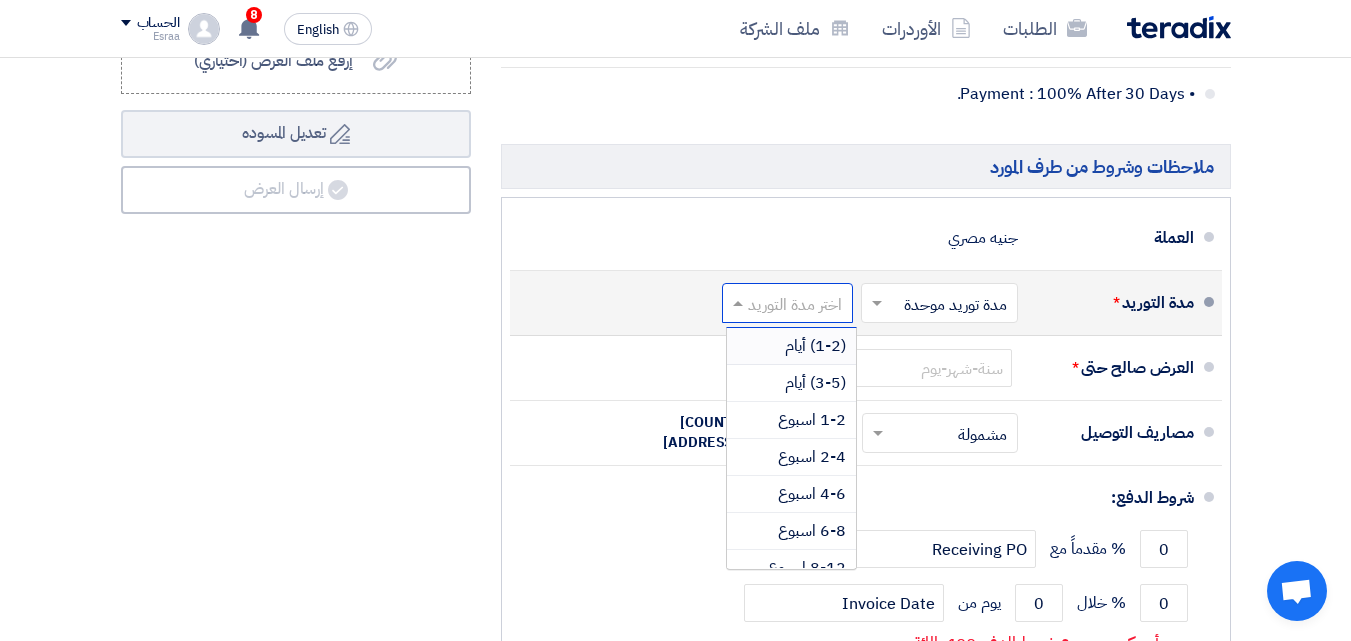 click 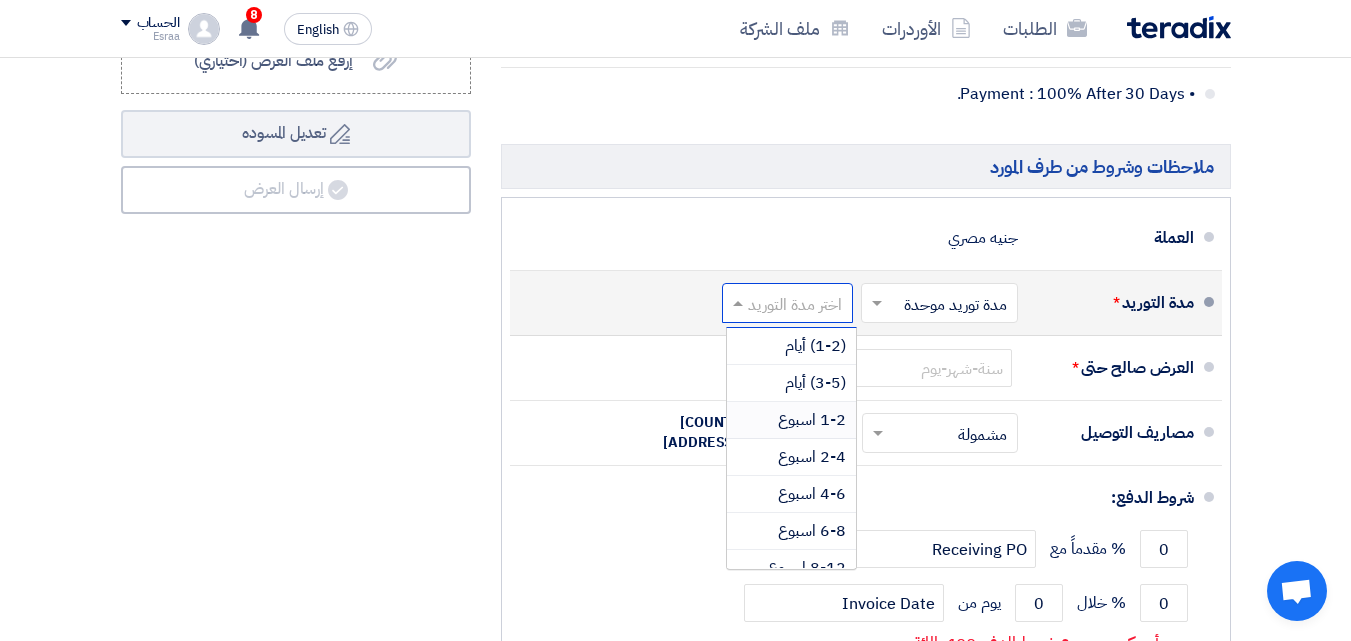 click on "1-2 اسبوع" at bounding box center [812, 420] 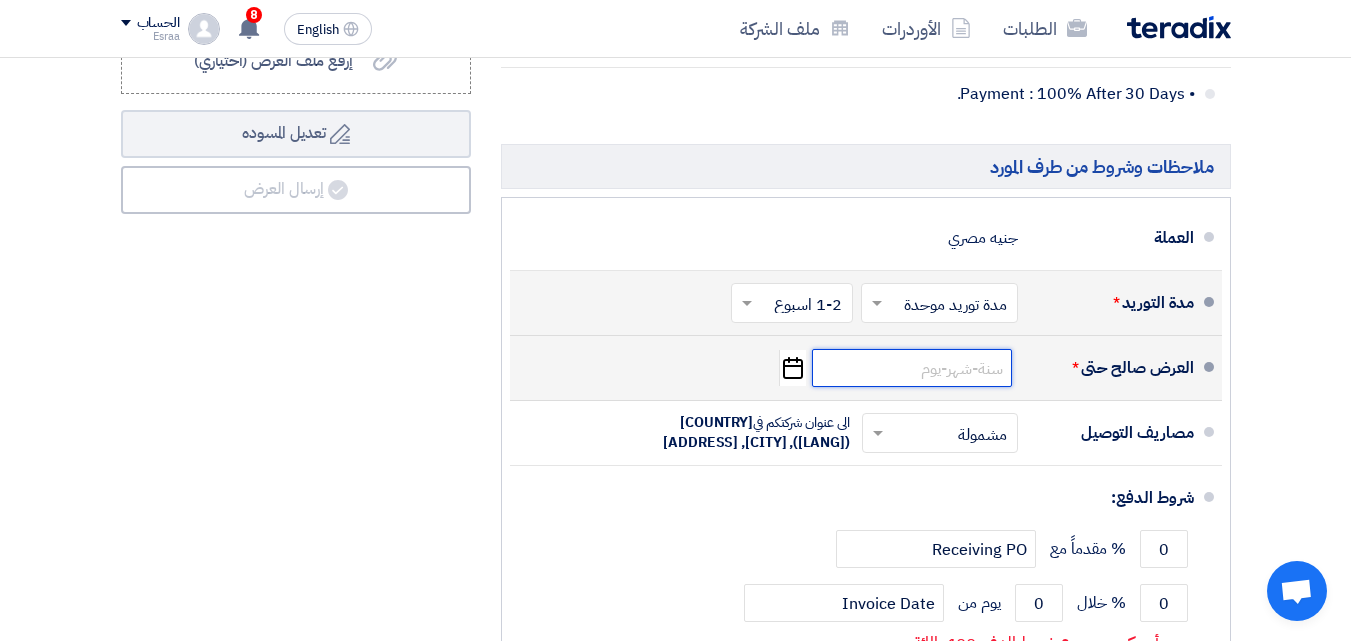 click 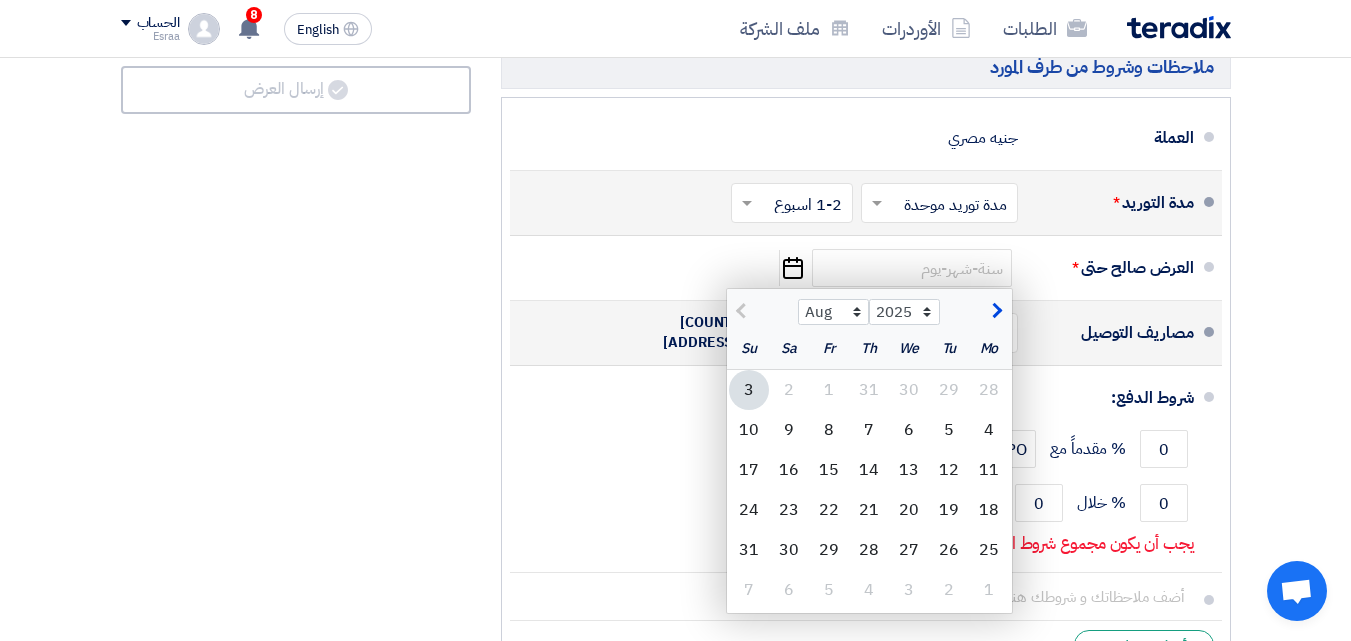 scroll, scrollTop: 2300, scrollLeft: 0, axis: vertical 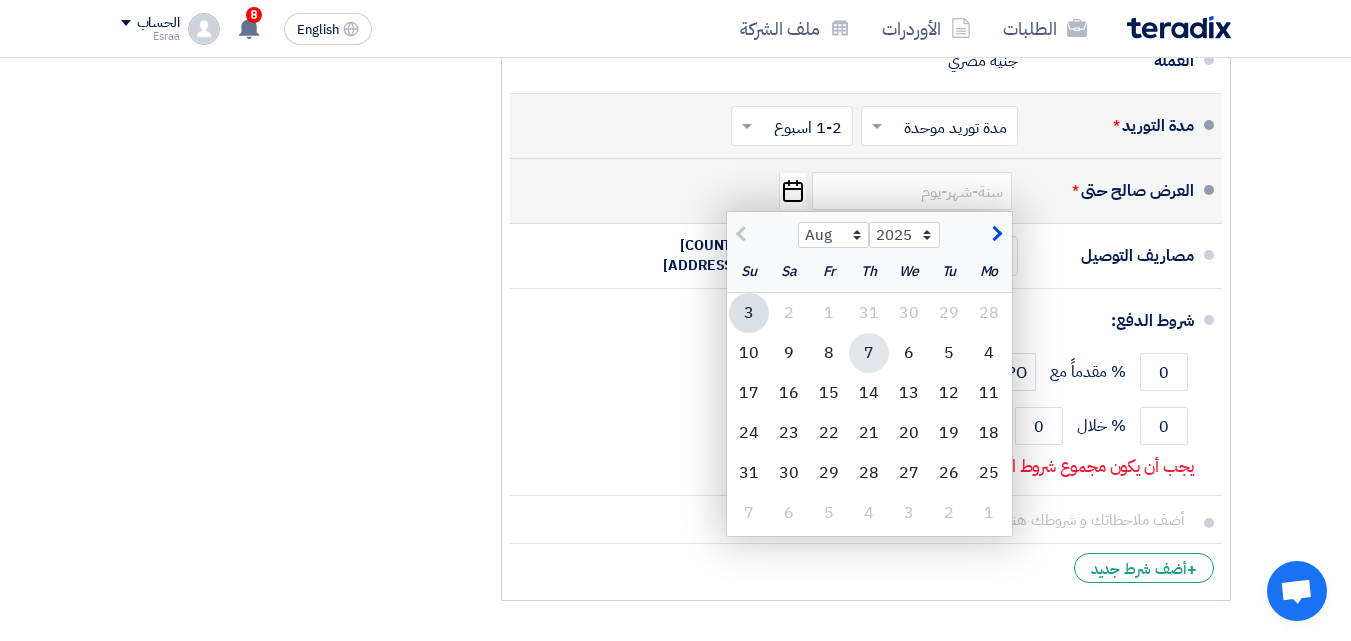 click on "7" 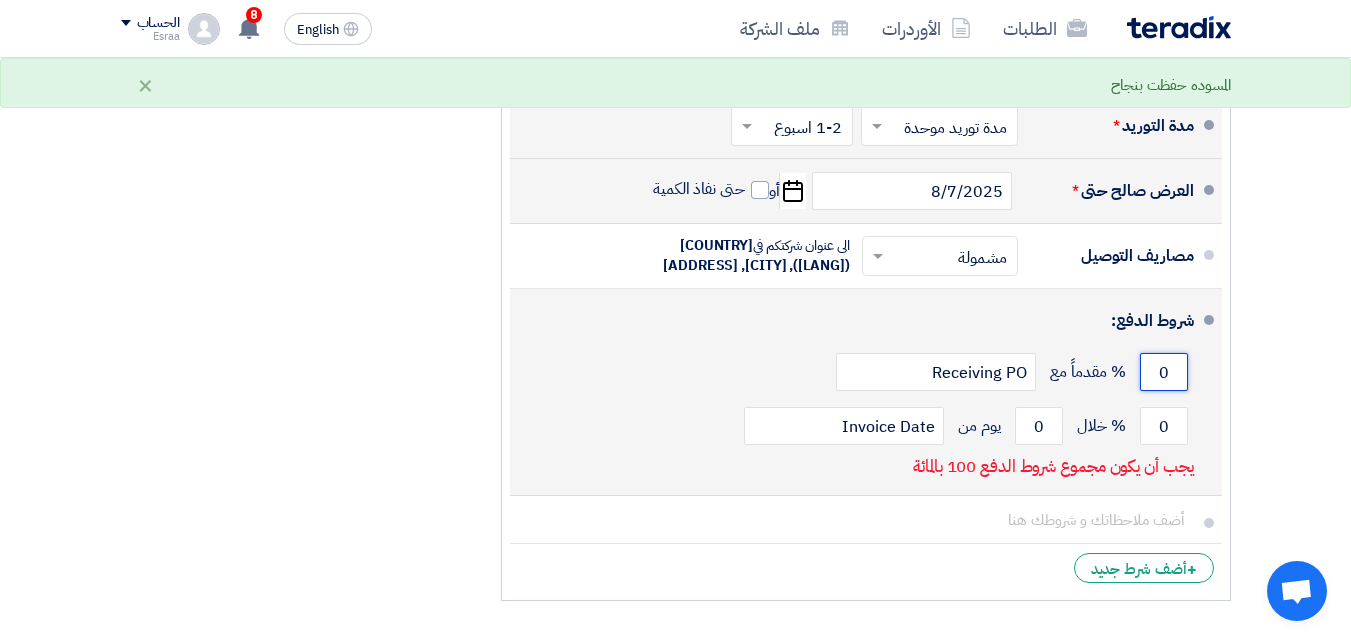 click on "0" 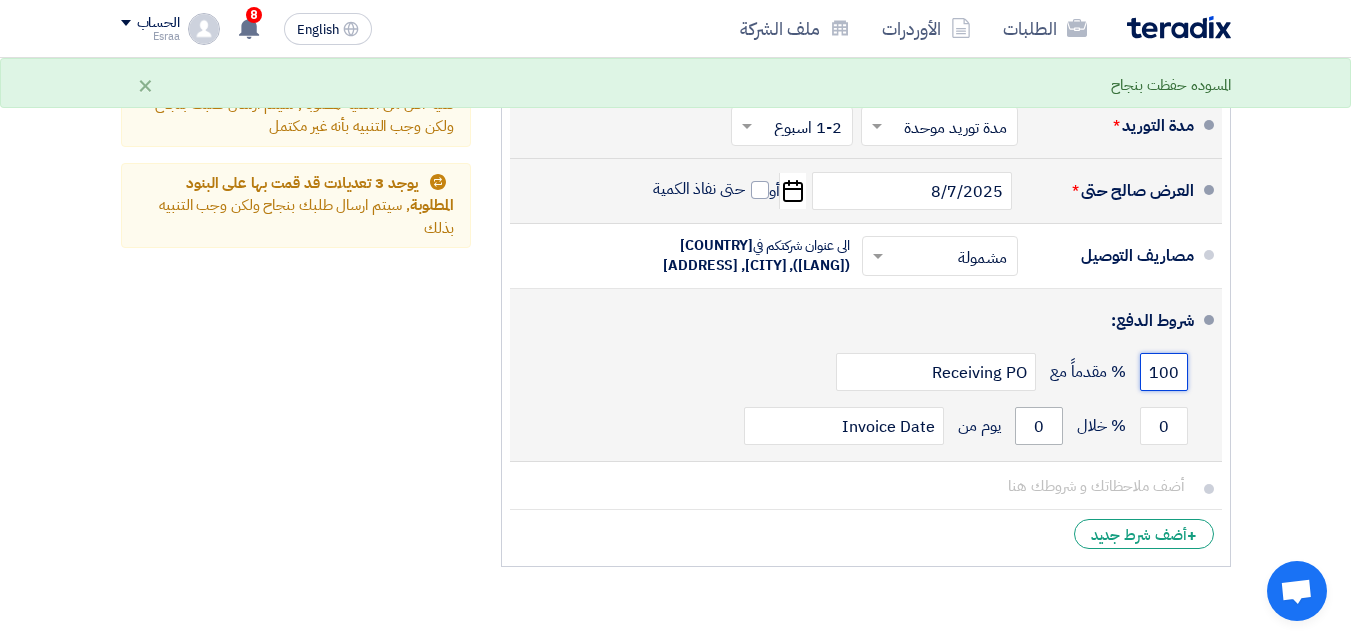 type on "100" 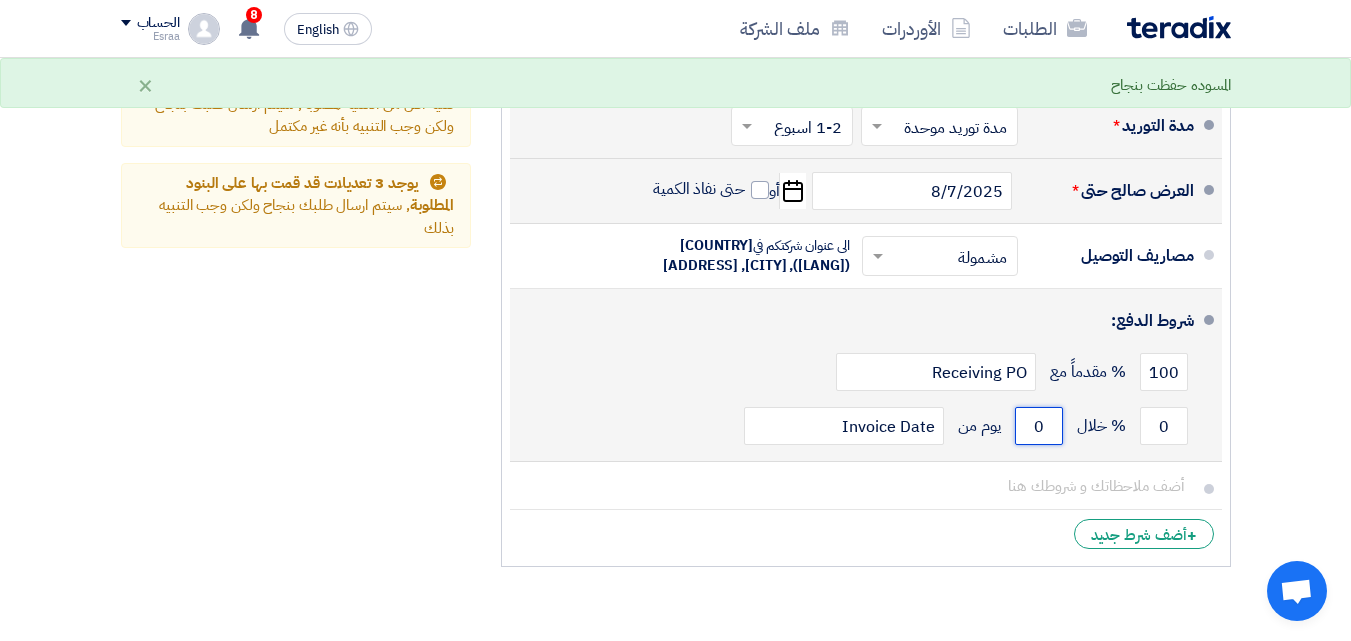drag, startPoint x: 1047, startPoint y: 509, endPoint x: 1066, endPoint y: 516, distance: 20.248457 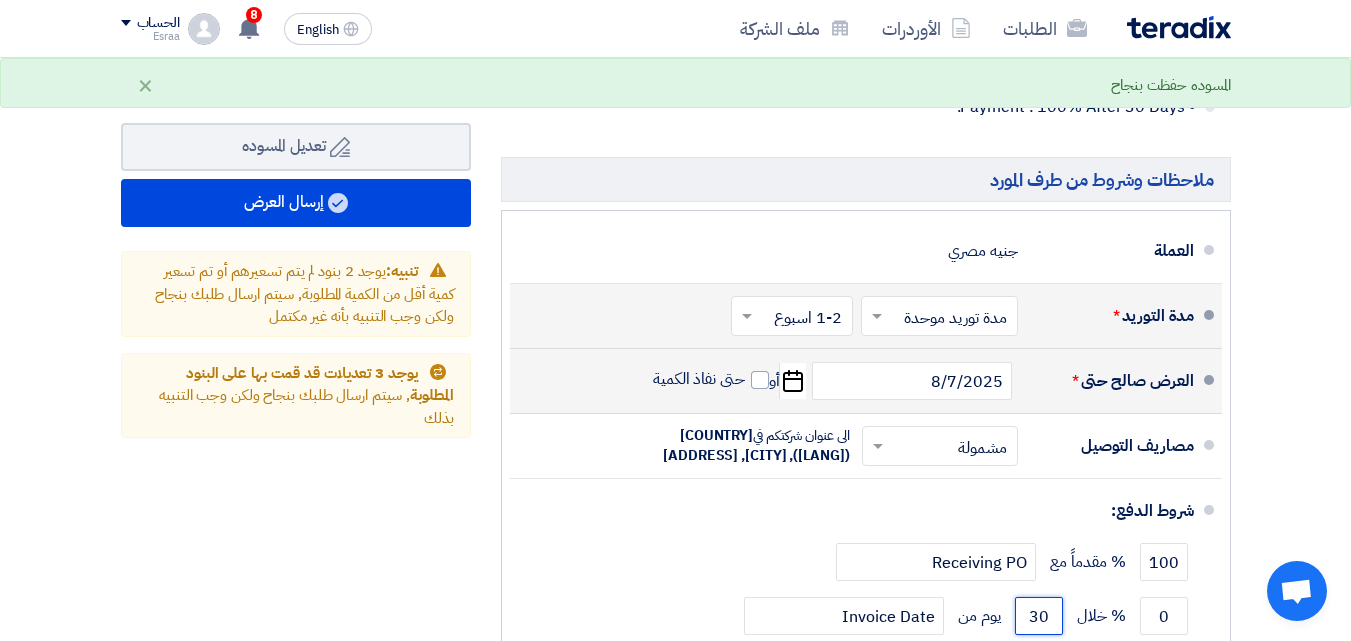 scroll, scrollTop: 1977, scrollLeft: 0, axis: vertical 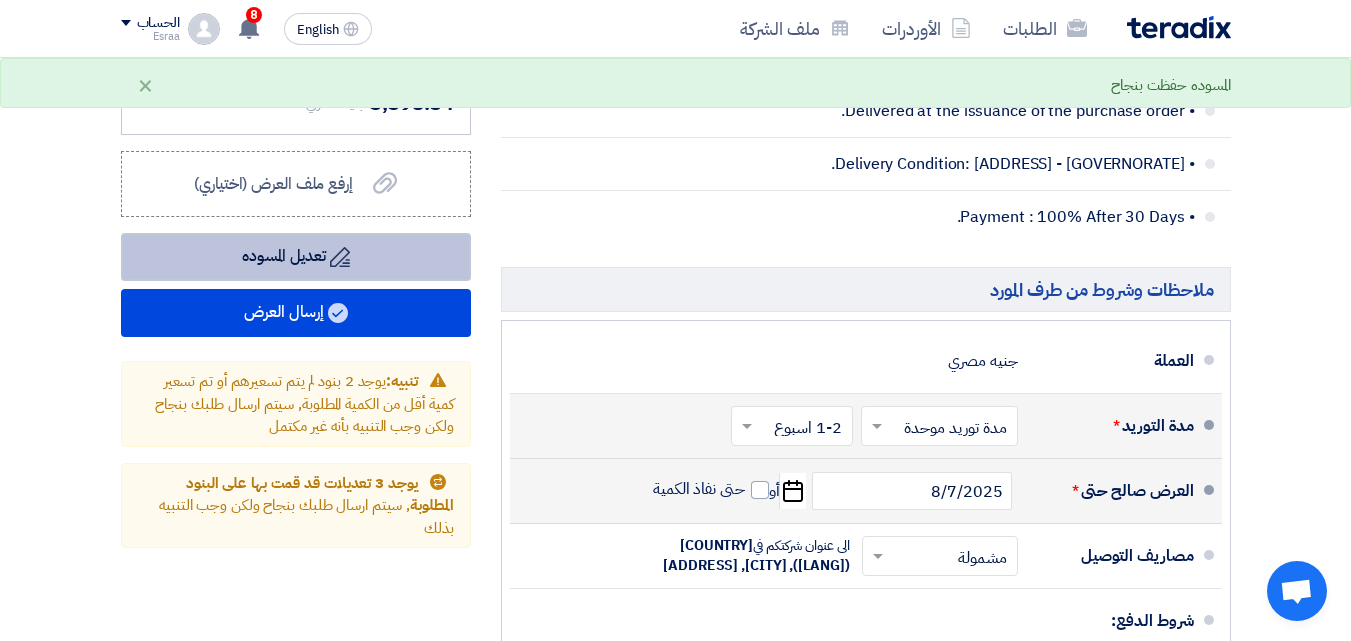 type on "30" 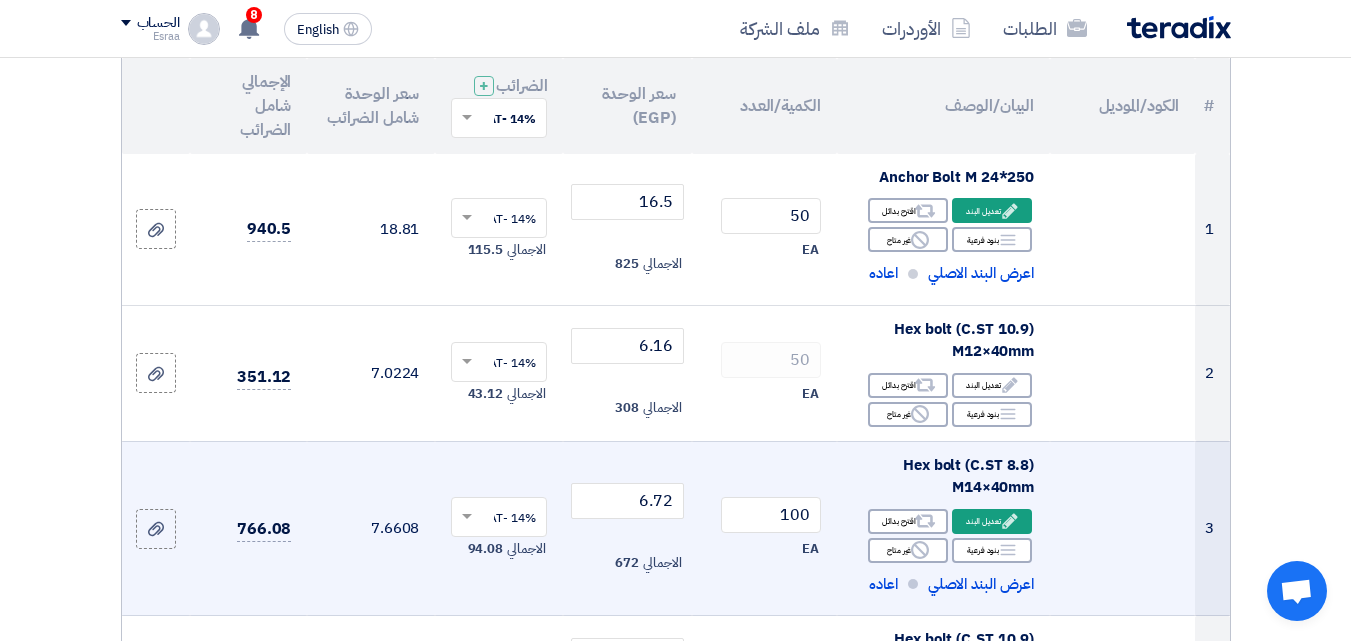 scroll, scrollTop: 0, scrollLeft: 0, axis: both 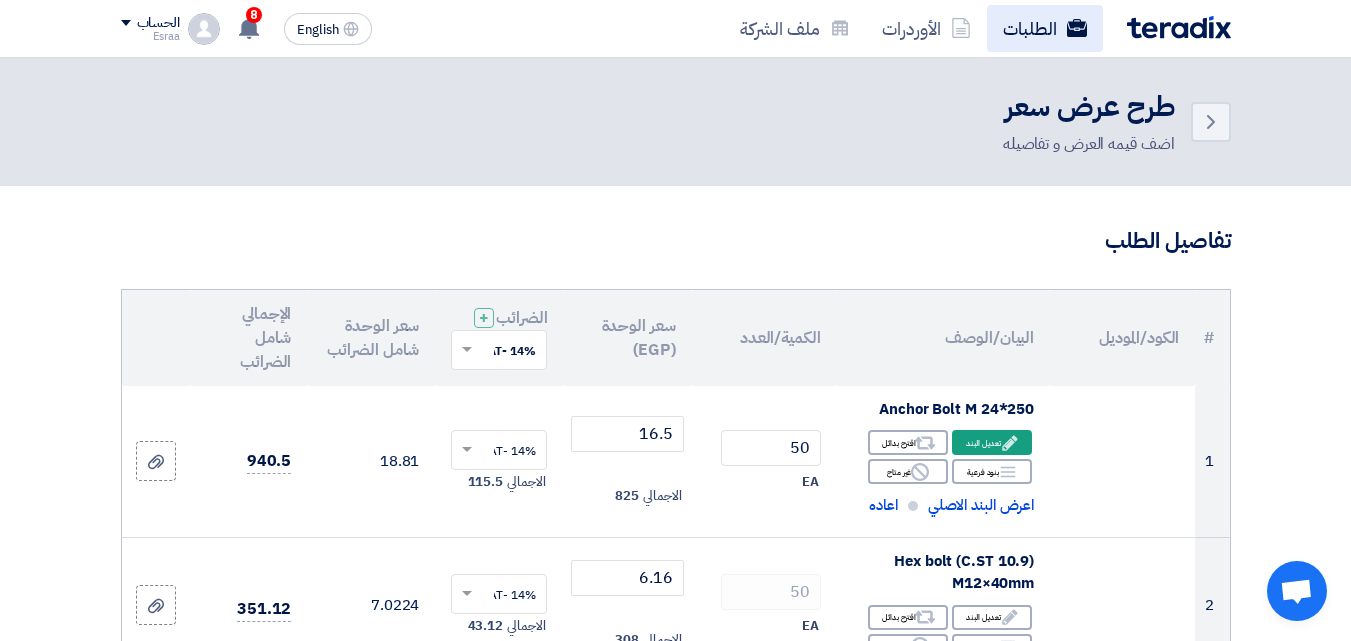 click on "الطلبات" 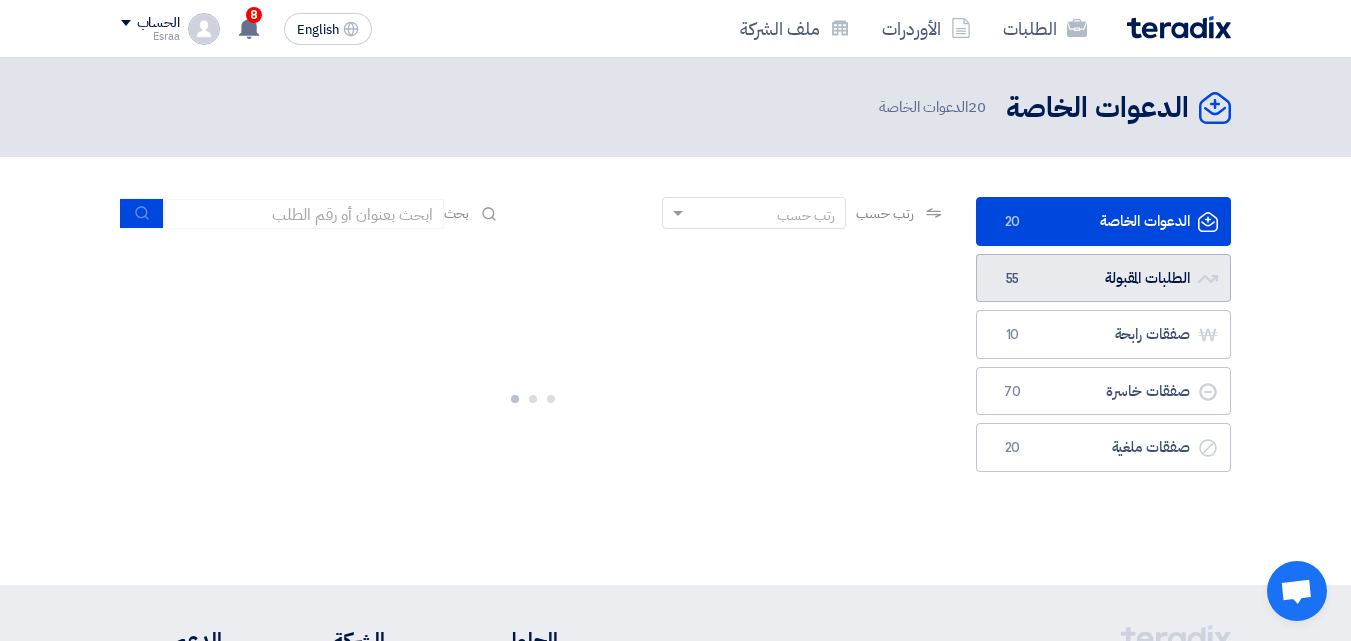 click on "الطلبات المقبولة
الطلبات المقبولة
55" 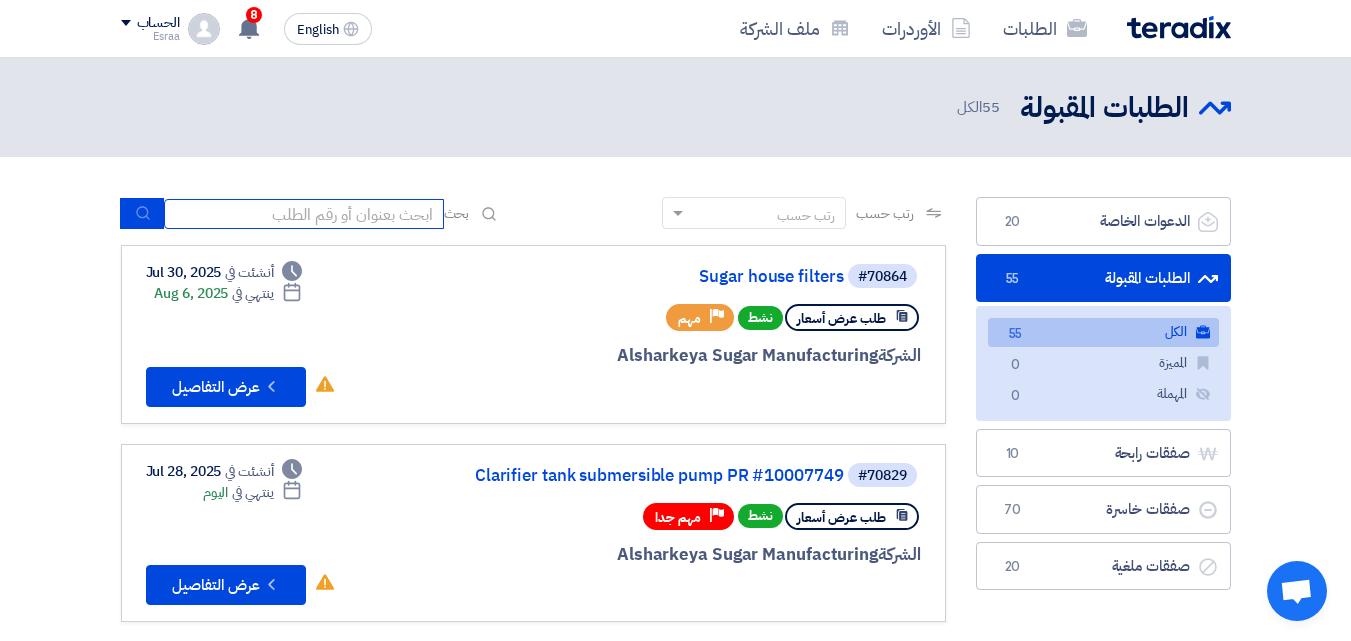 click 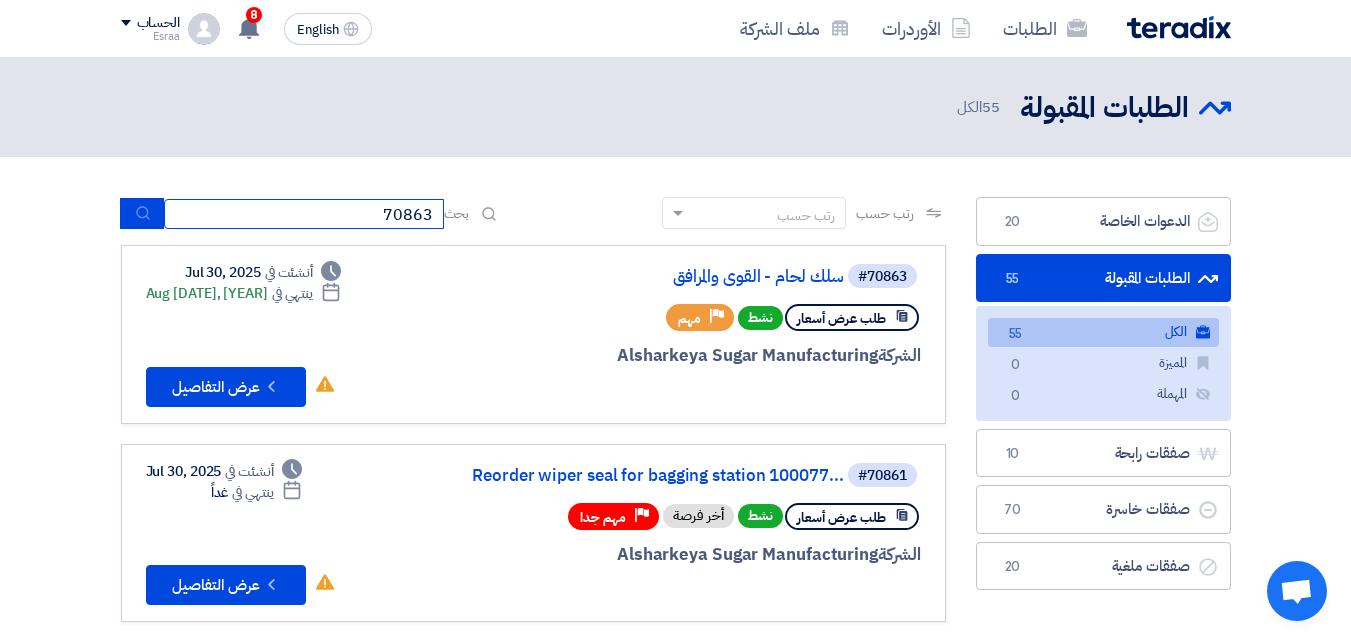 type on "70863" 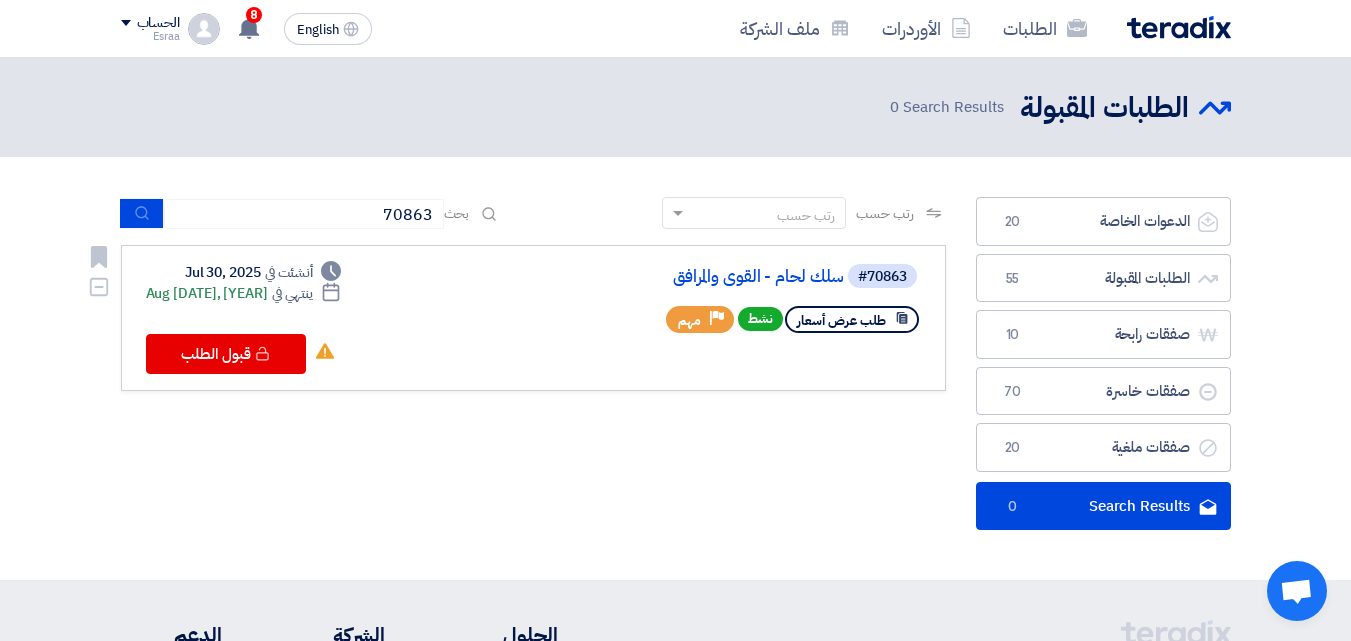 click on "#70863
سلك لحام - القوي والمرافق" 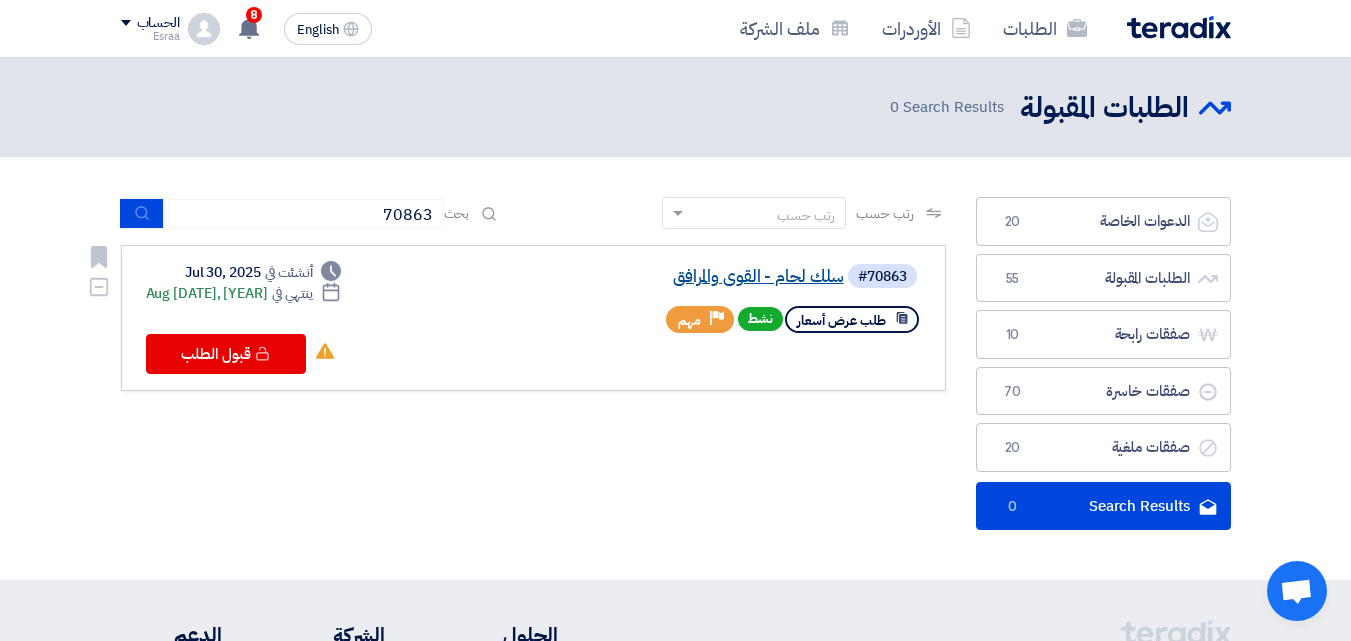click on "سلك لحام - القوي والمرافق" 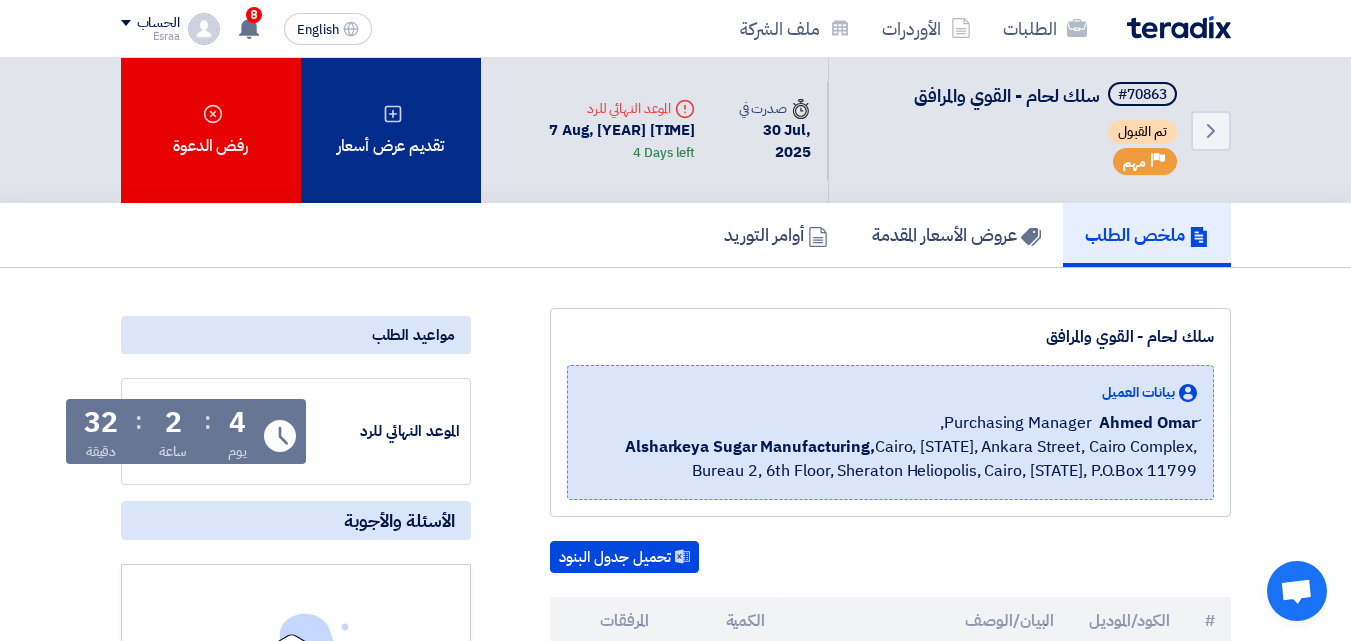click on "تقديم عرض أسعار" 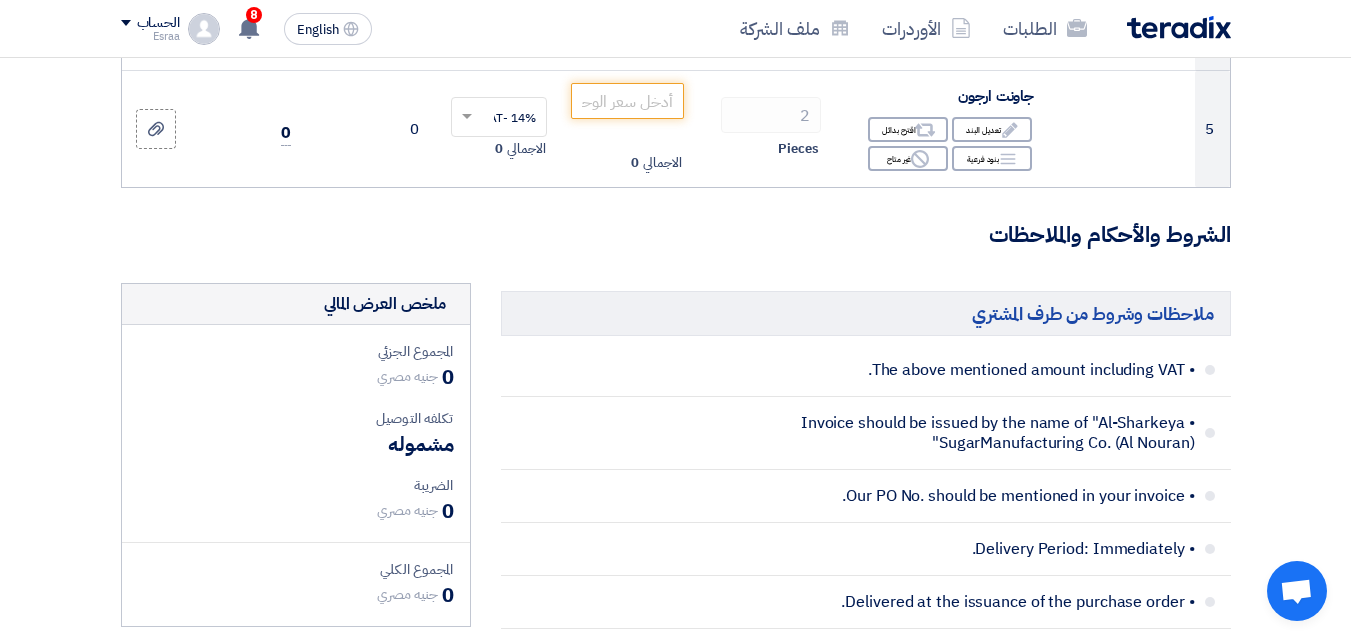 scroll, scrollTop: 200, scrollLeft: 0, axis: vertical 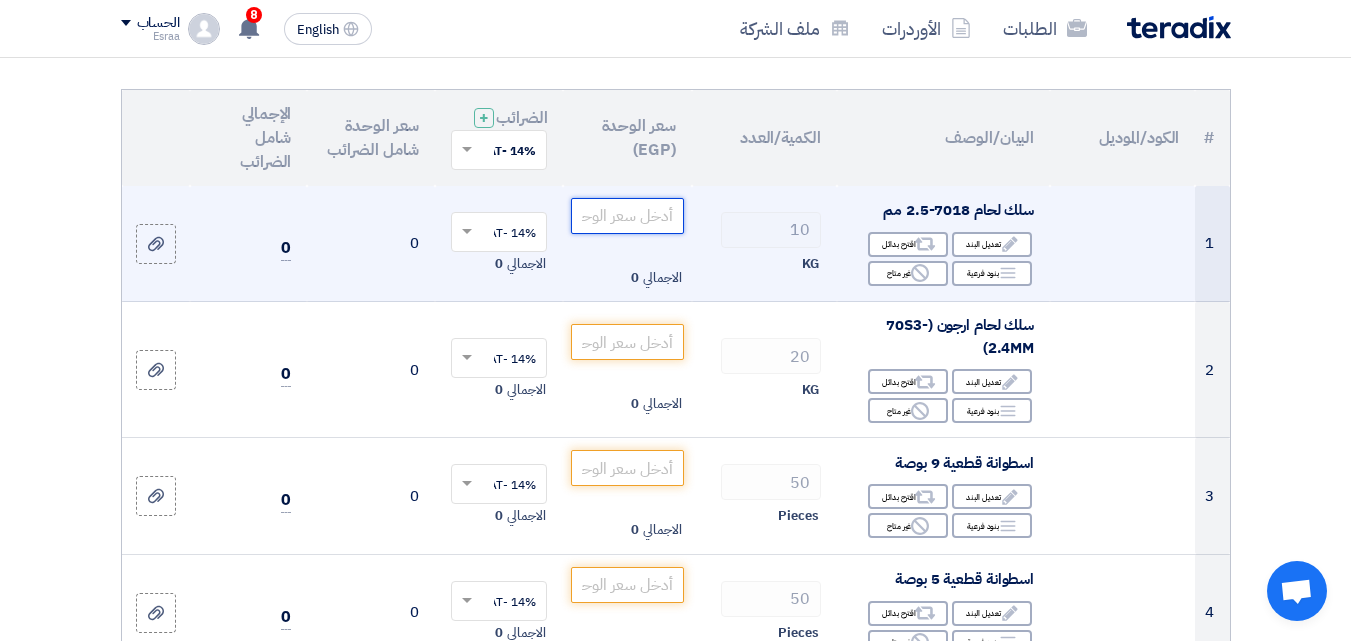 click 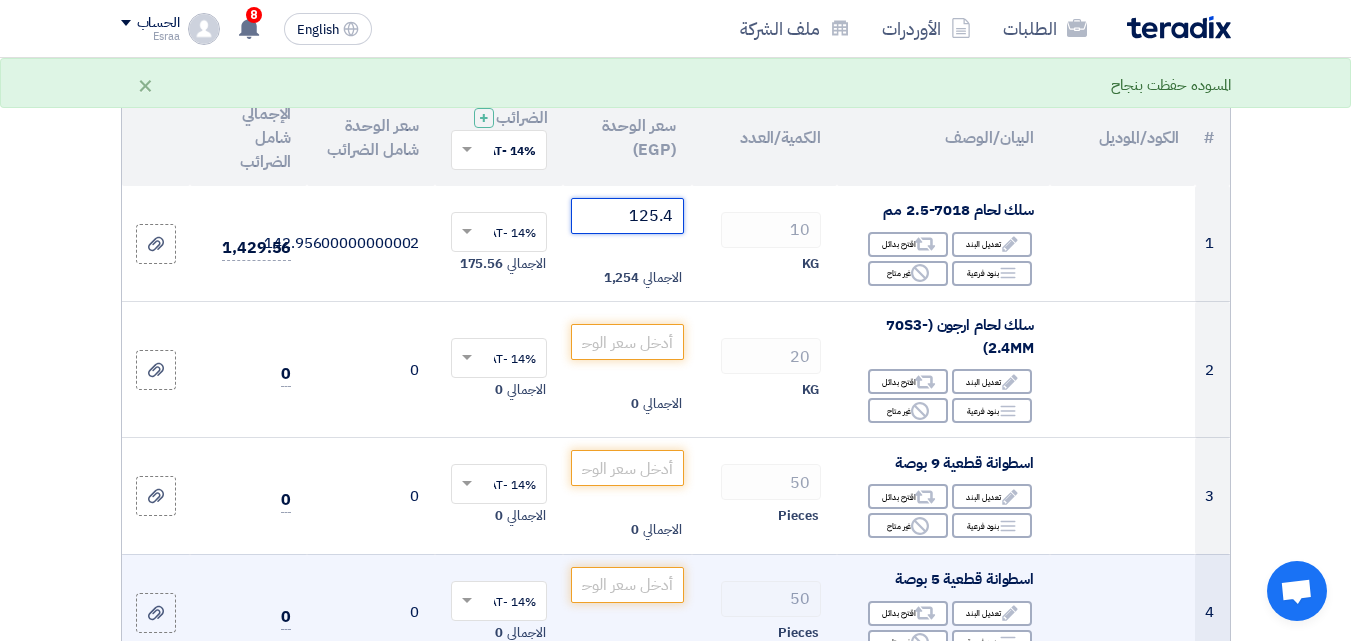 type on "125.4" 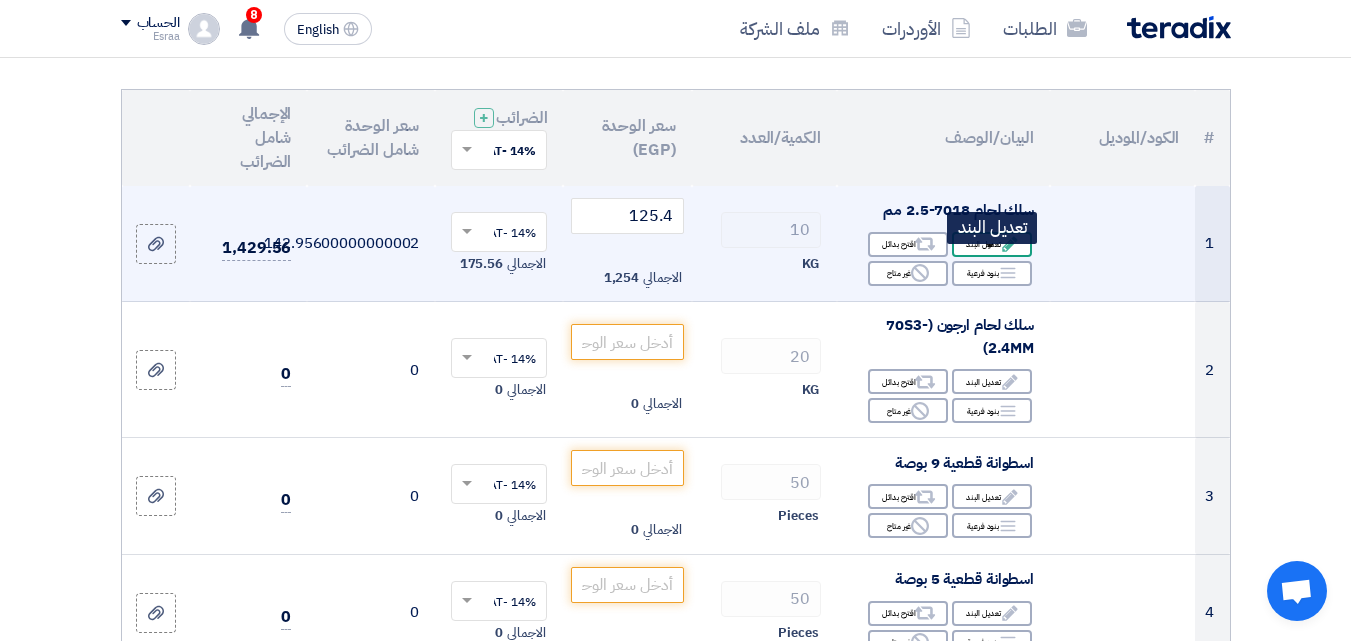 click on "Edit
تعديل البند" 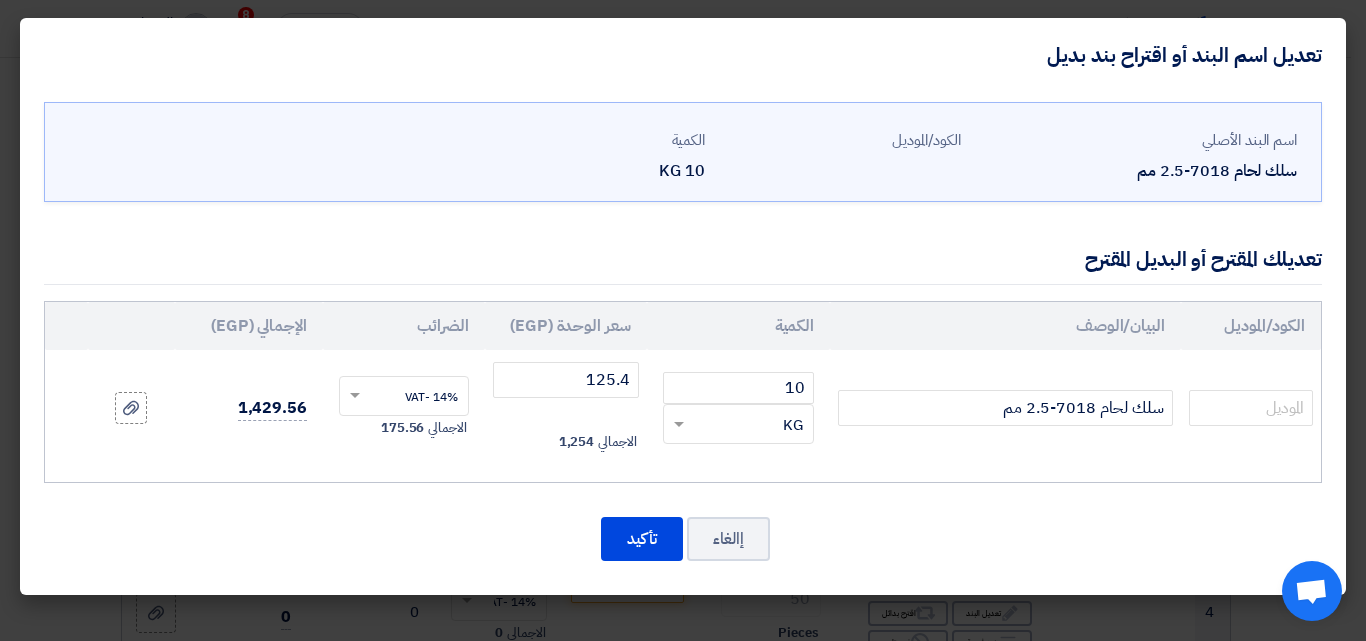 click on "سلك لحام 7018-2.5 مم" 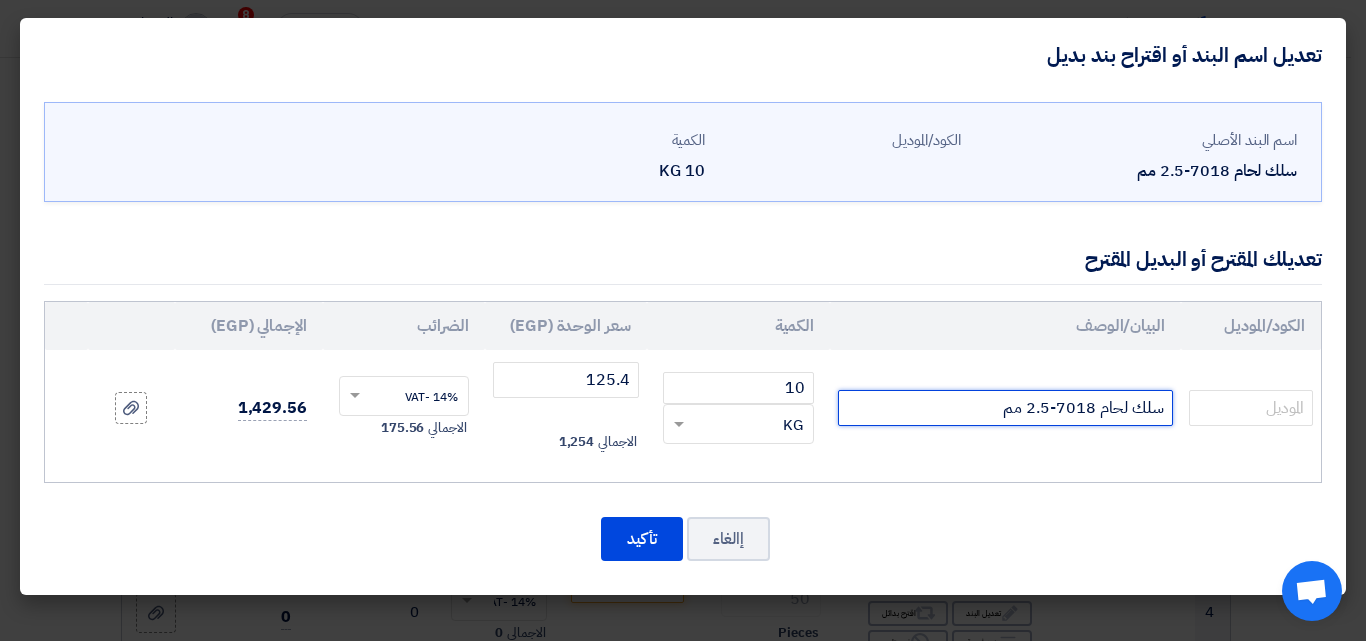 click on "سلك لحام 7018-2.5 مم" 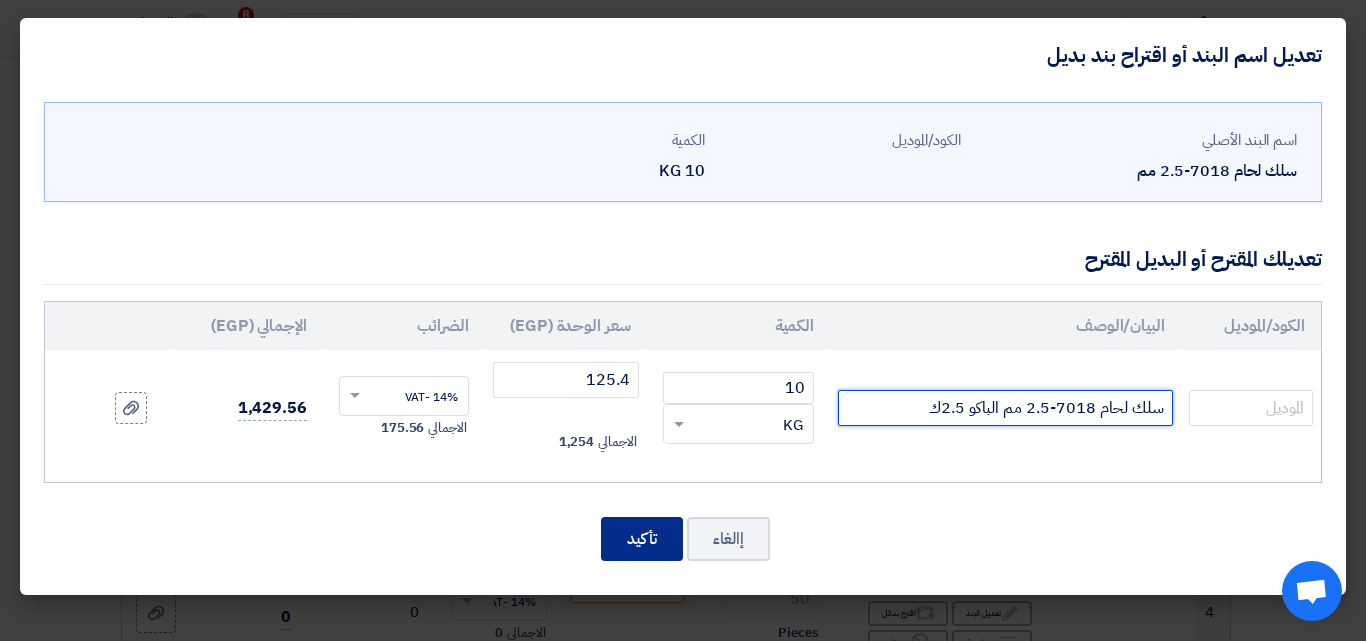type on "سلك لحام 7018-2.5 مم الباكو 2.5ك" 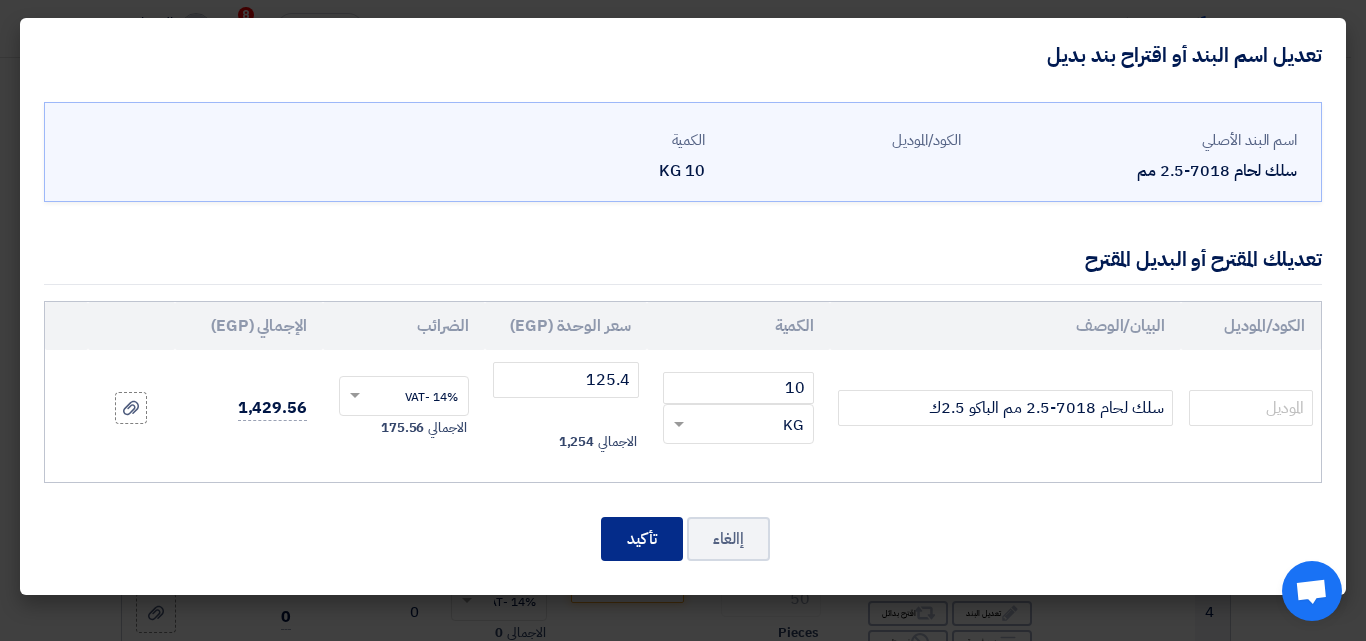 click on "تأكيد" 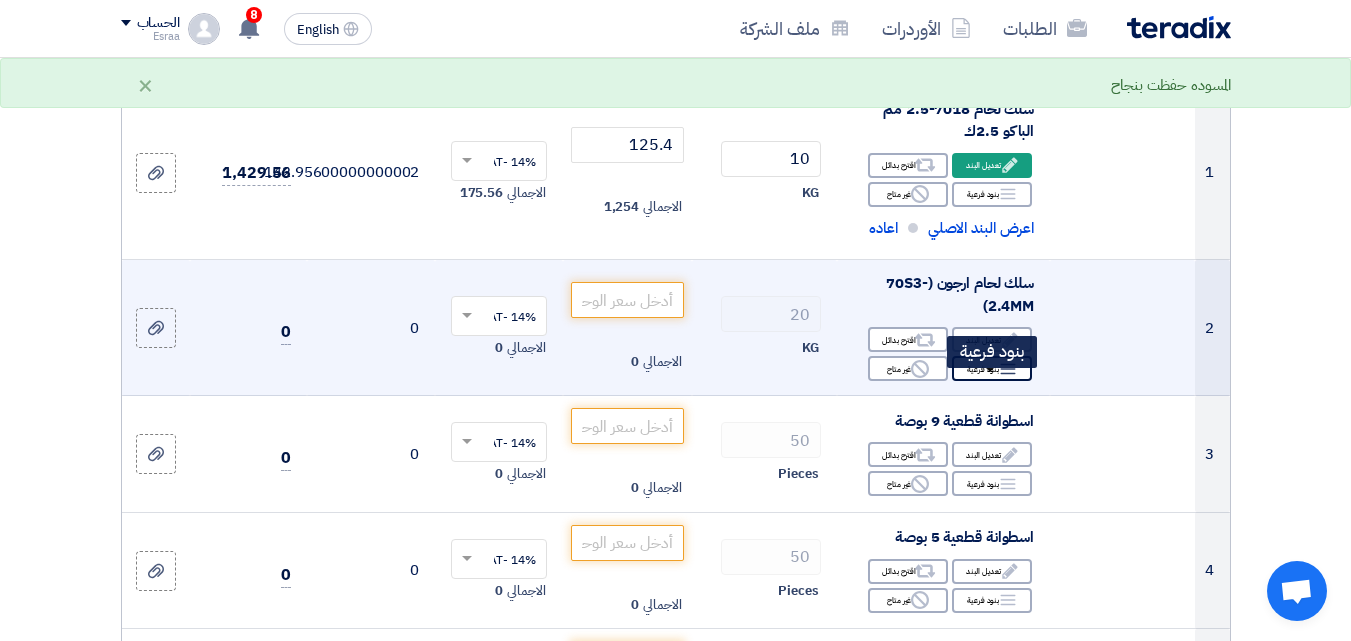scroll, scrollTop: 400, scrollLeft: 0, axis: vertical 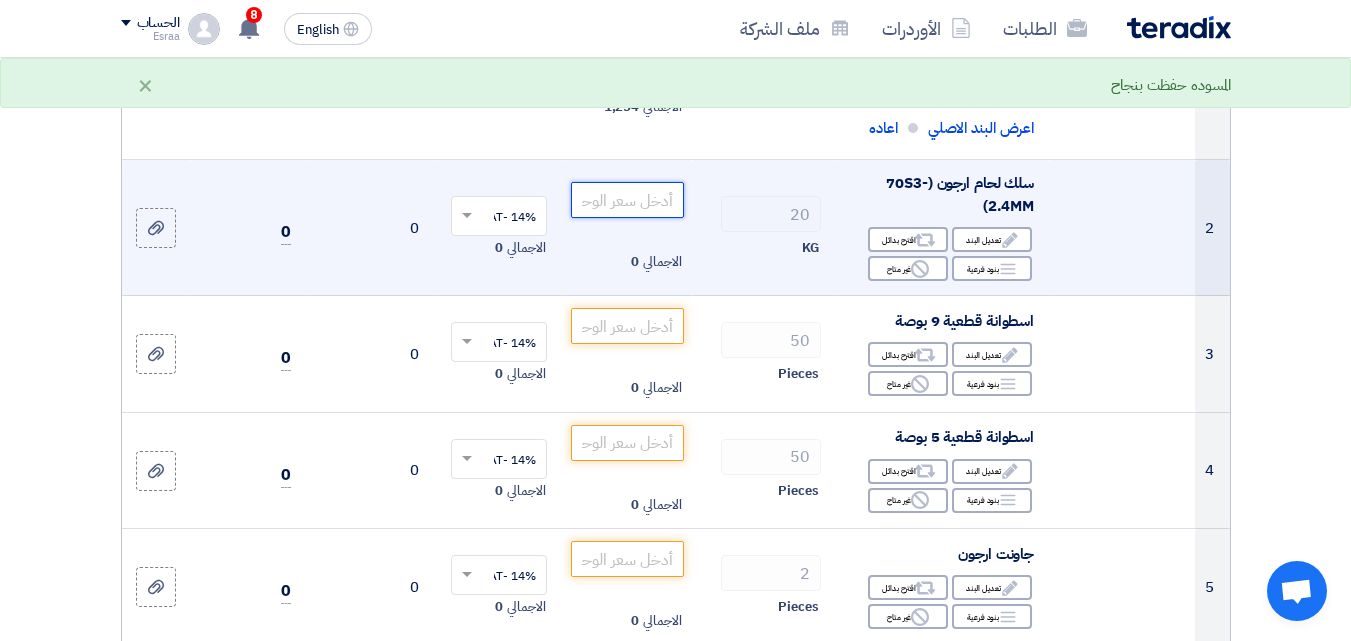 click 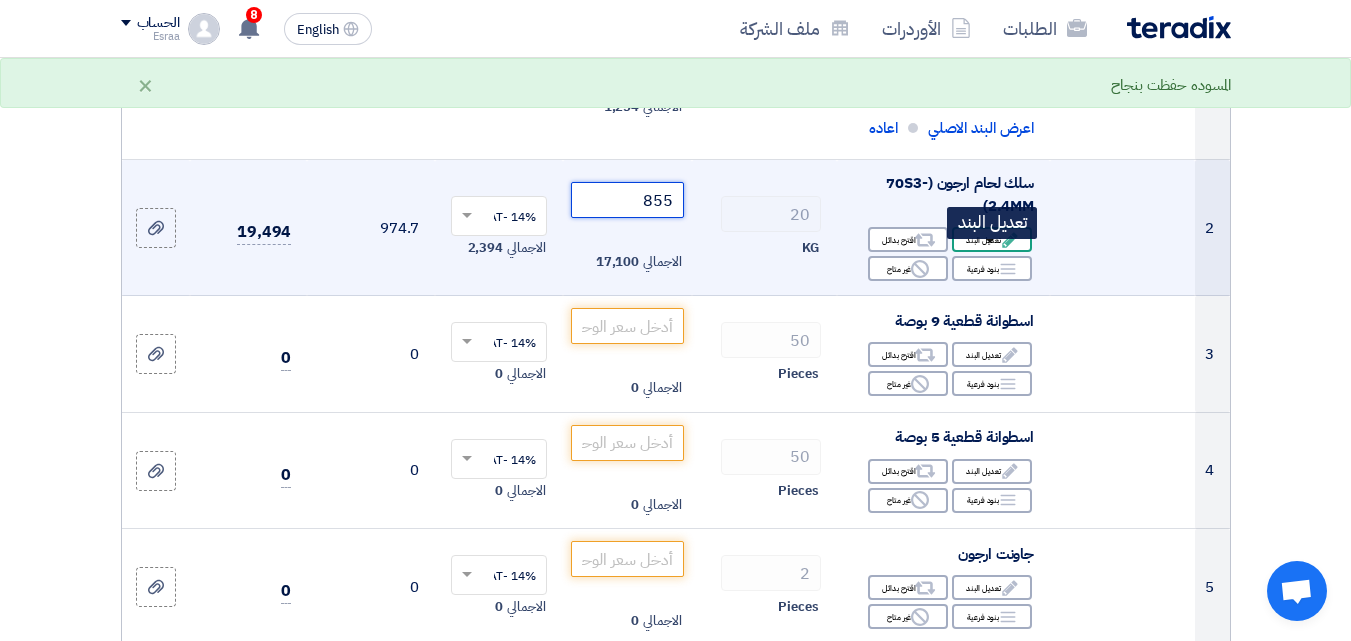type on "855" 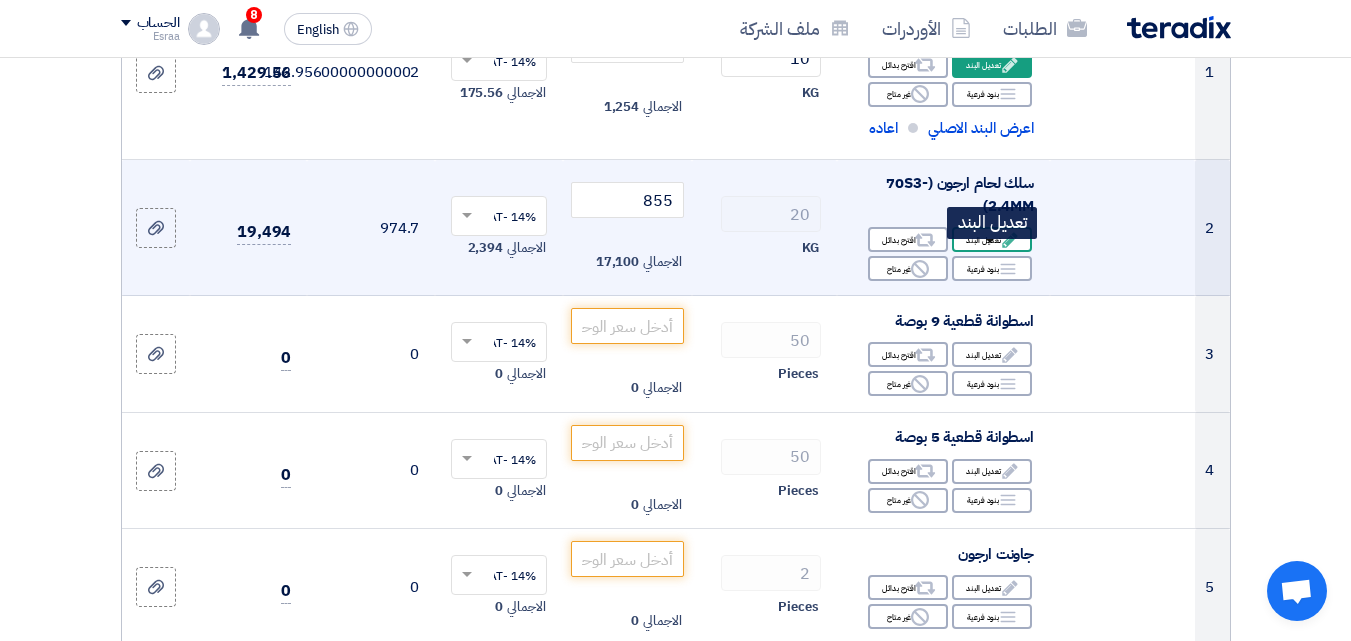 click on "Edit
تعديل البند" 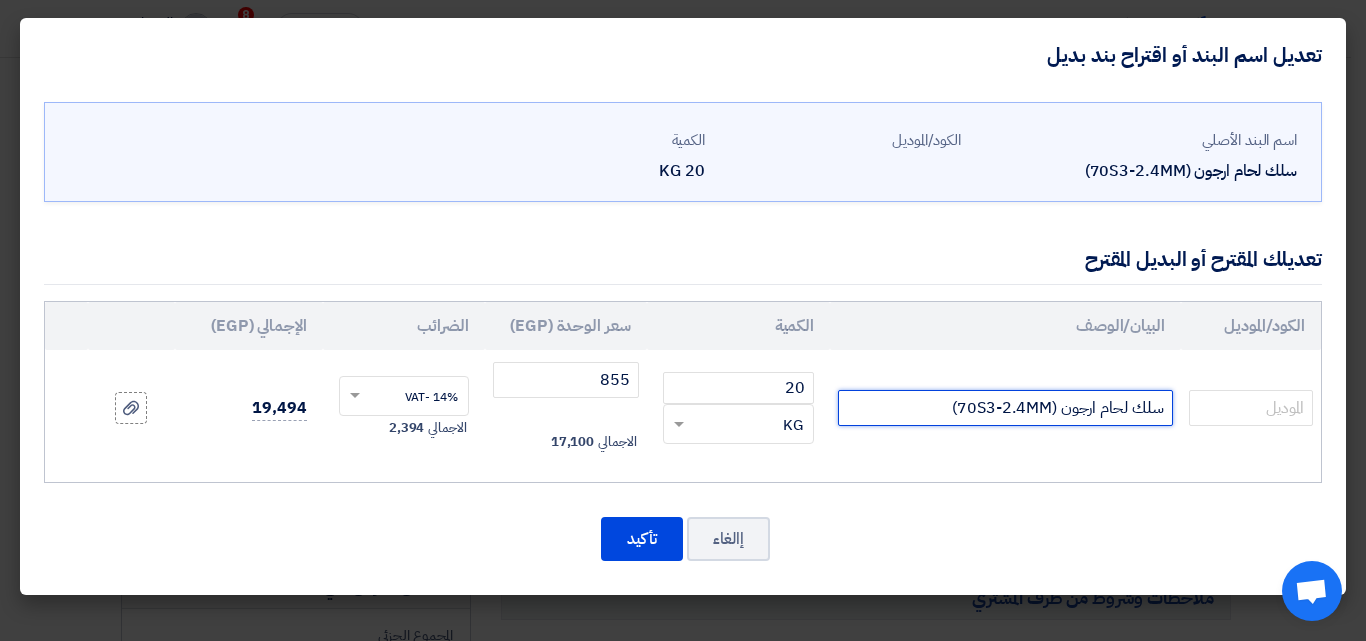 click on "سلك لحام ارجون (70S3-2.4MM)" 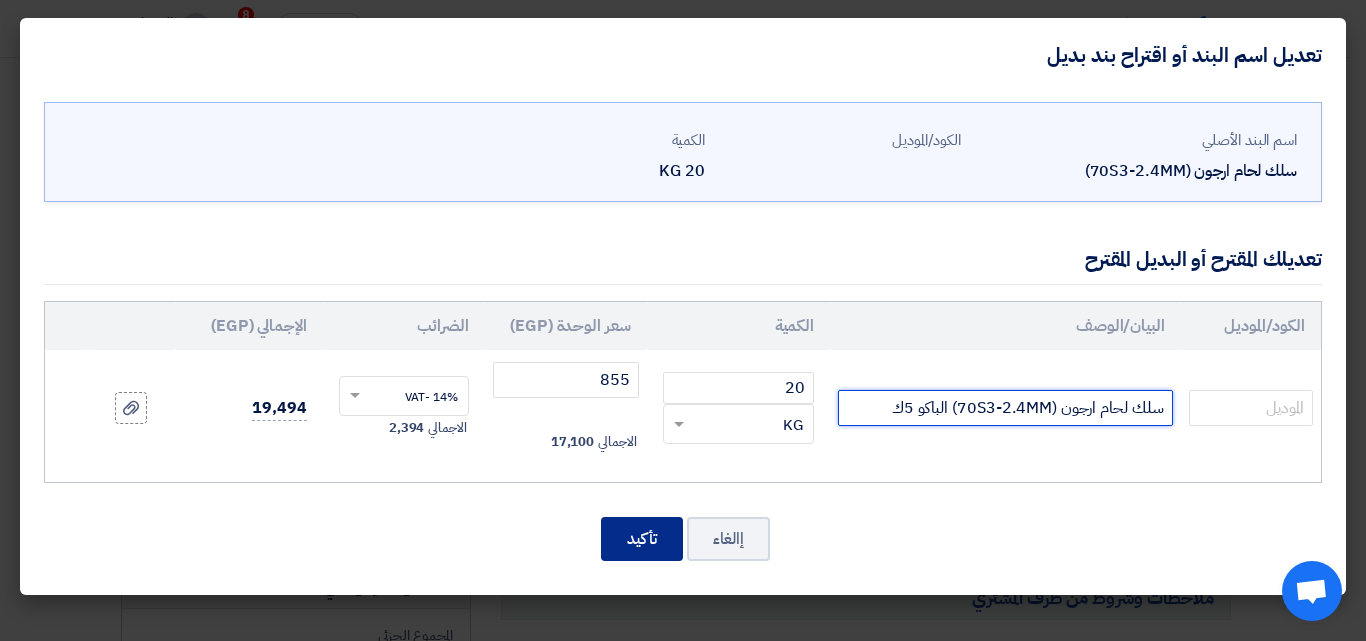 type on "سلك لحام ارجون (70S3-2.4MM) الباكو 5ك" 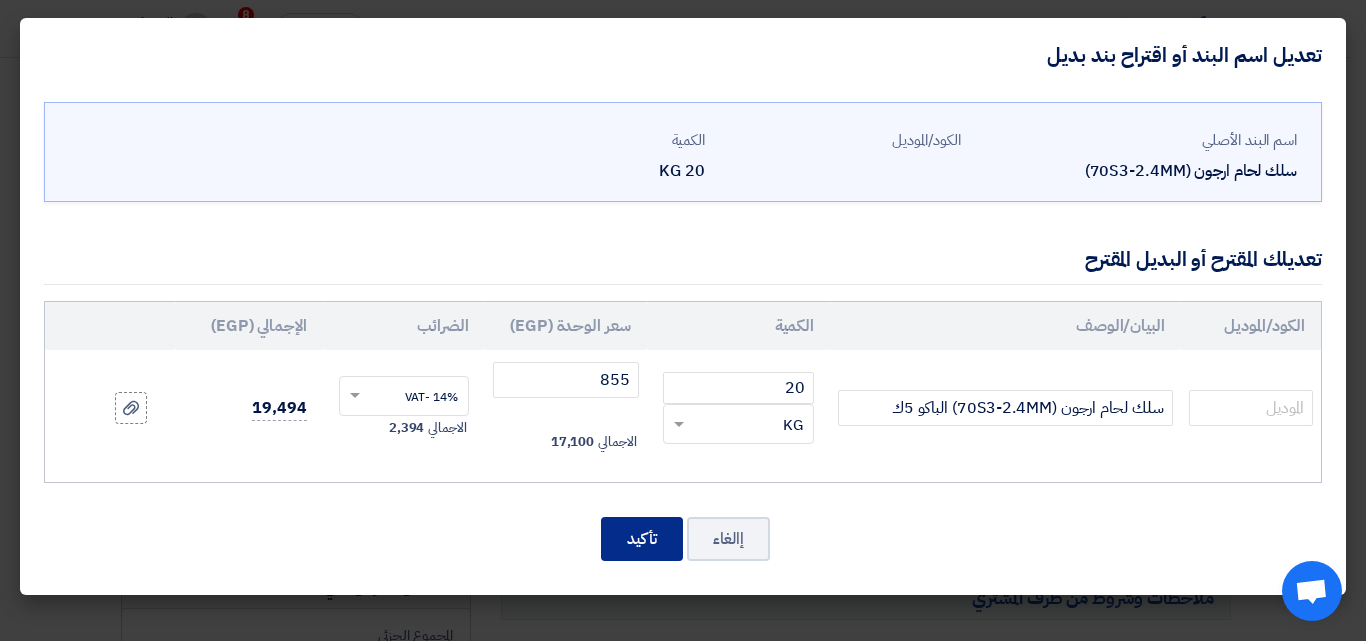 click on "تأكيد" 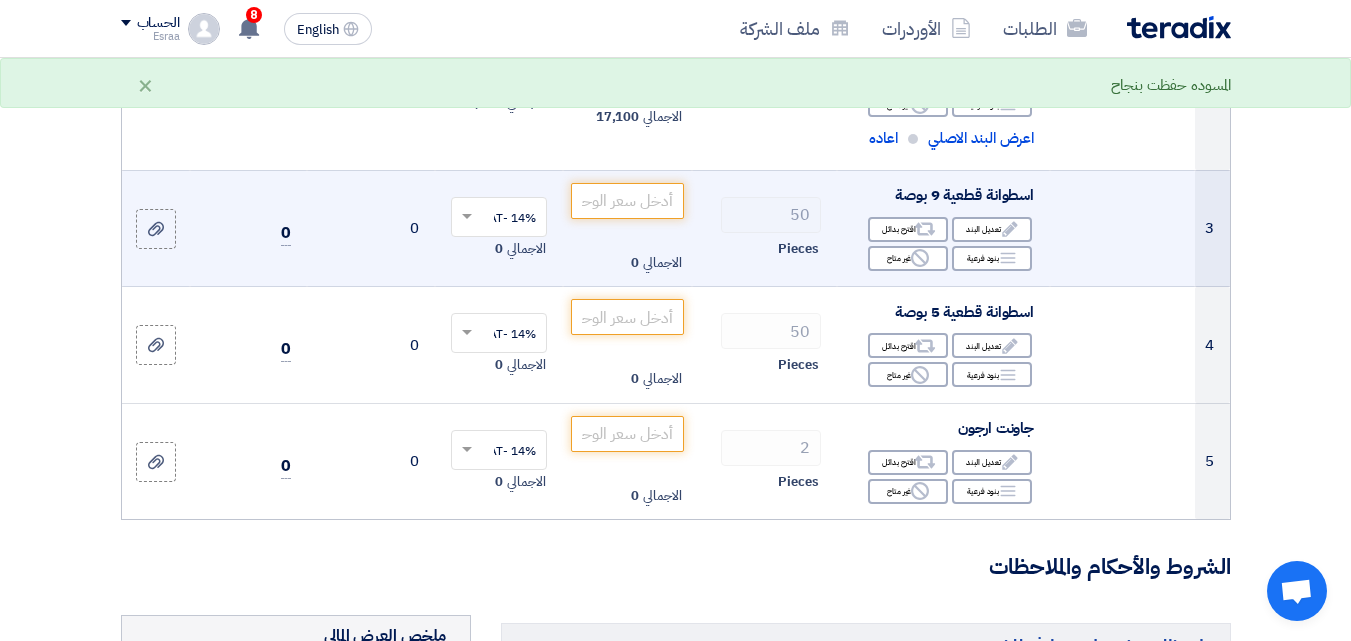 scroll, scrollTop: 600, scrollLeft: 0, axis: vertical 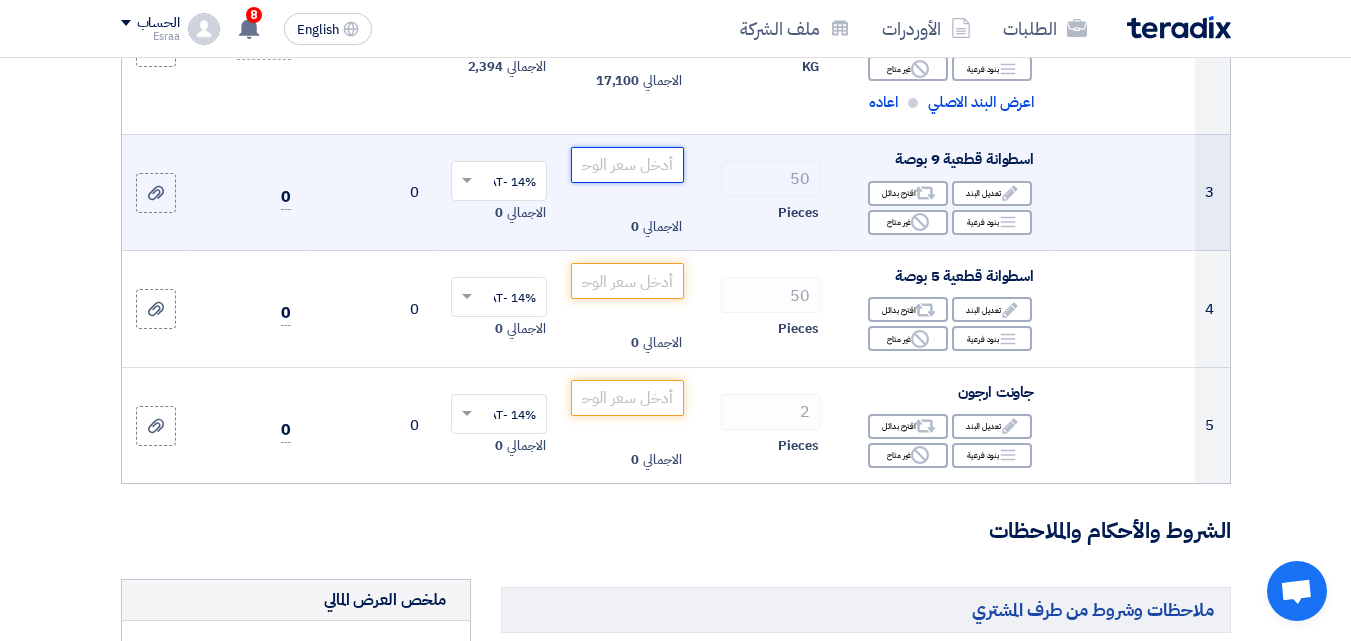 click 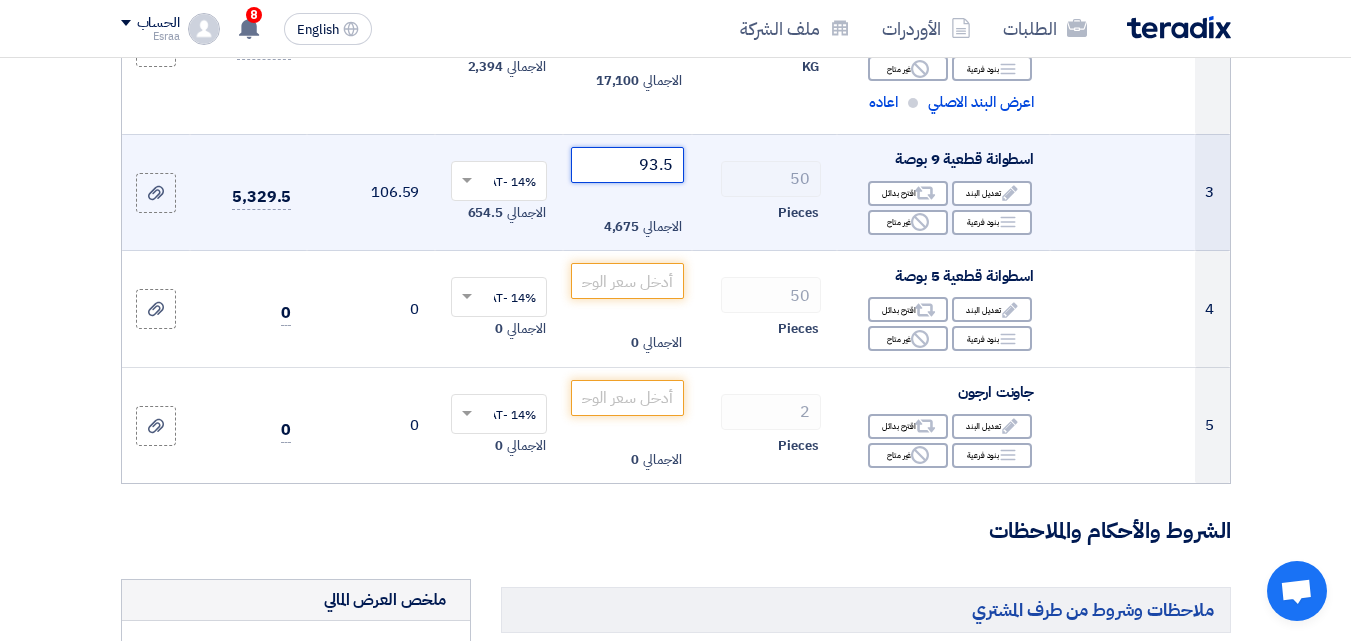type on "93.5" 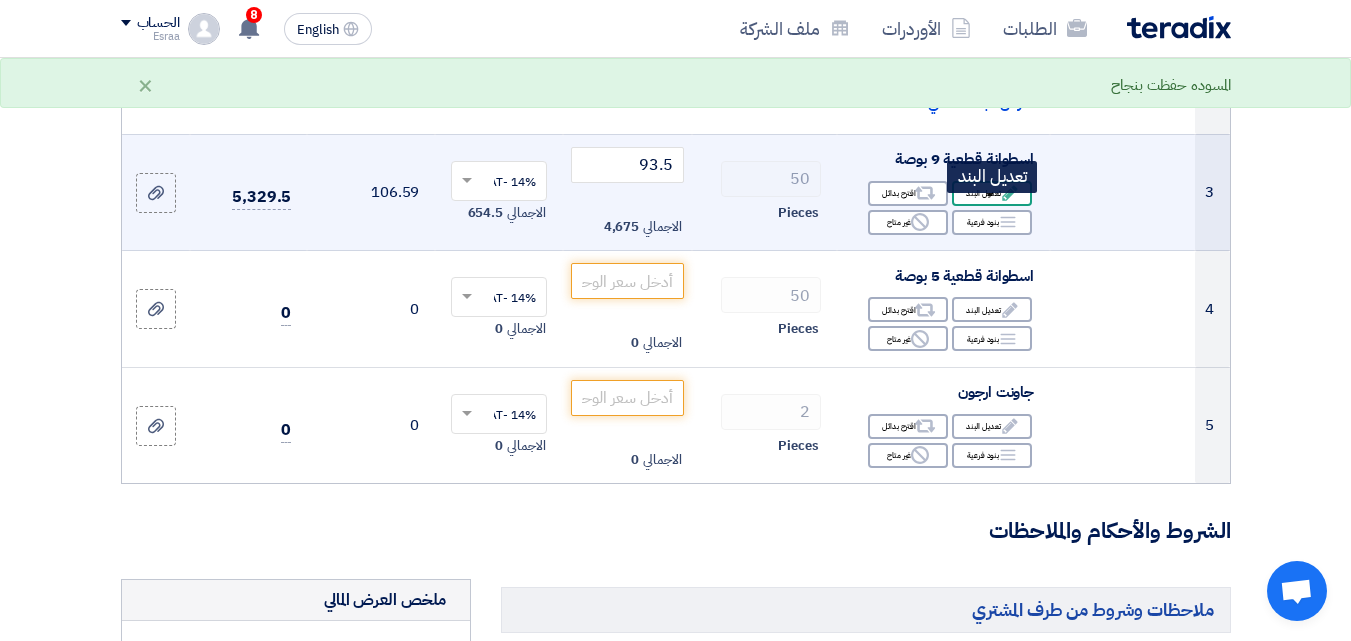 click on "Edit
تعديل البند" 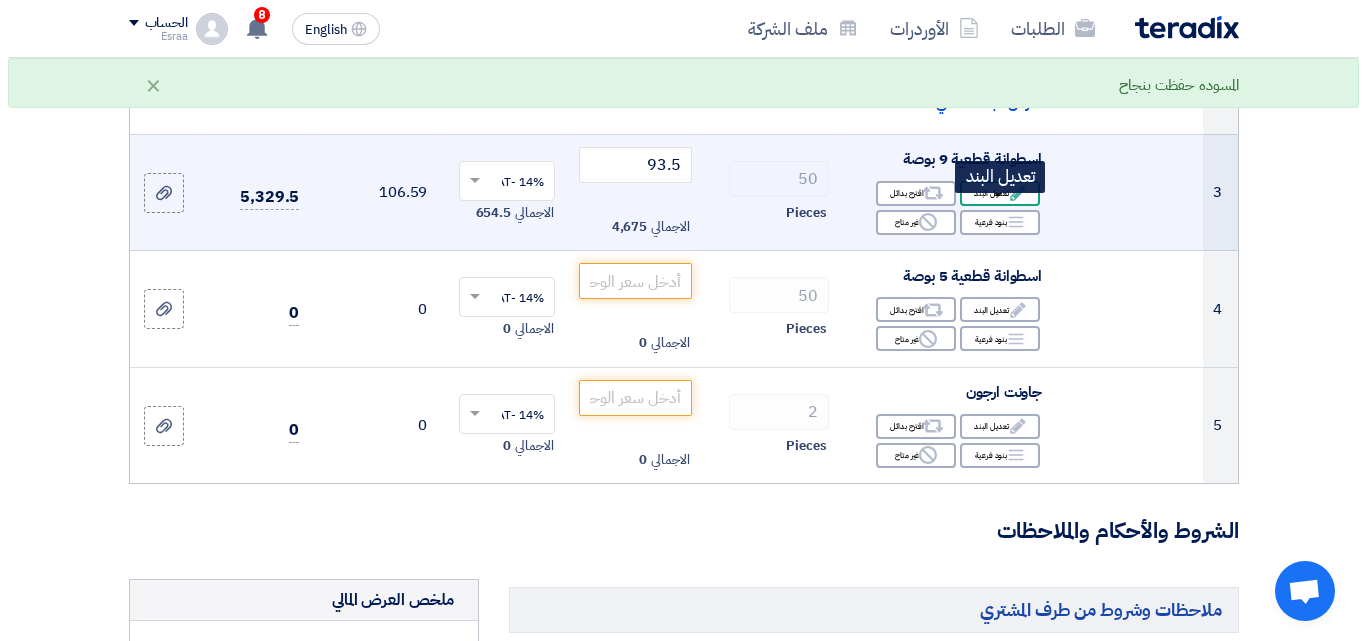 scroll, scrollTop: 426, scrollLeft: 0, axis: vertical 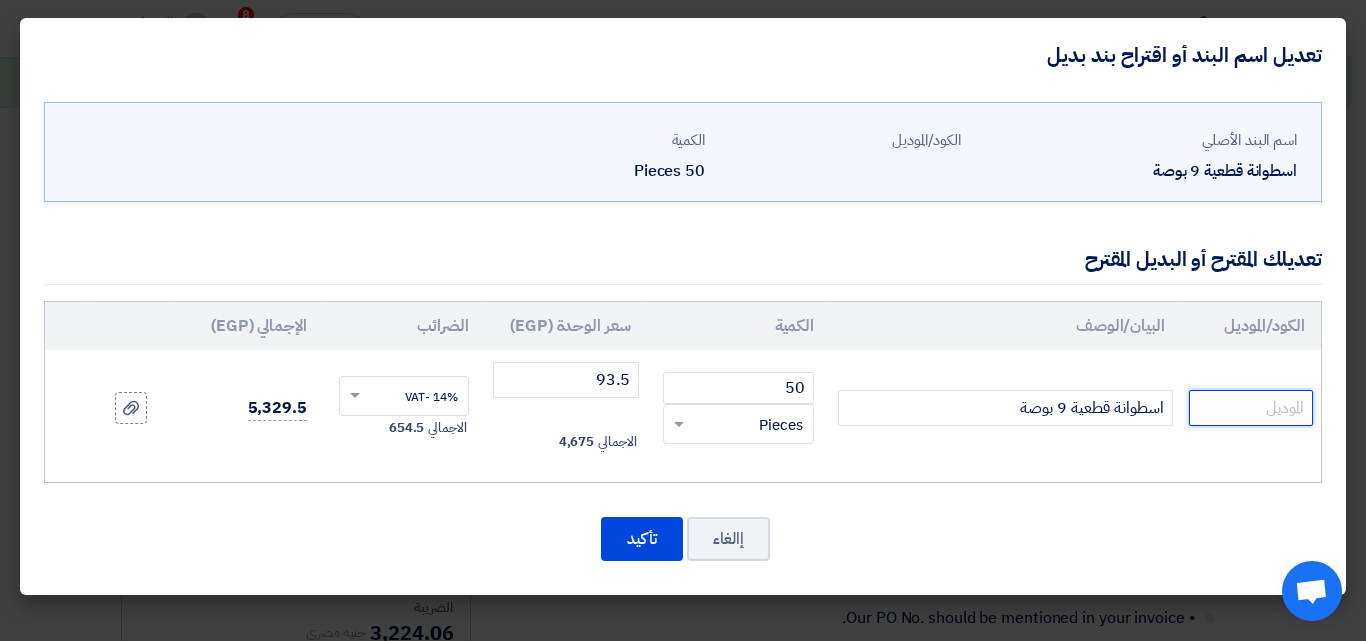 click 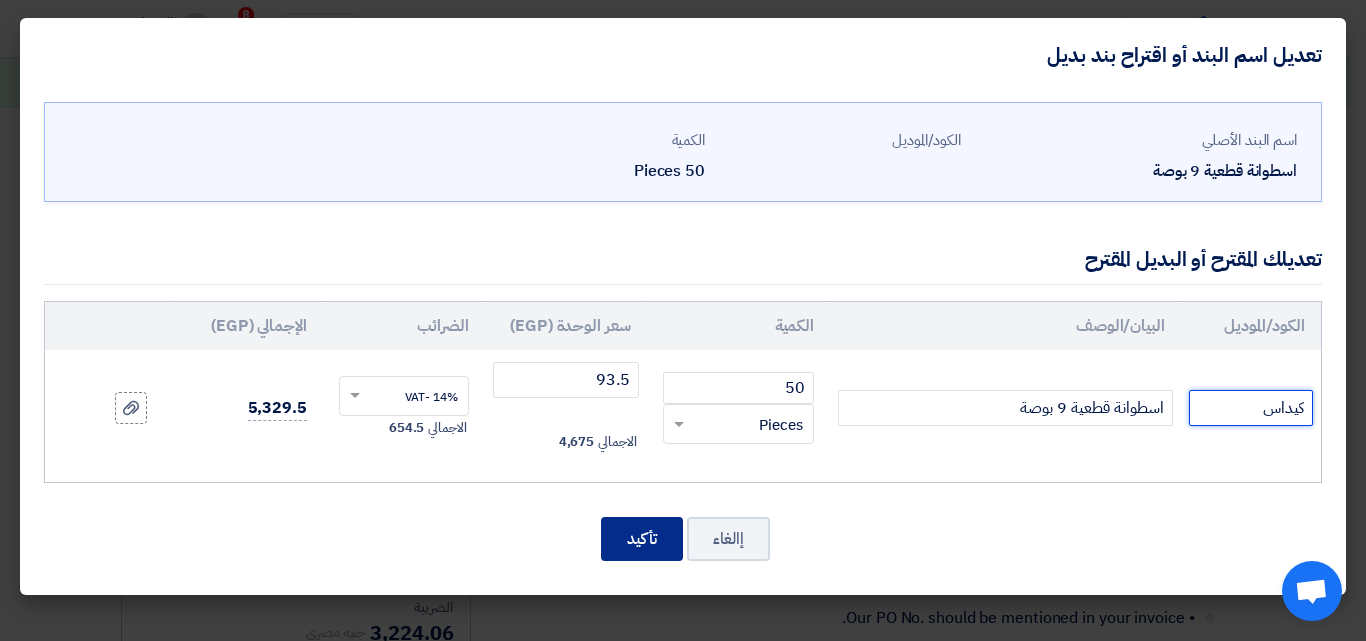 type on "كيداس" 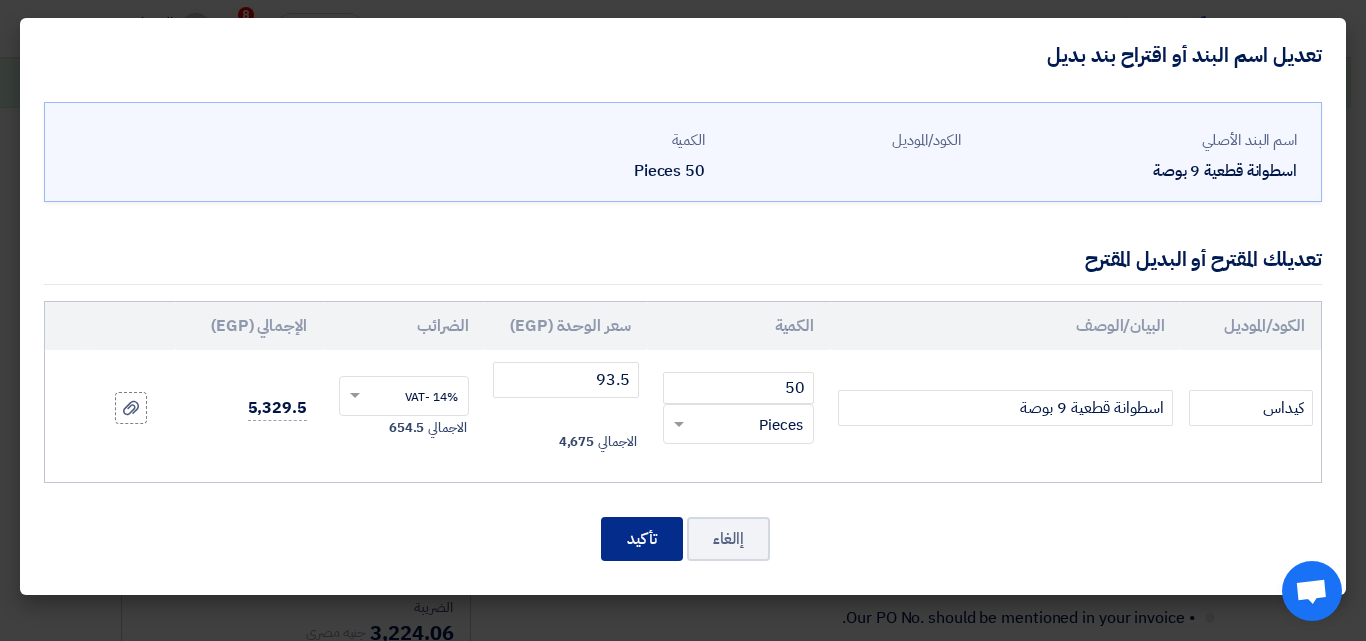 click on "تأكيد" 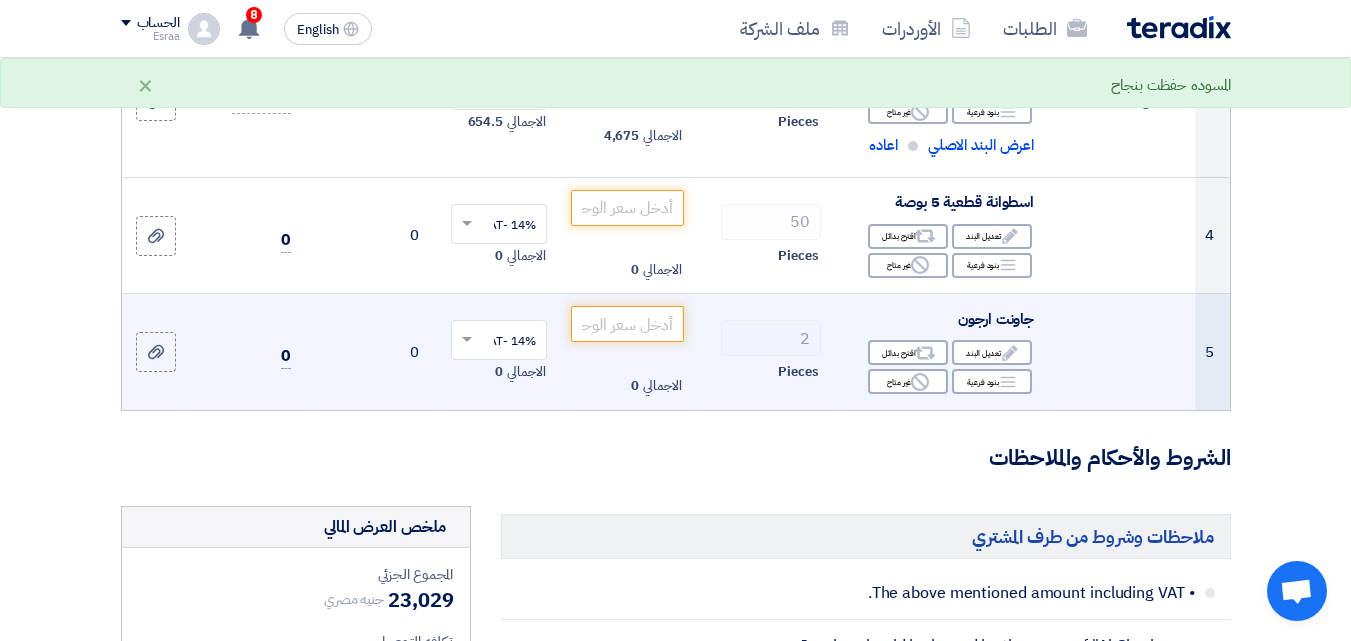 scroll, scrollTop: 674, scrollLeft: 0, axis: vertical 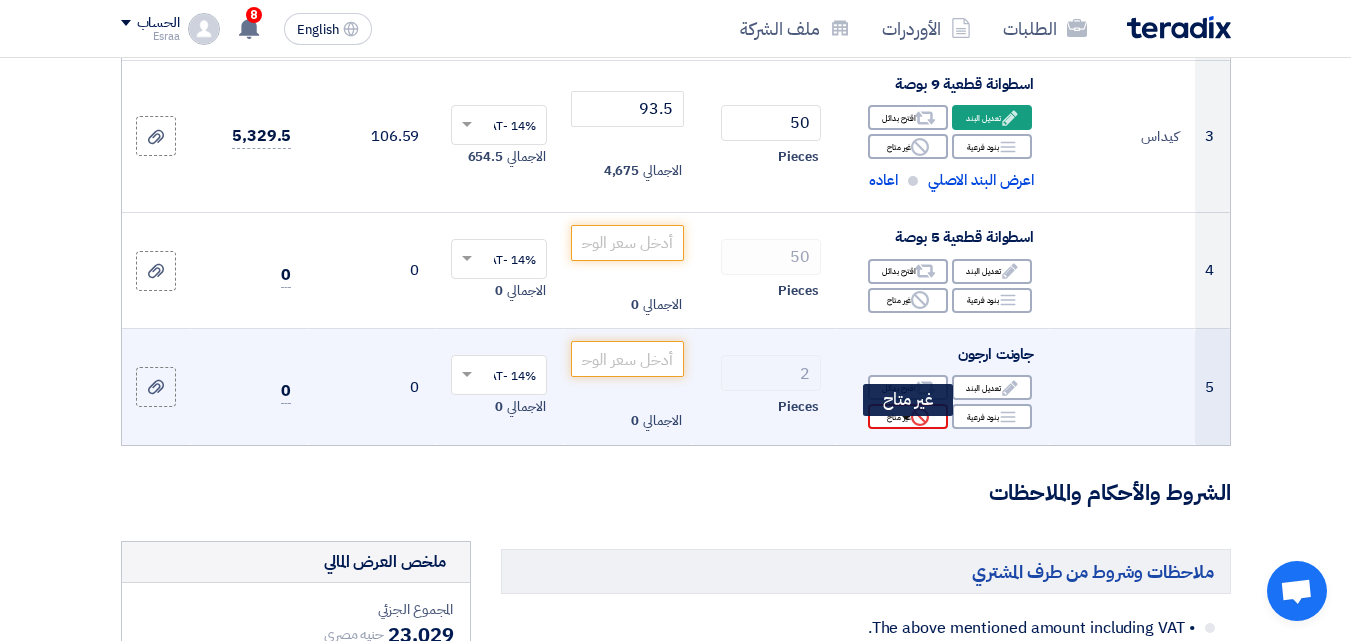 click on "Reject
غير متاح" 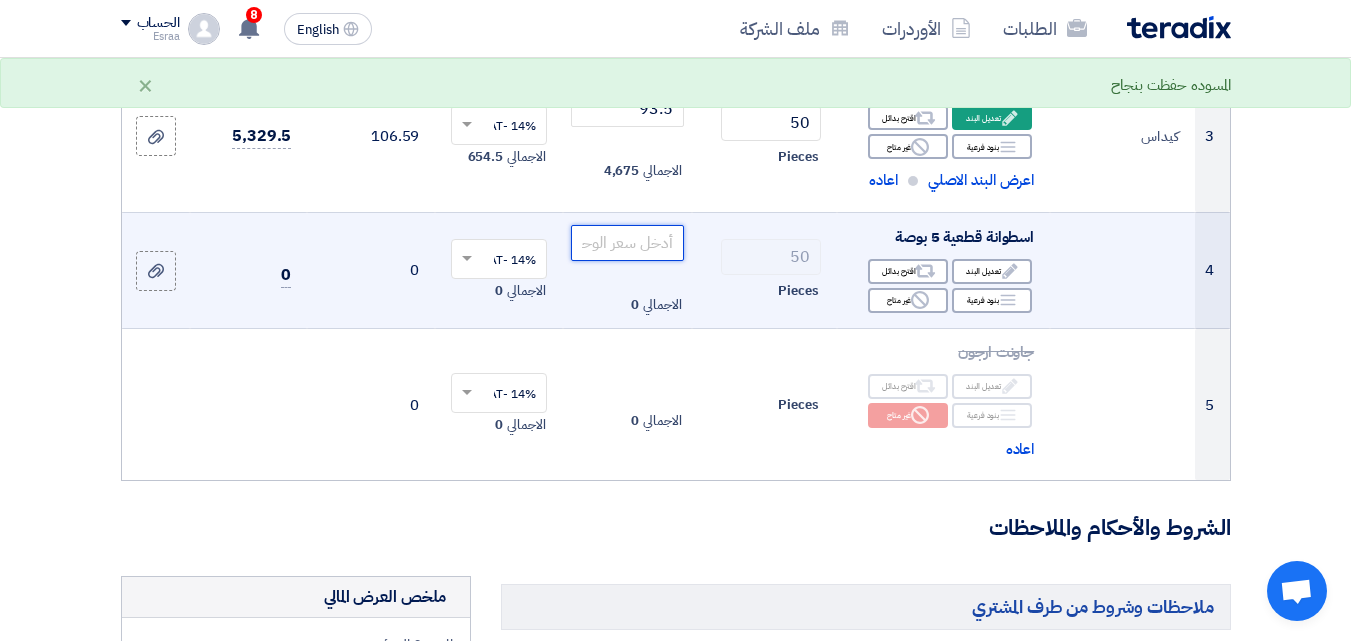 click 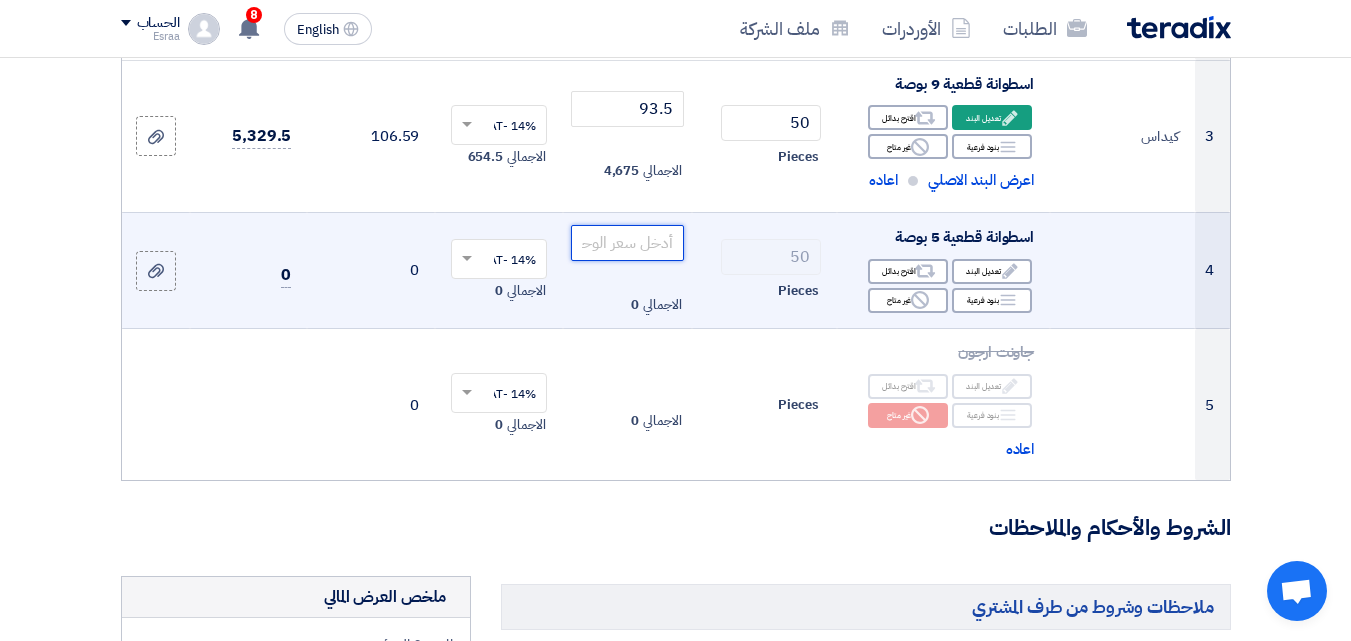 type on "7" 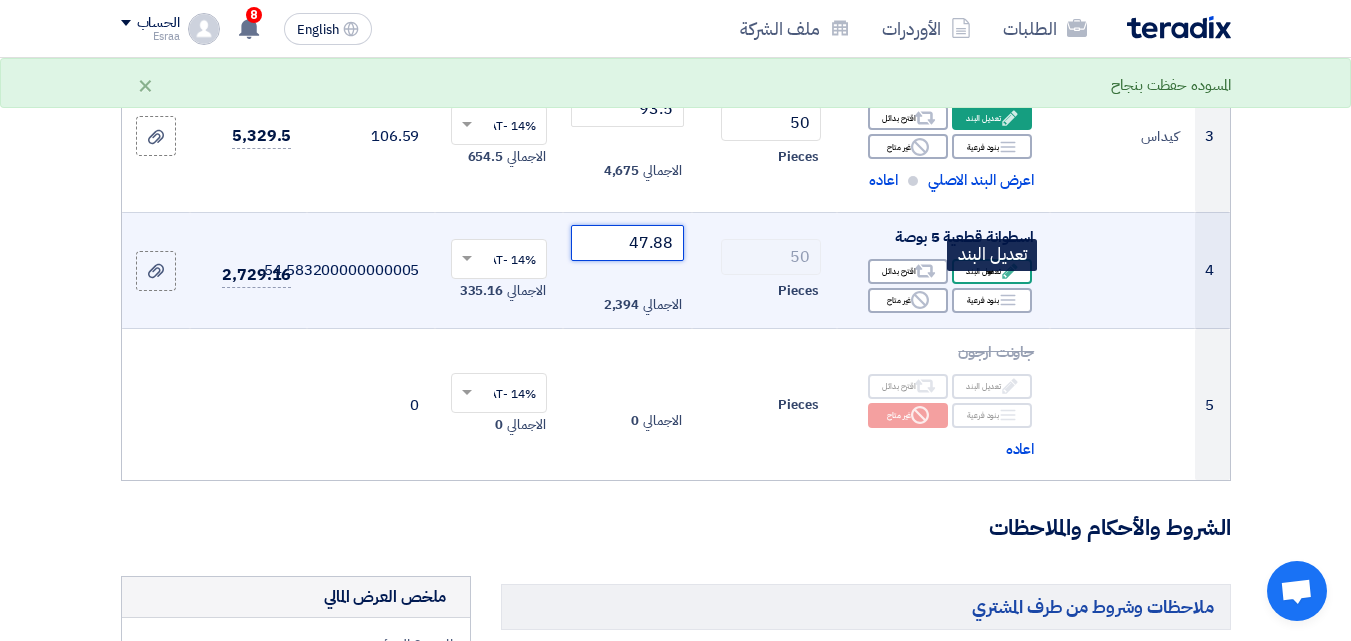 type on "47.88" 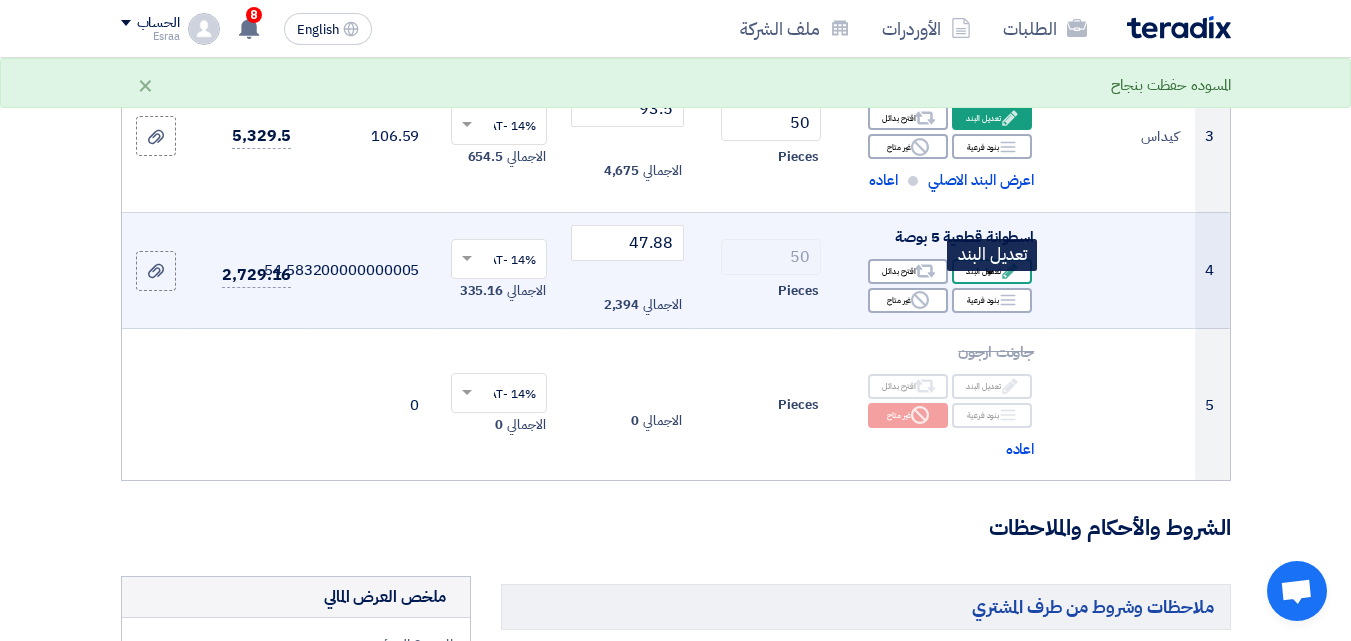 click on "Edit" 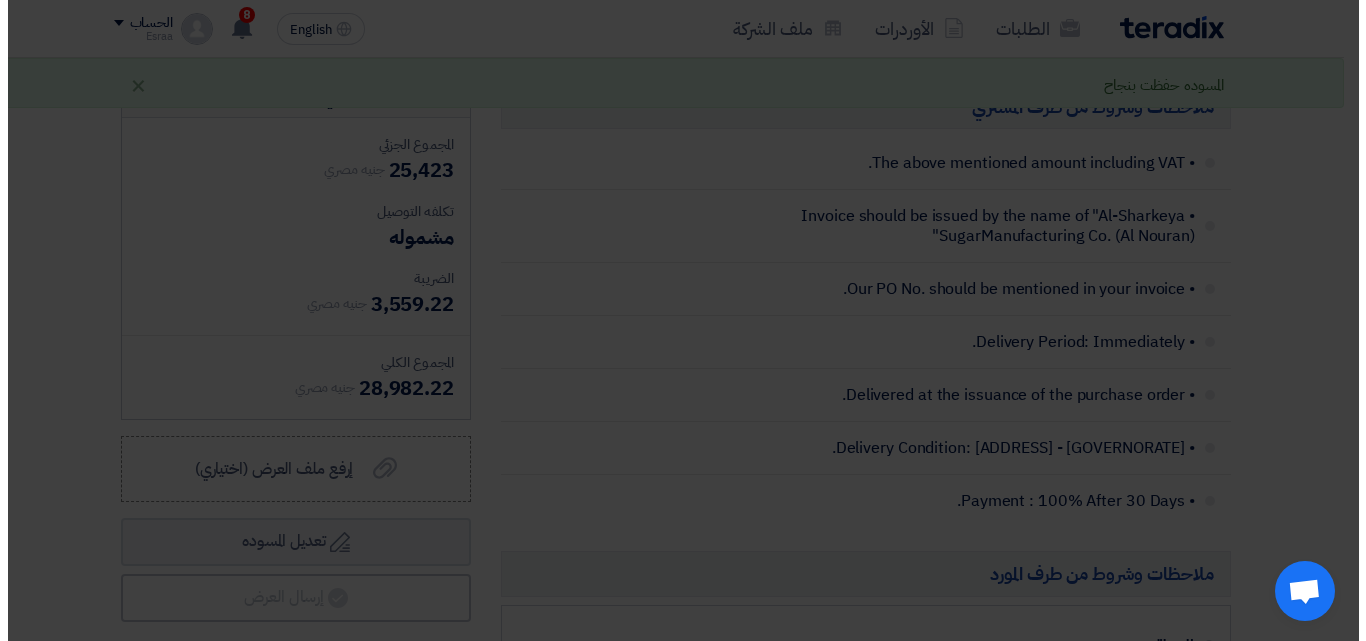 scroll, scrollTop: 500, scrollLeft: 0, axis: vertical 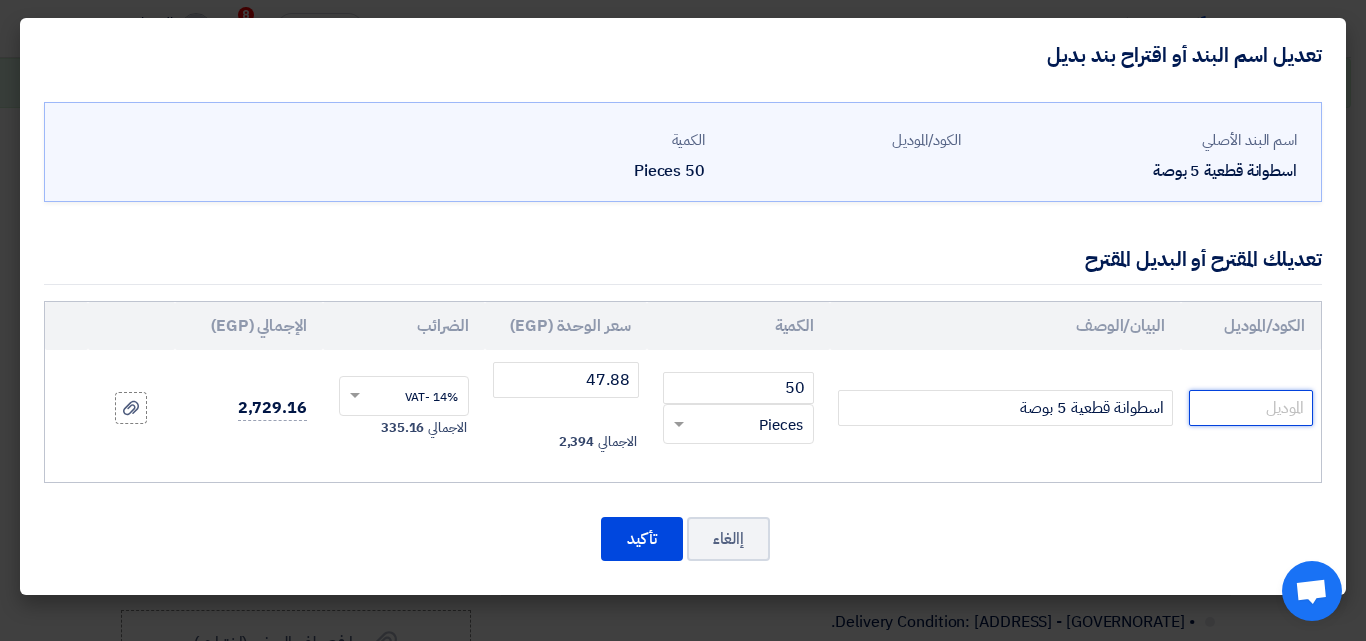 click 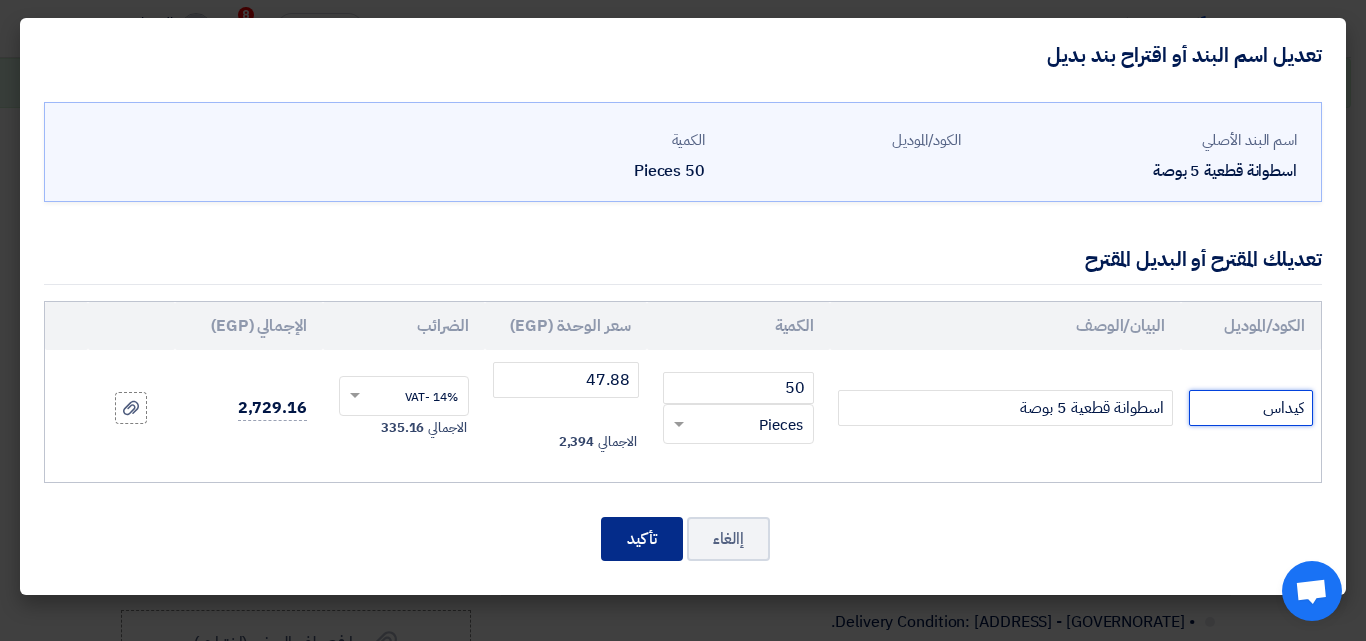 type on "كيداس" 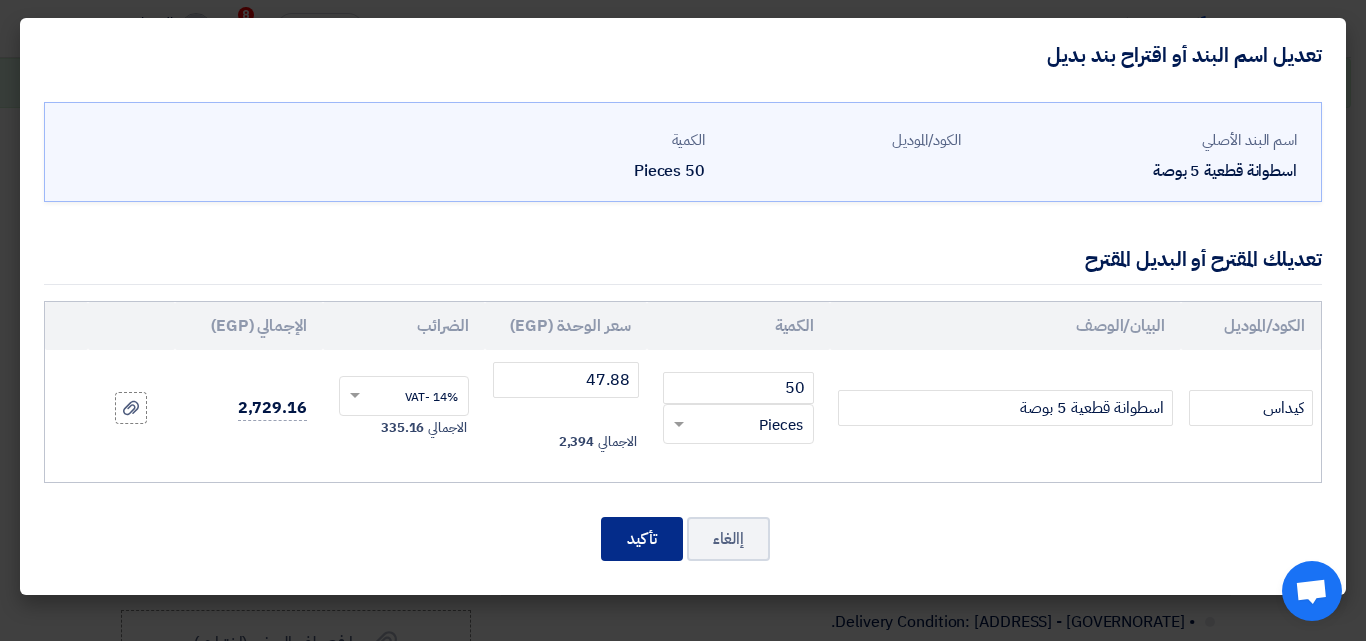 click on "تأكيد" 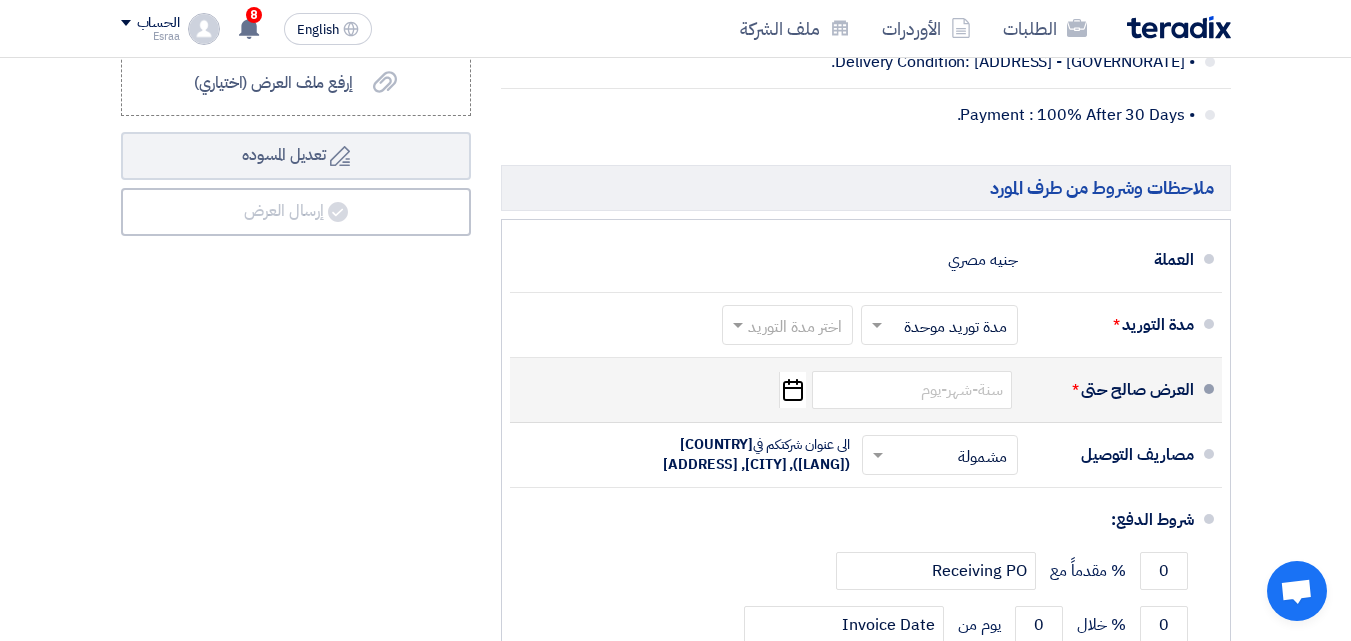 scroll, scrollTop: 1600, scrollLeft: 0, axis: vertical 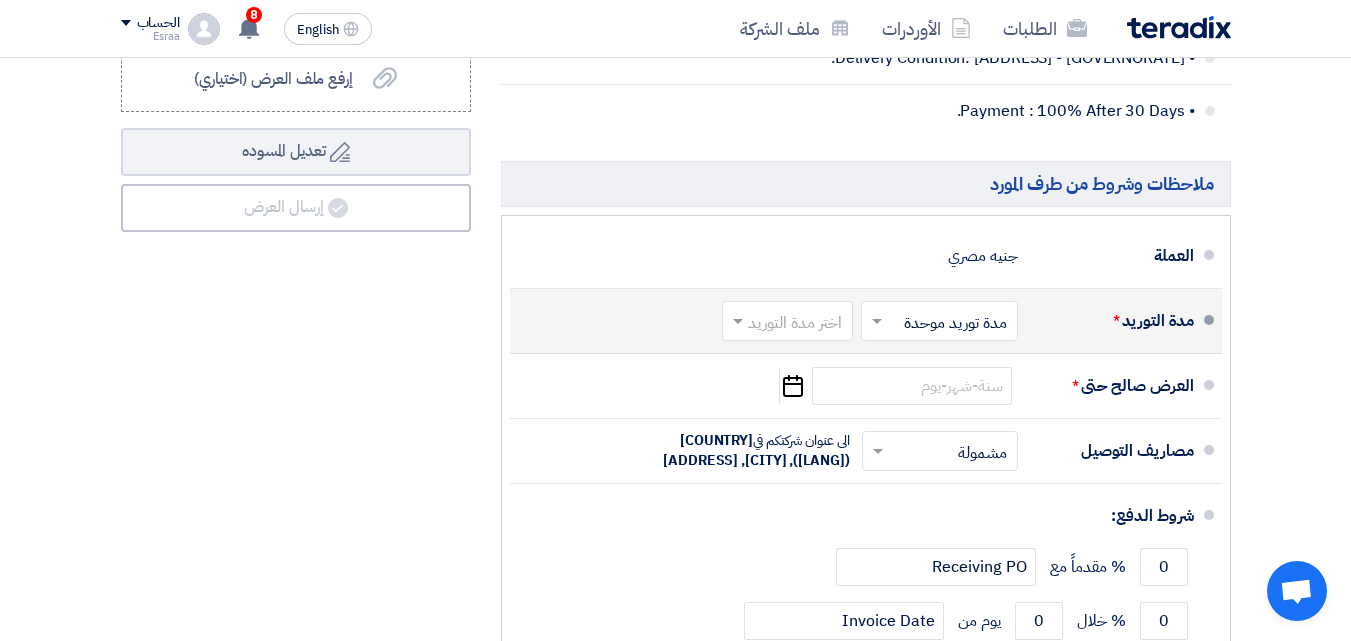 click 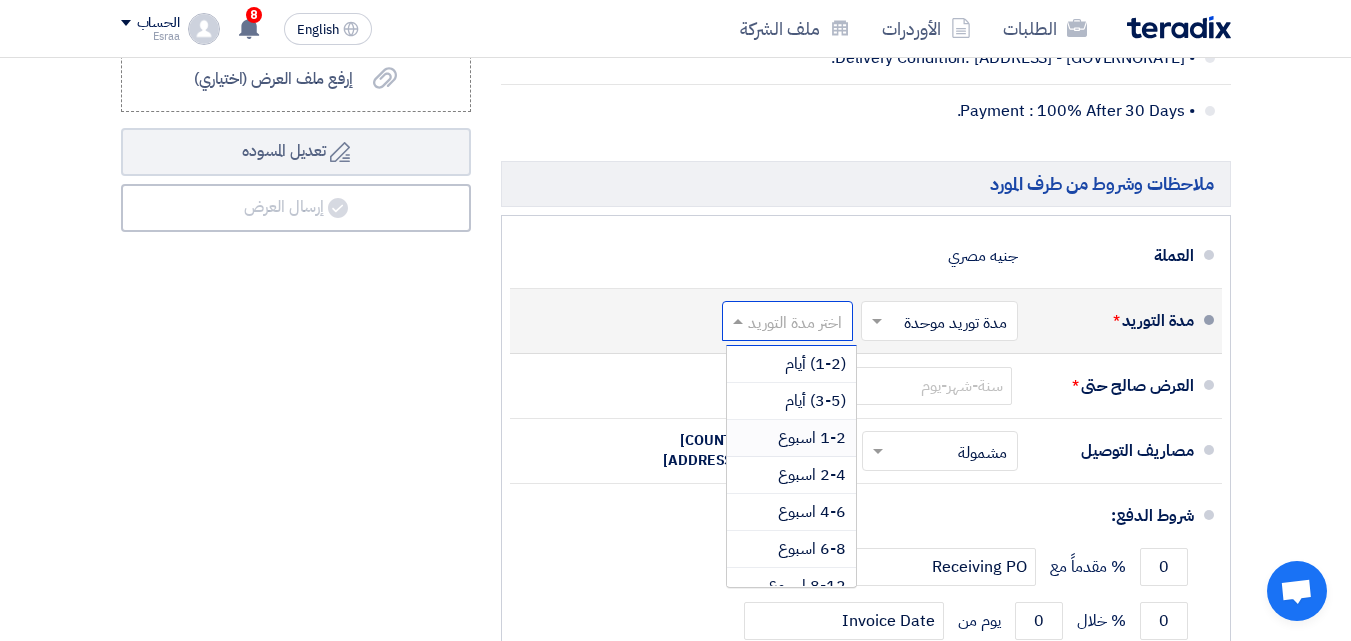 click on "1-2 اسبوع" at bounding box center [812, 438] 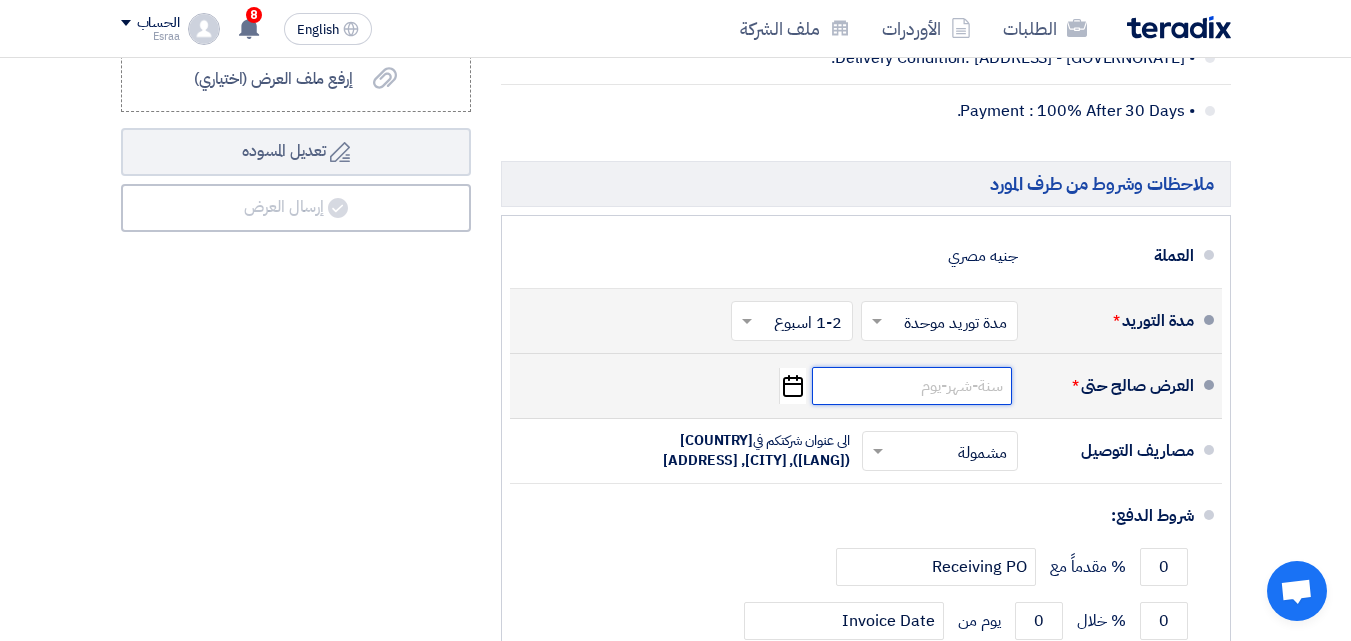 click 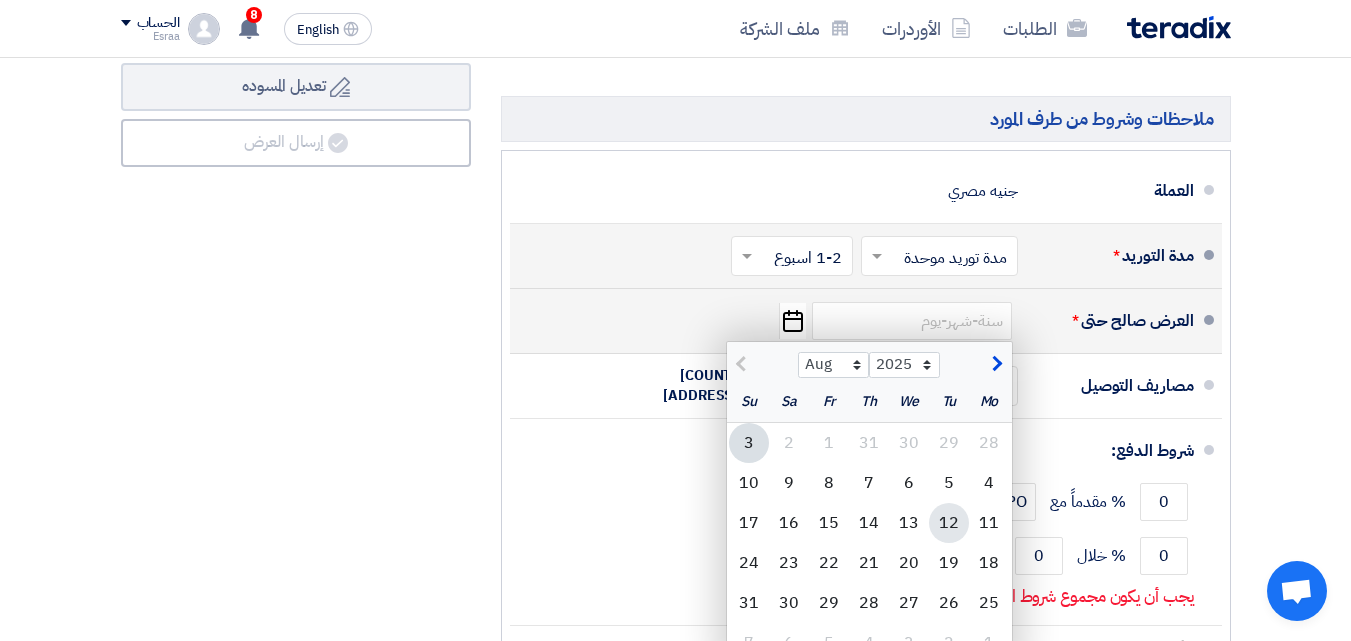 scroll, scrollTop: 1700, scrollLeft: 0, axis: vertical 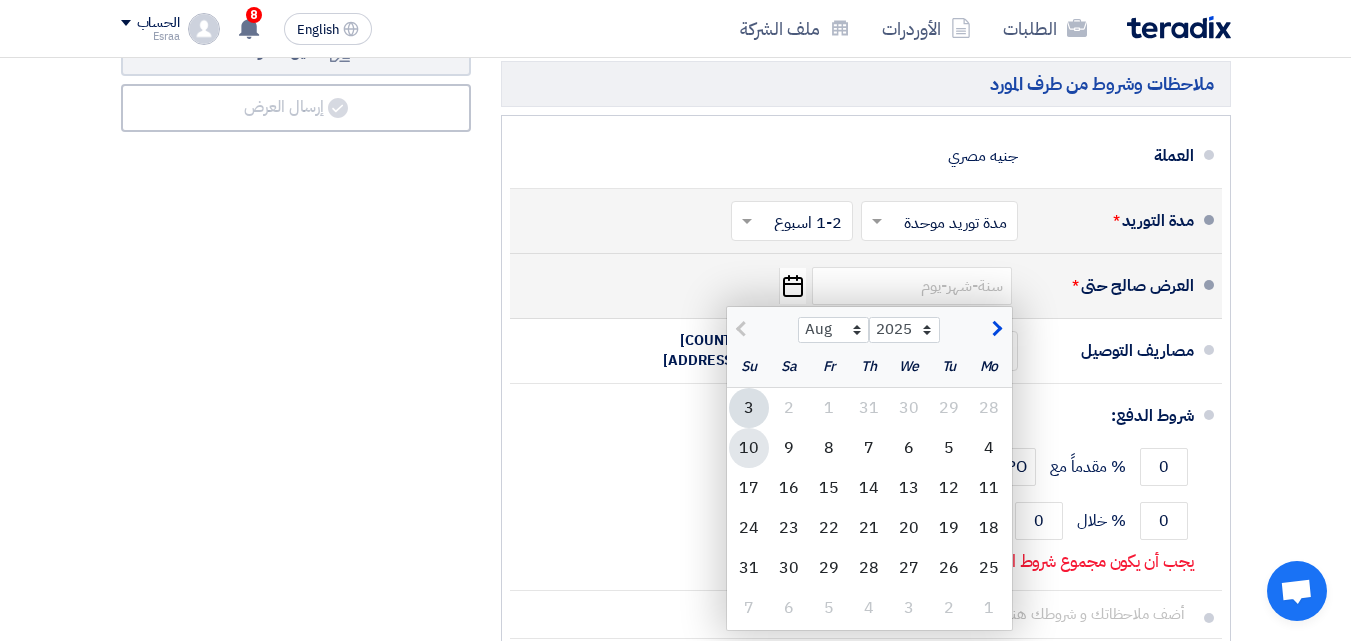 click on "10" 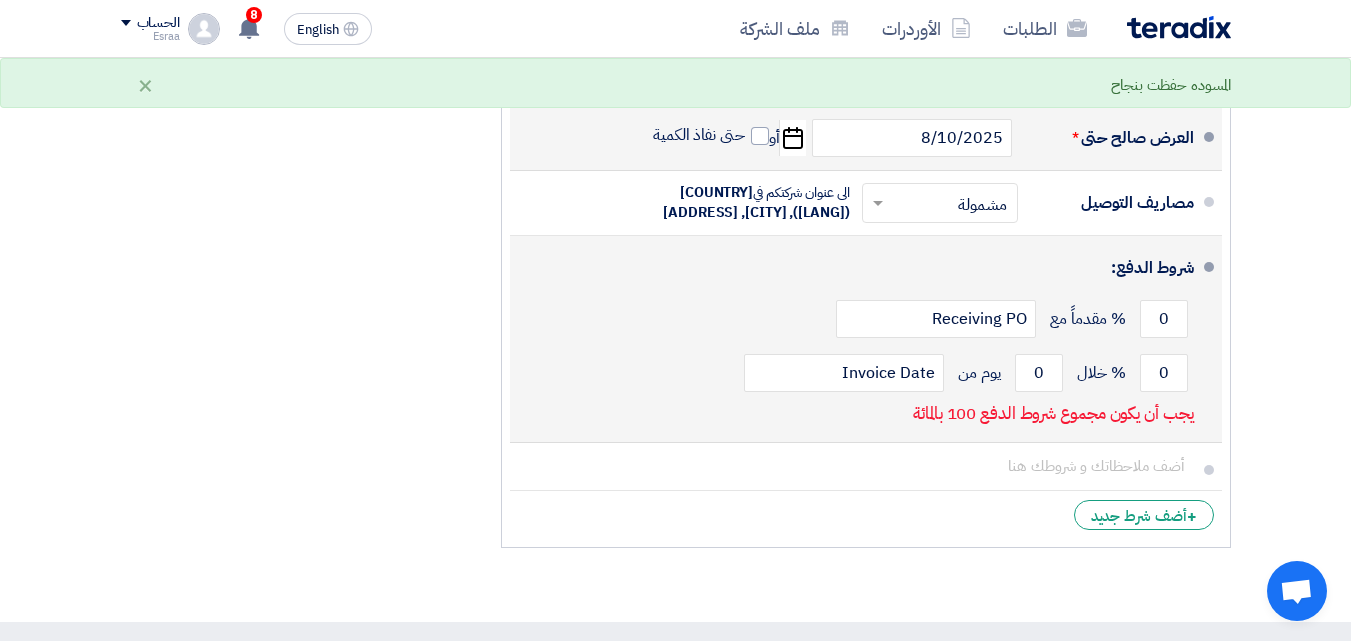 scroll, scrollTop: 1900, scrollLeft: 0, axis: vertical 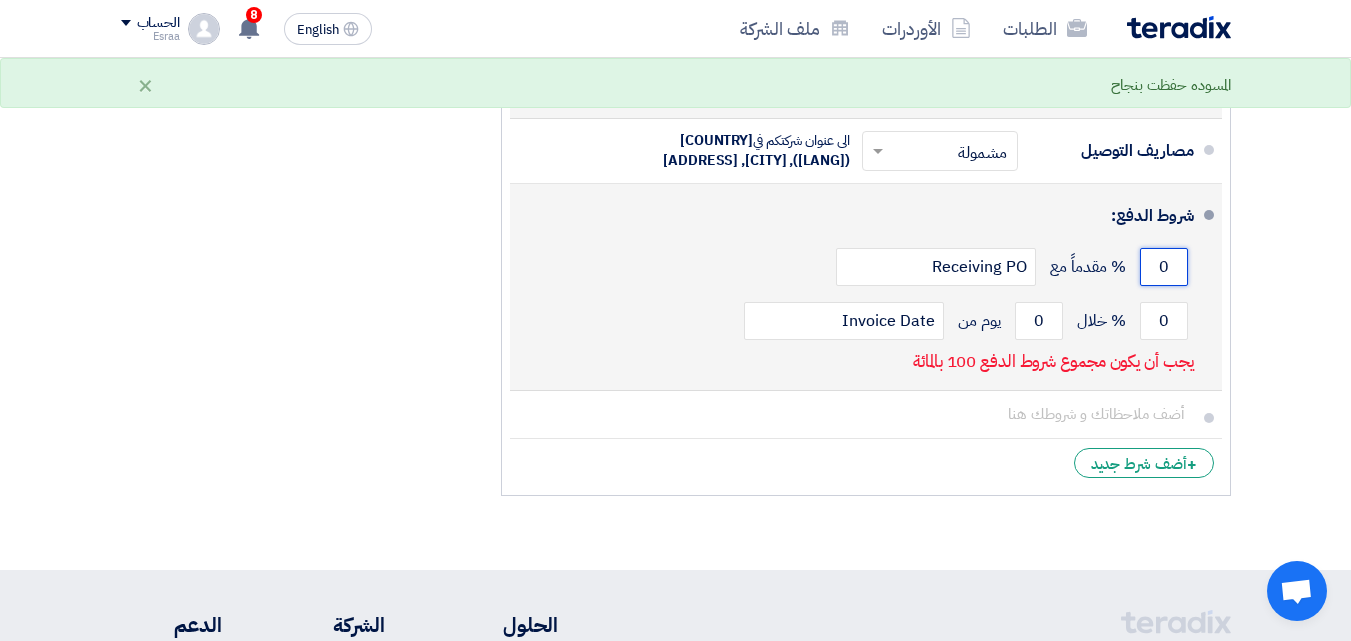drag, startPoint x: 1166, startPoint y: 350, endPoint x: 1155, endPoint y: 350, distance: 11 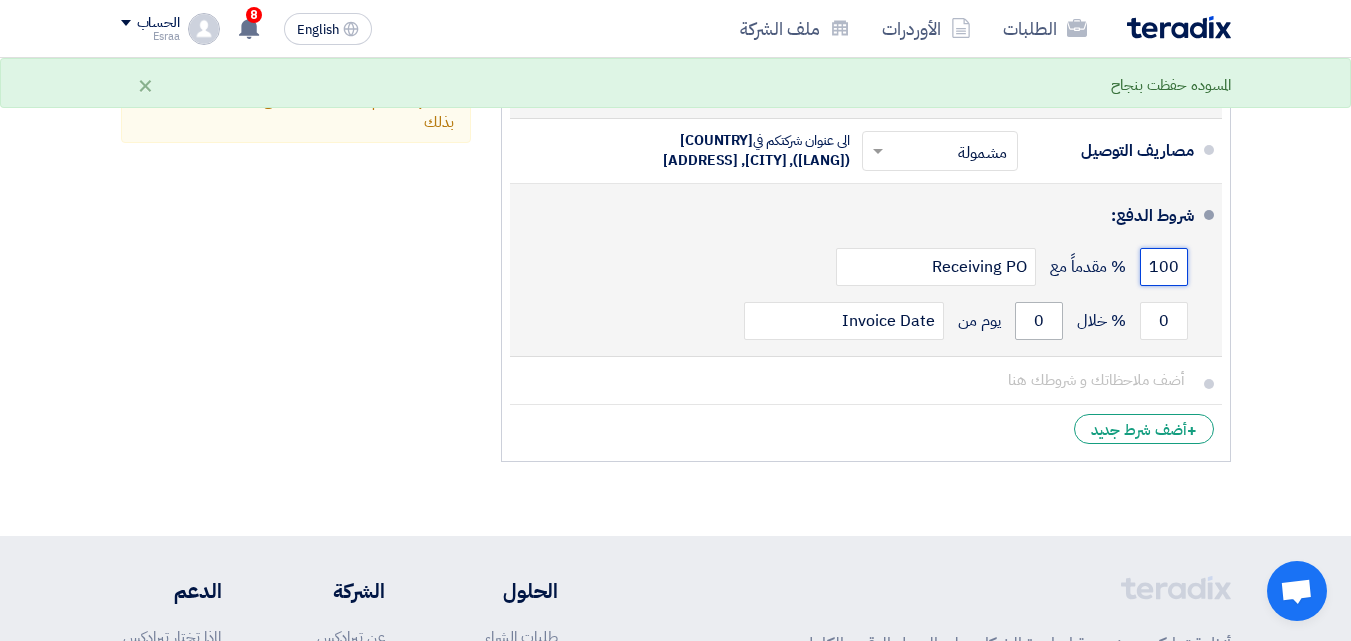 type on "100" 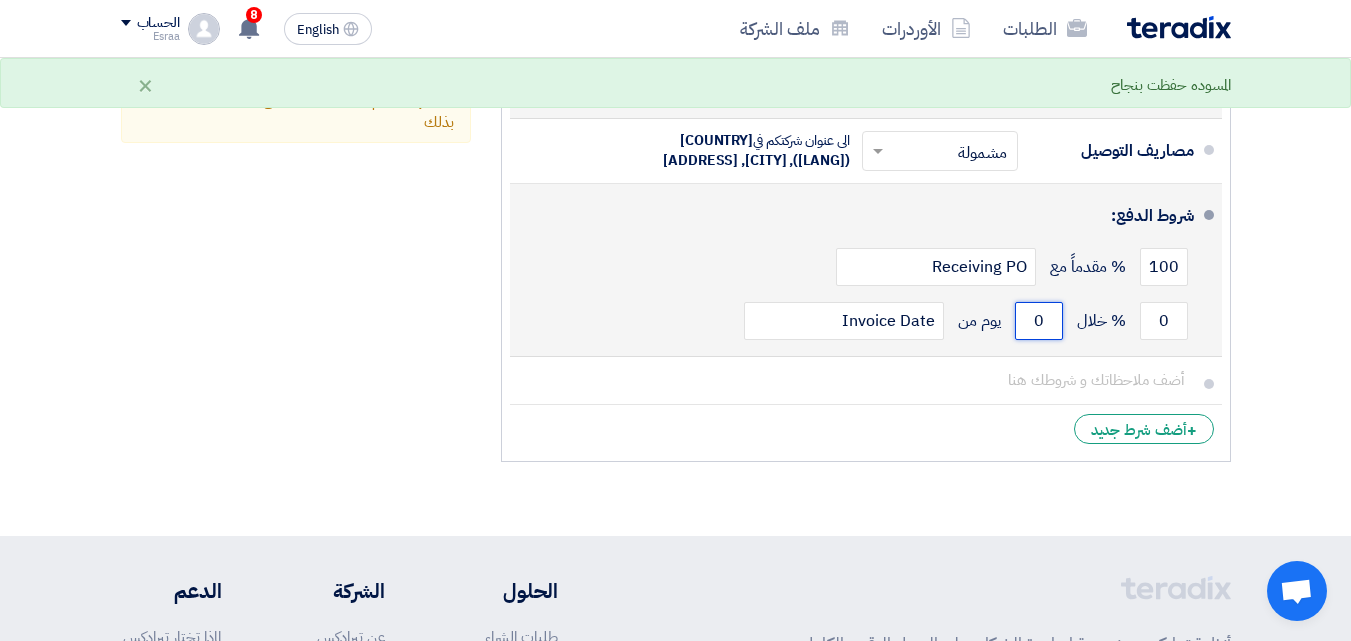 drag, startPoint x: 1035, startPoint y: 397, endPoint x: 1056, endPoint y: 401, distance: 21.377558 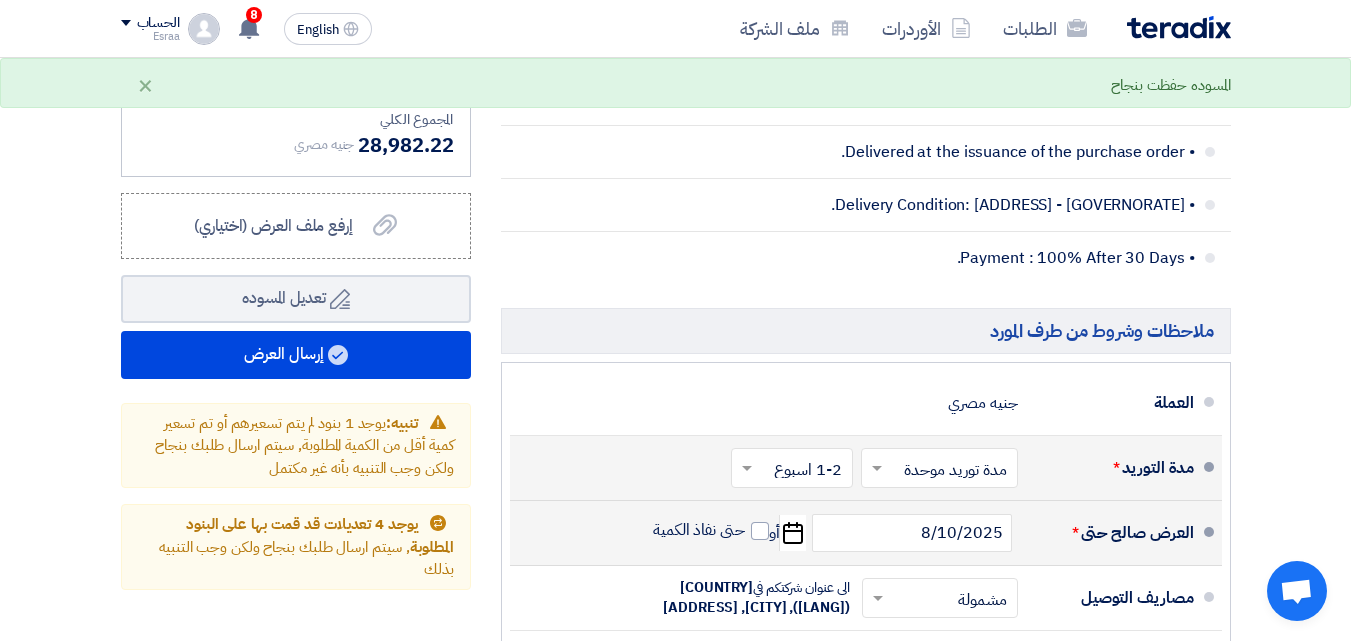 scroll, scrollTop: 1300, scrollLeft: 0, axis: vertical 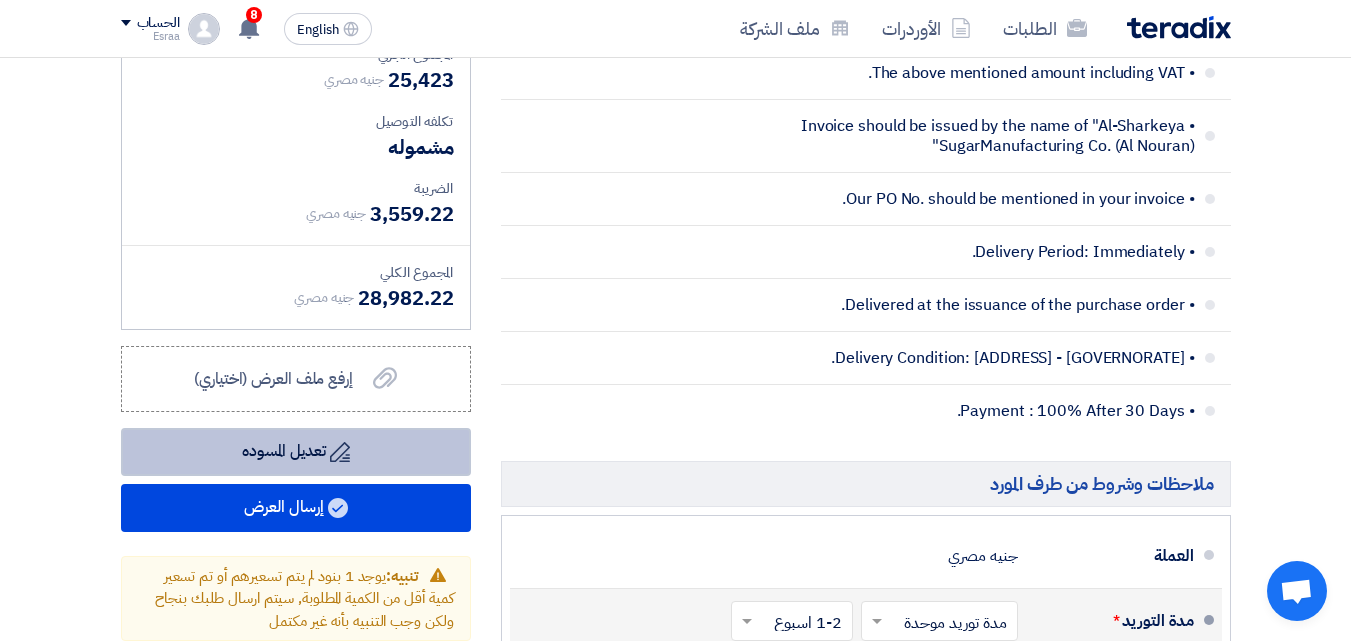 type on "30" 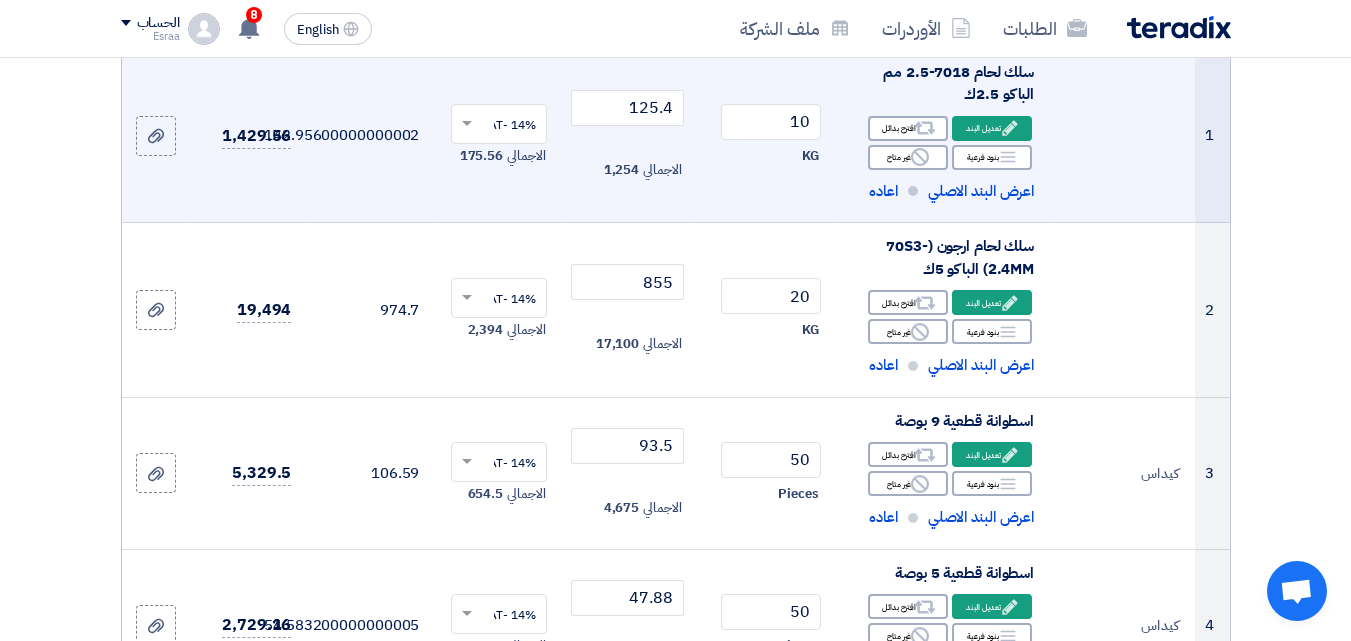 scroll, scrollTop: 0, scrollLeft: 0, axis: both 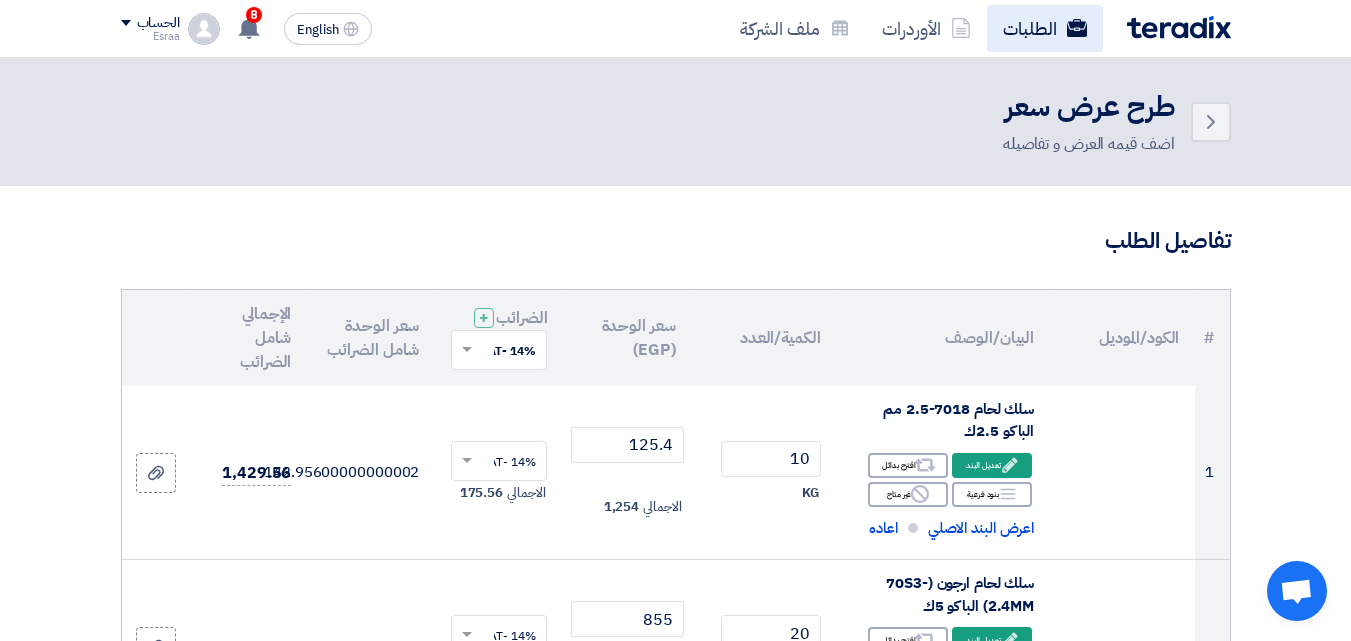 click on "الطلبات" 